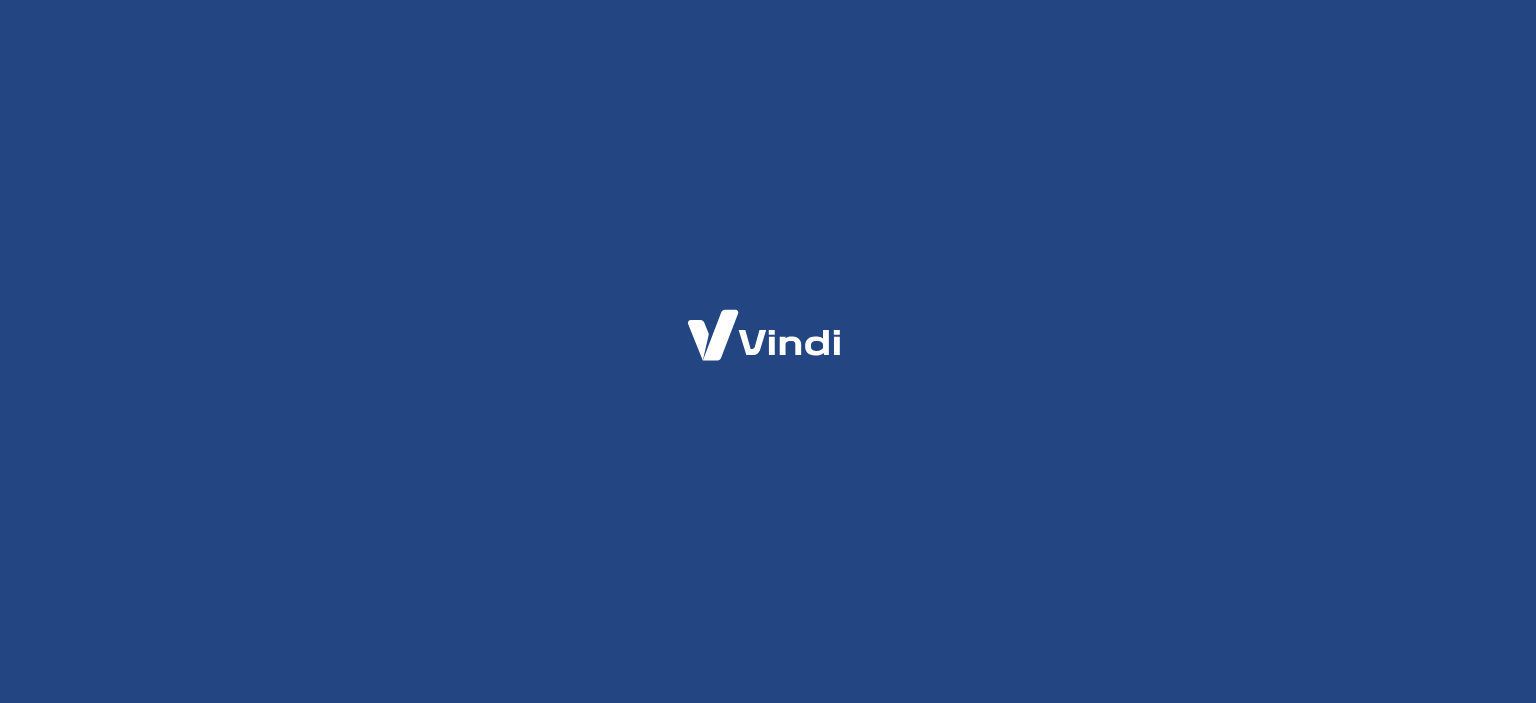 scroll, scrollTop: 0, scrollLeft: 0, axis: both 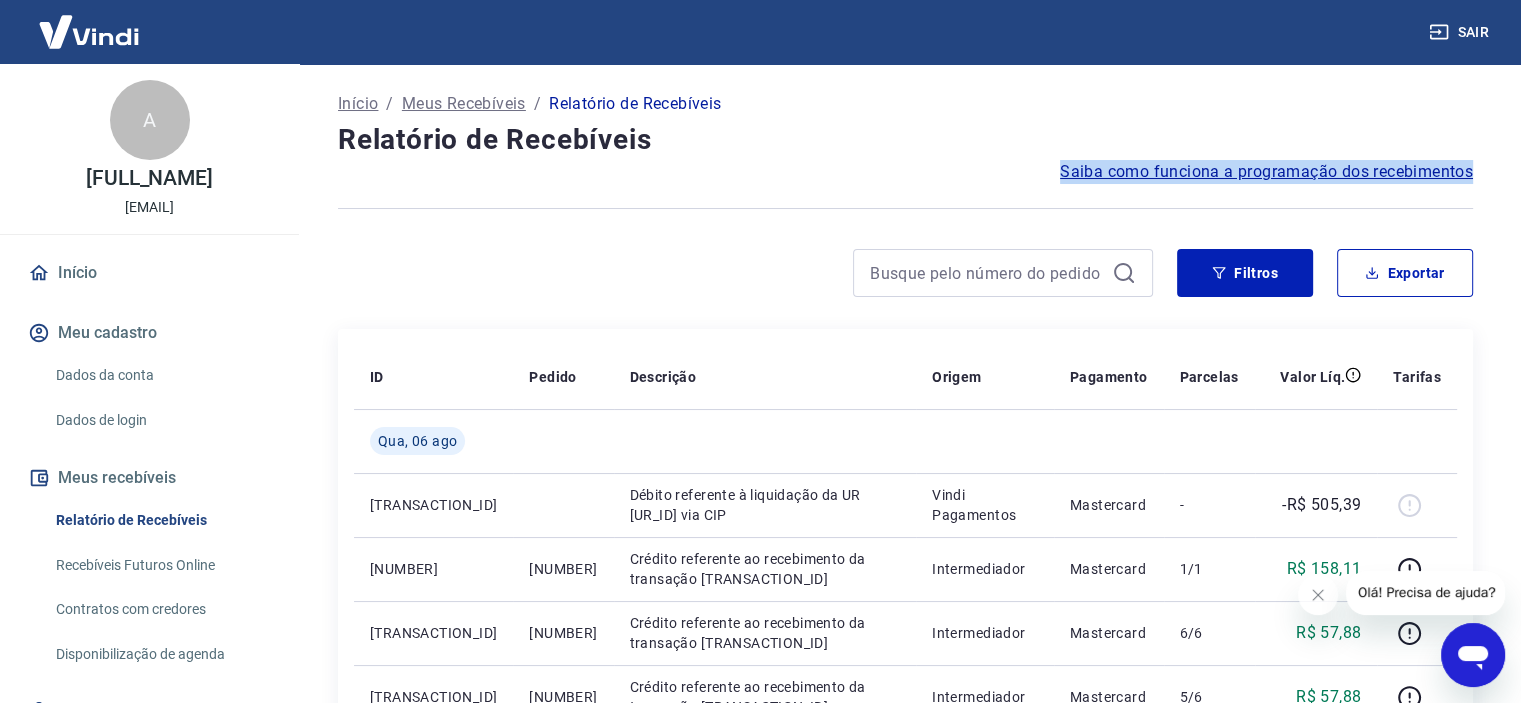 drag, startPoint x: 1516, startPoint y: 140, endPoint x: 1506, endPoint y: 189, distance: 50.01 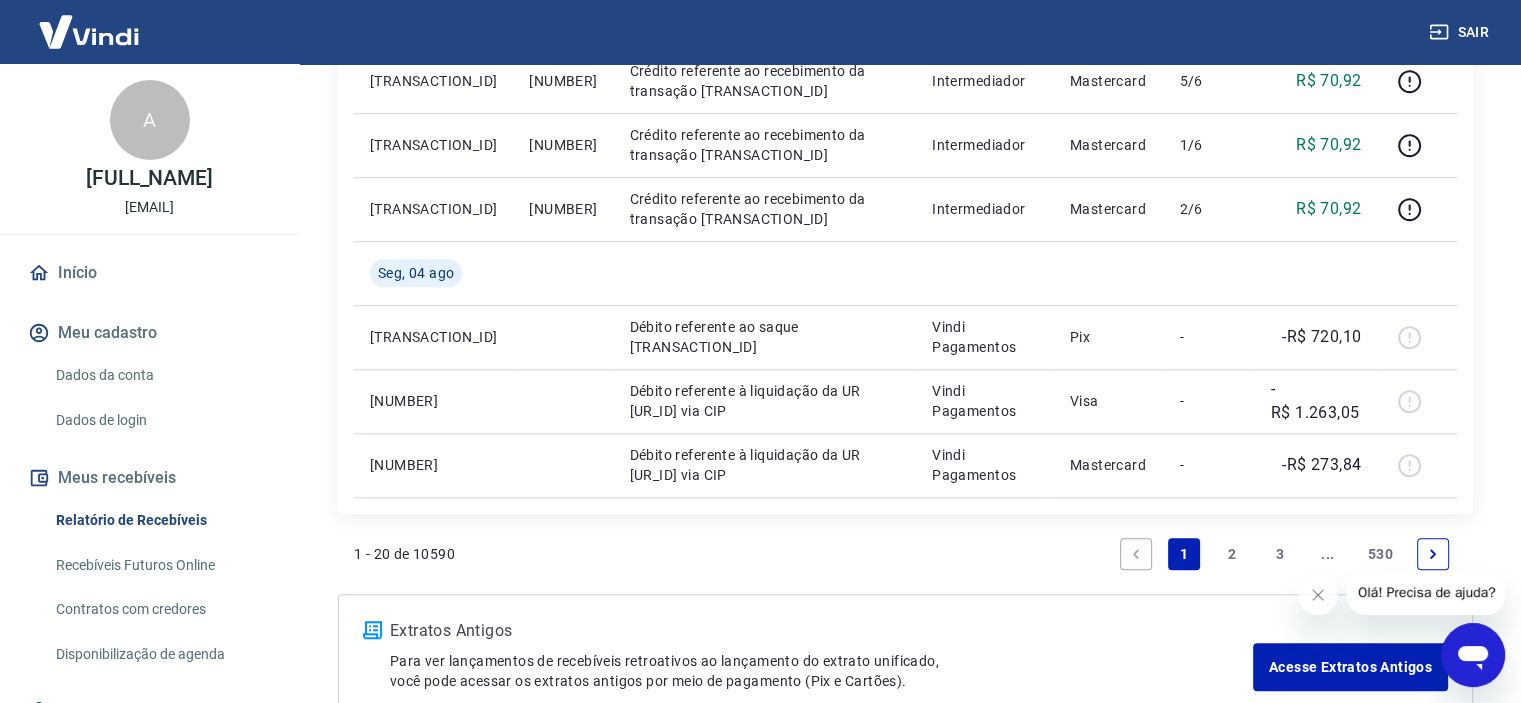 scroll, scrollTop: 1456, scrollLeft: 0, axis: vertical 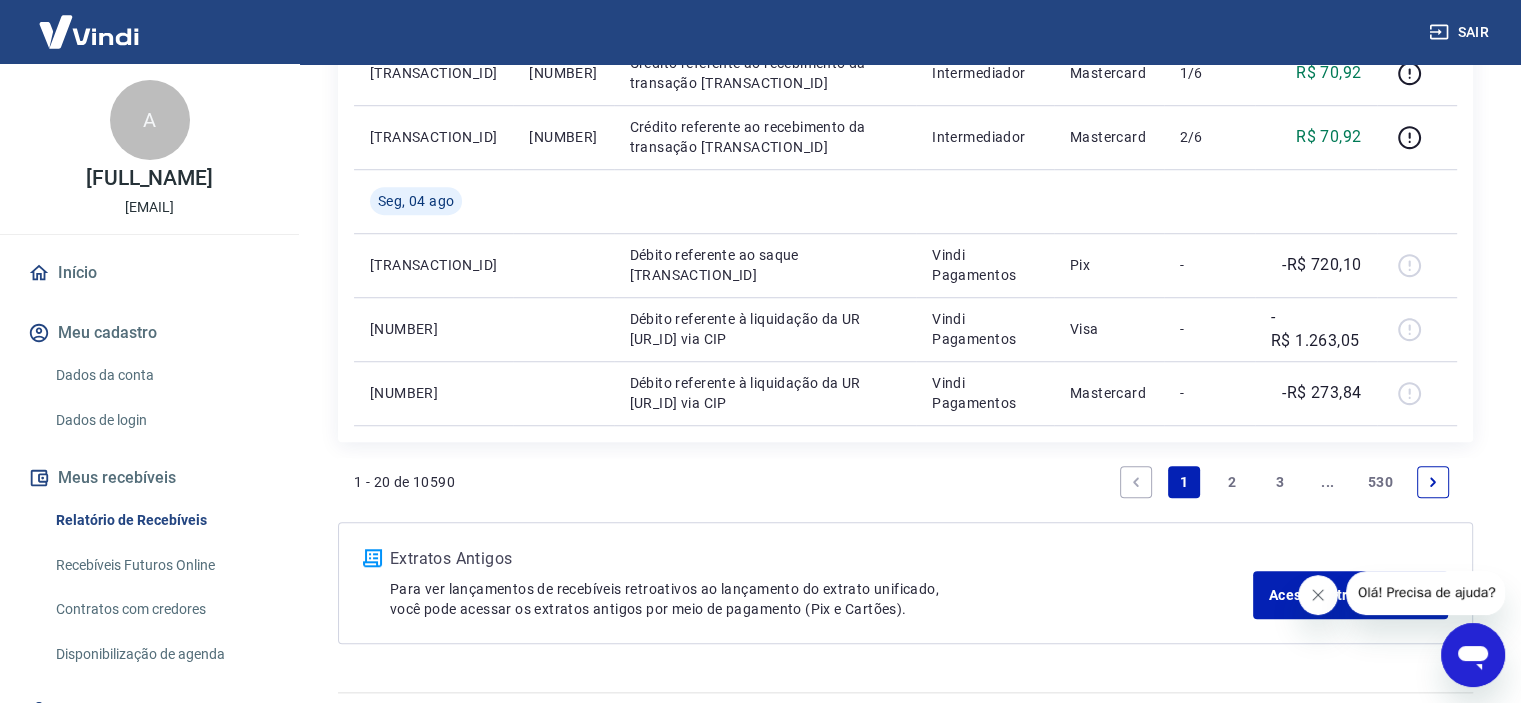 click at bounding box center (1318, 595) 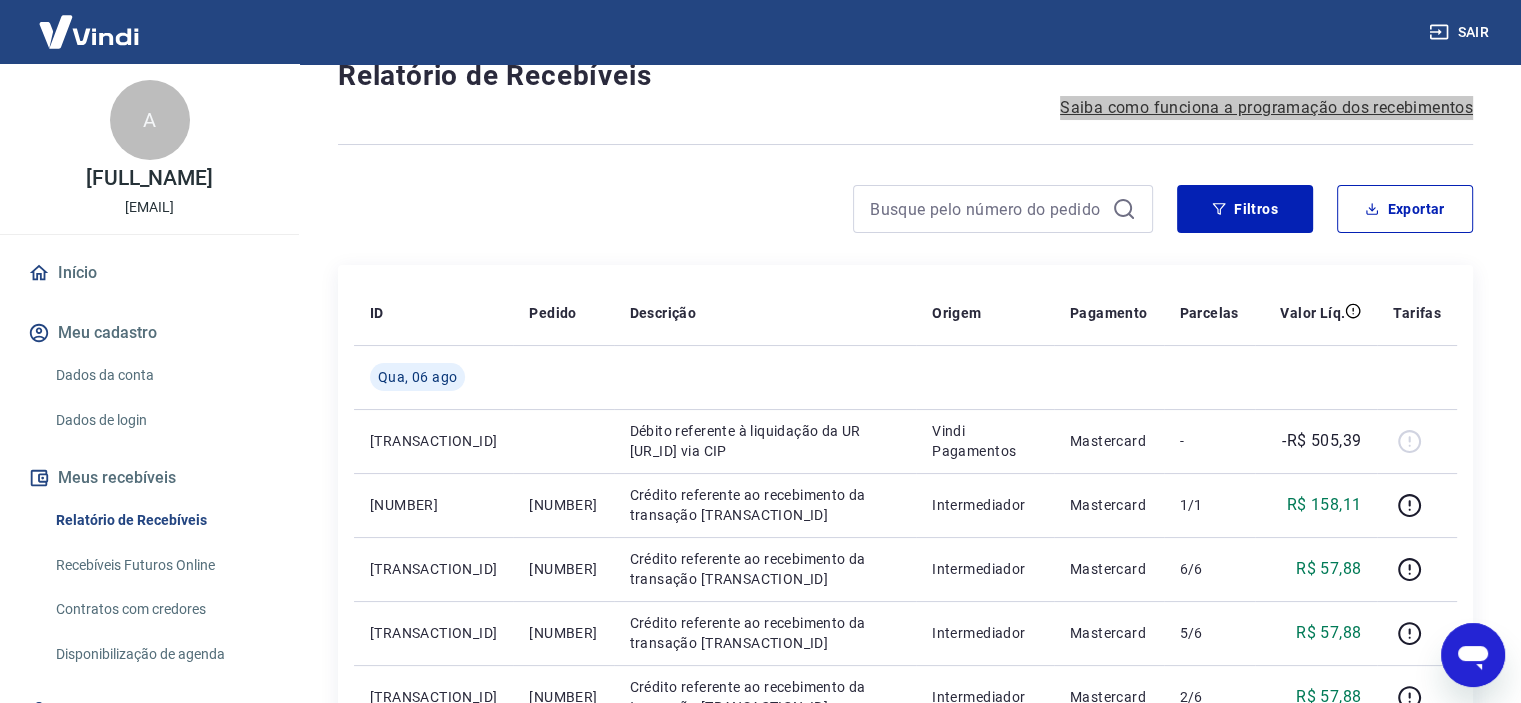 scroll, scrollTop: 30, scrollLeft: 0, axis: vertical 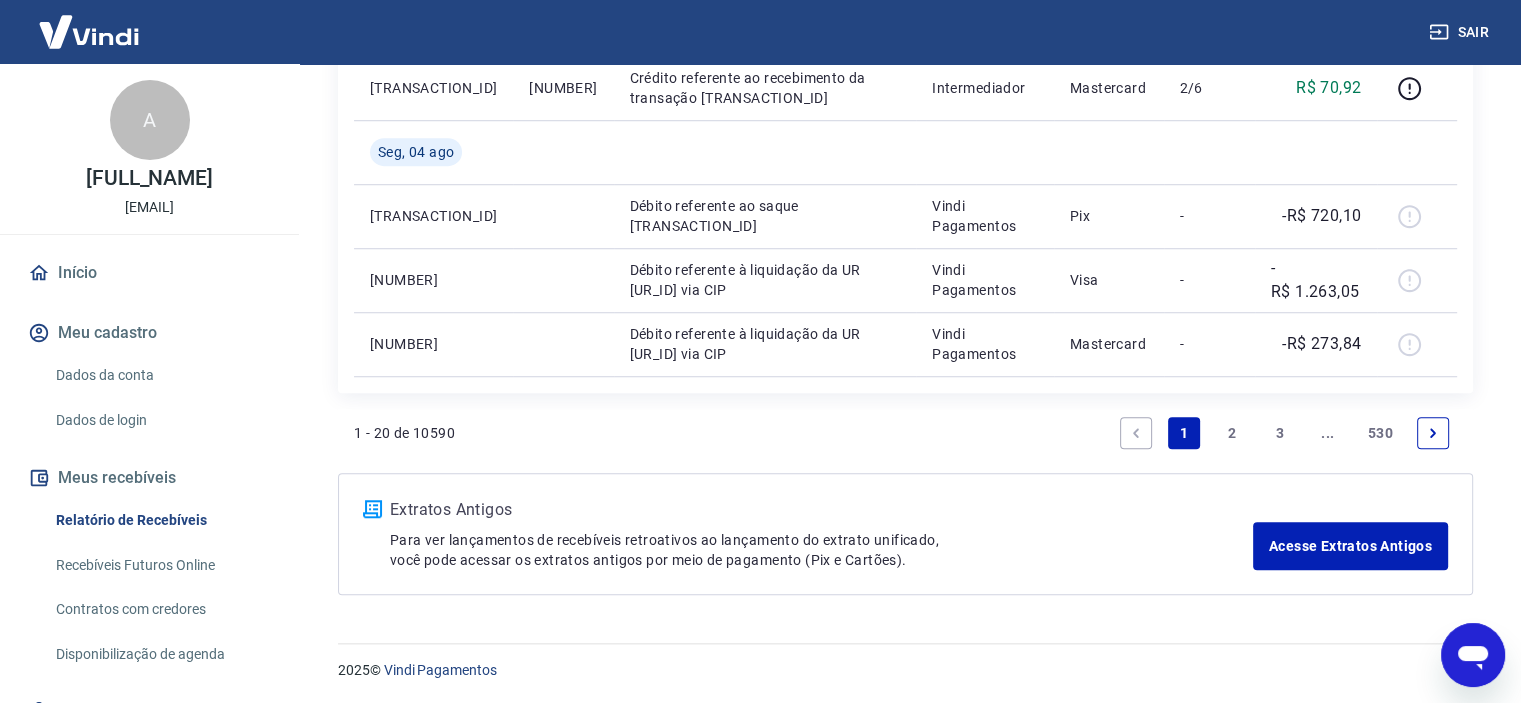 drag, startPoint x: 1535, startPoint y: 161, endPoint x: 26, endPoint y: 6, distance: 1516.9397 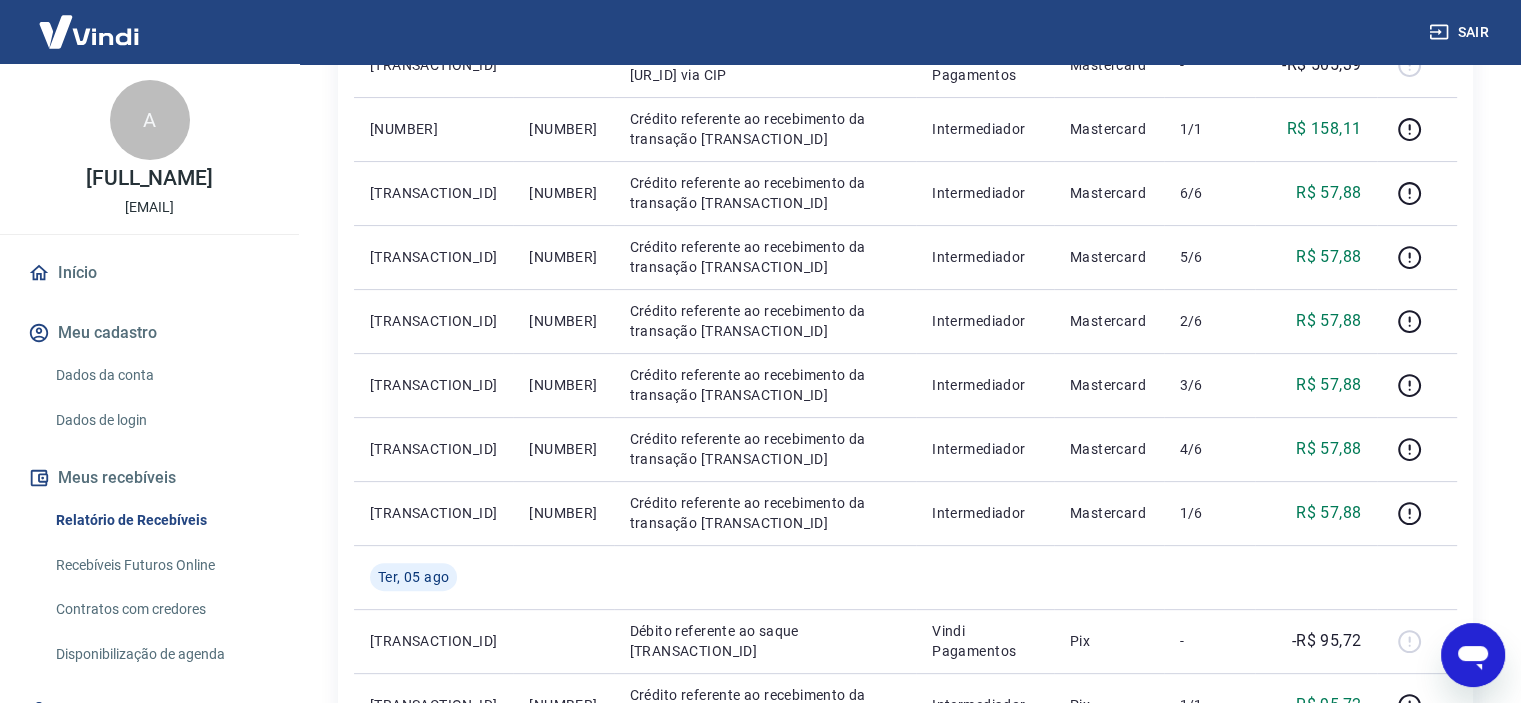 scroll, scrollTop: 218, scrollLeft: 0, axis: vertical 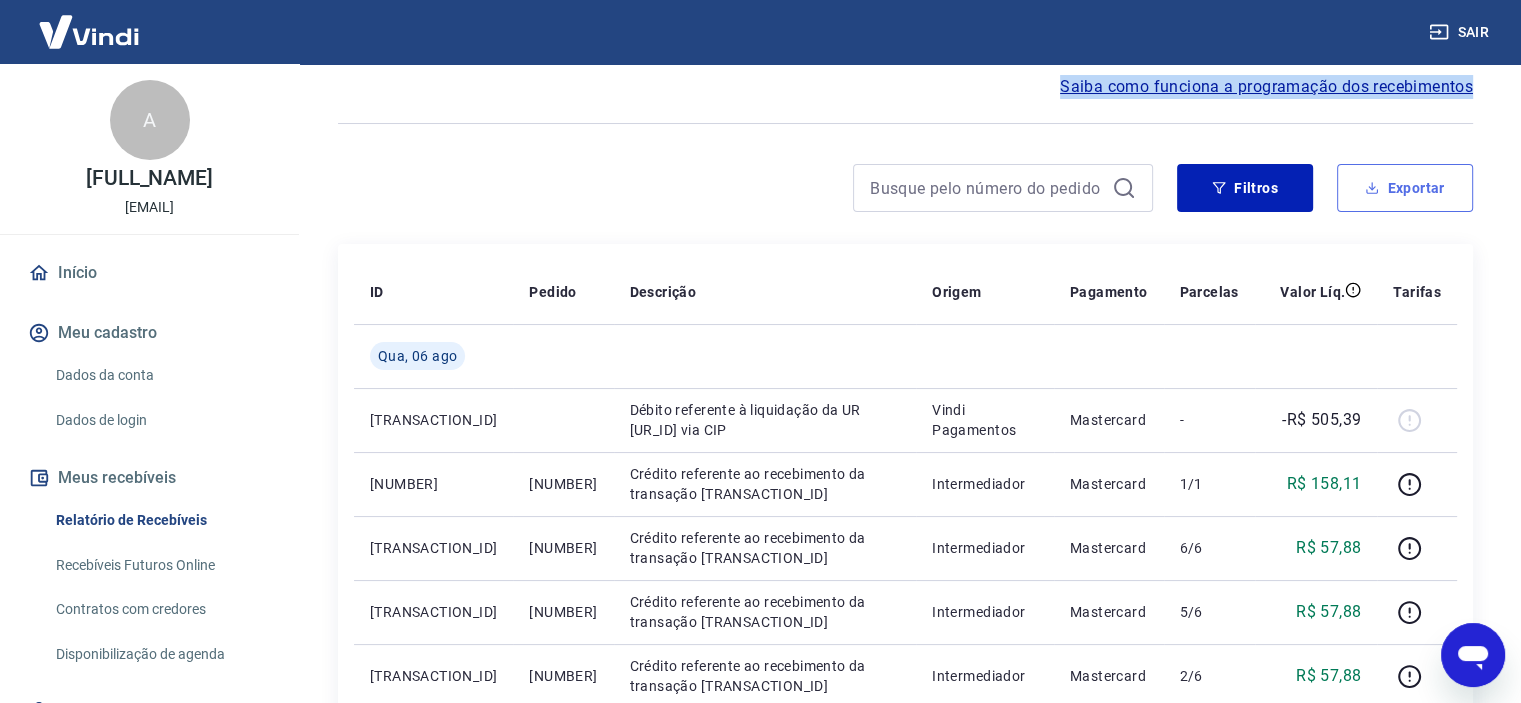 click 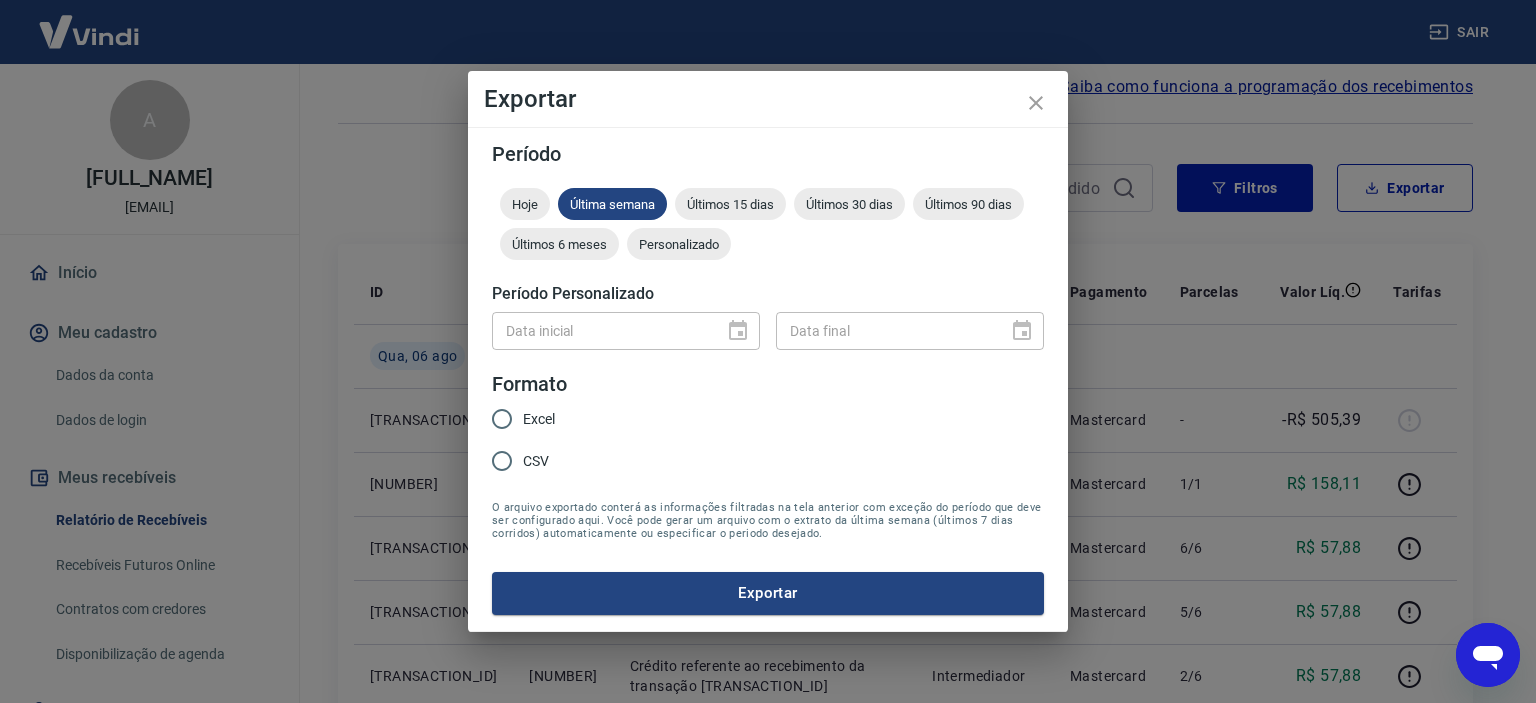 click on "Excel" at bounding box center [539, 419] 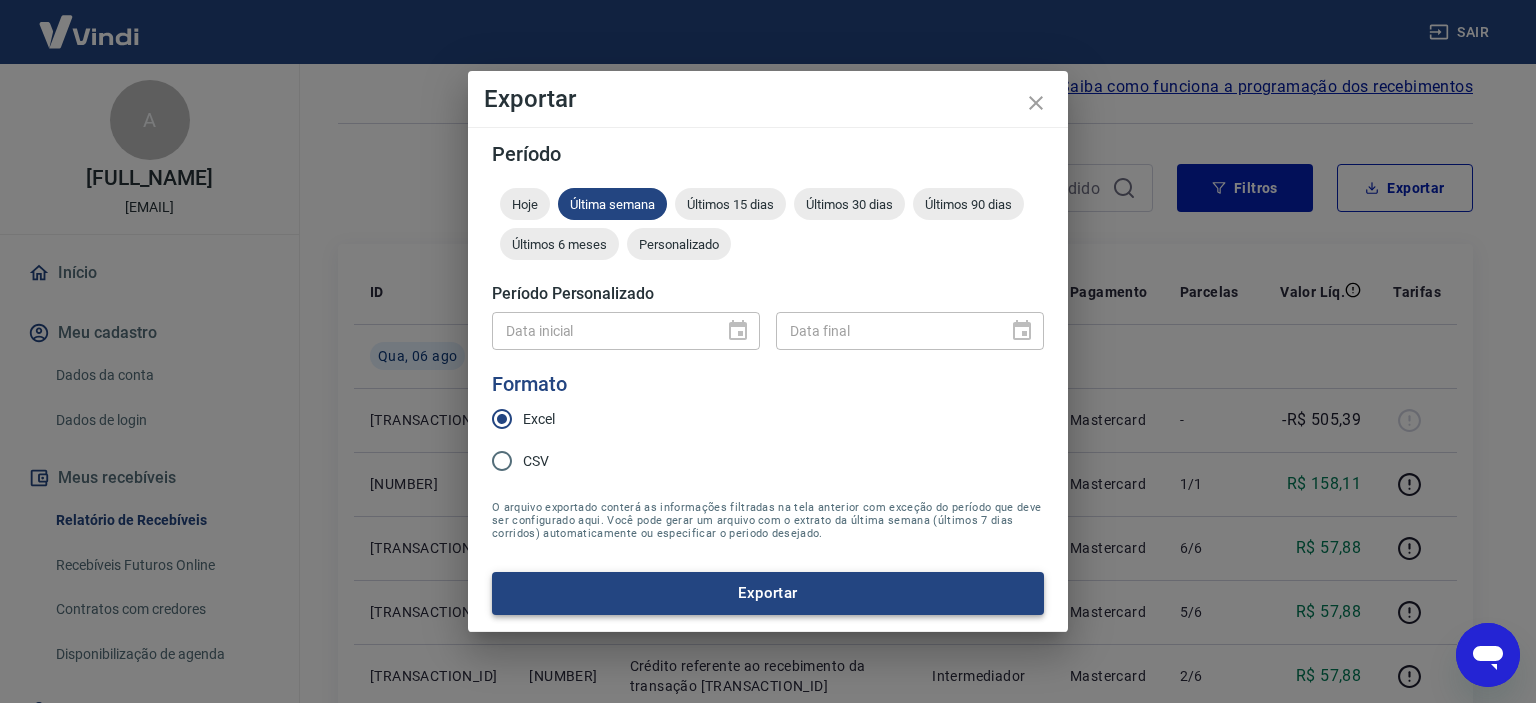 click on "Exportar" at bounding box center [768, 593] 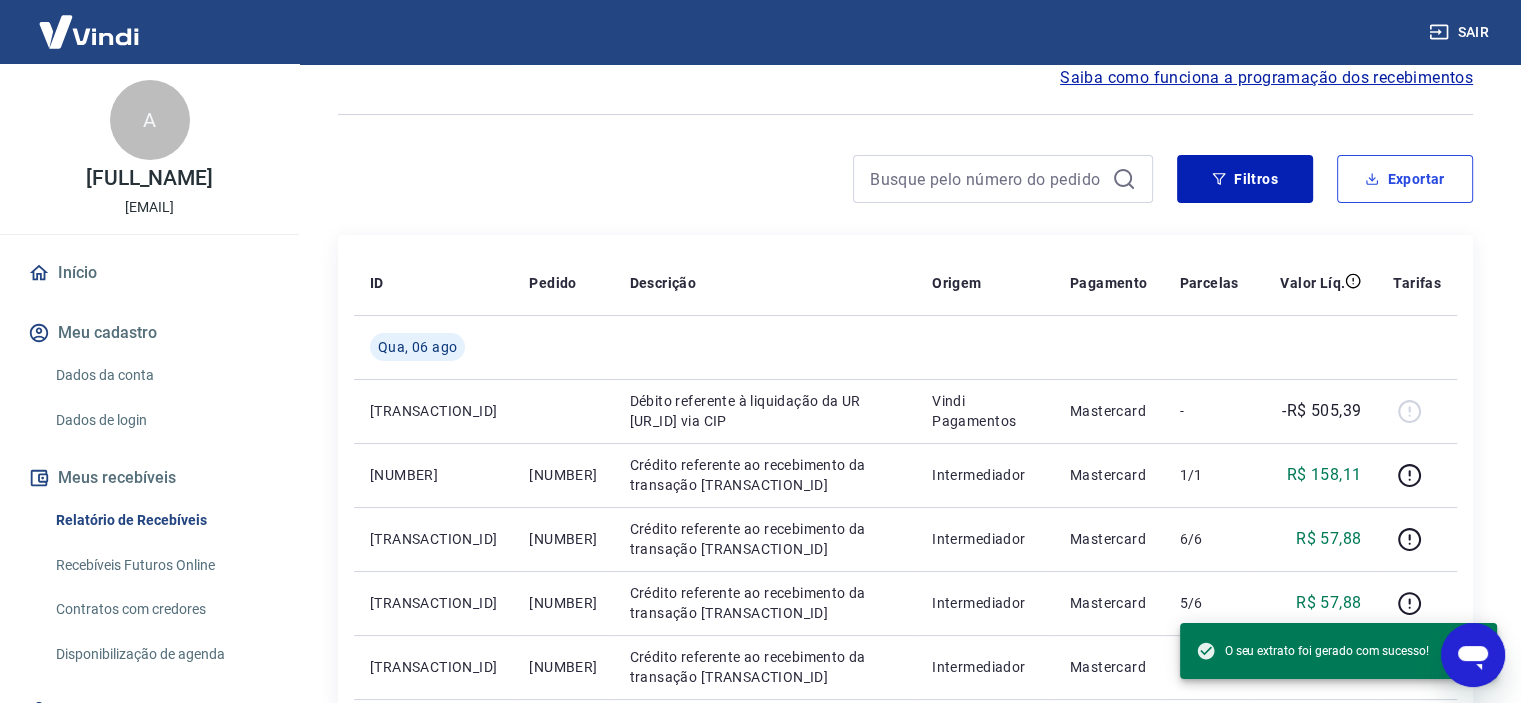 scroll, scrollTop: 0, scrollLeft: 0, axis: both 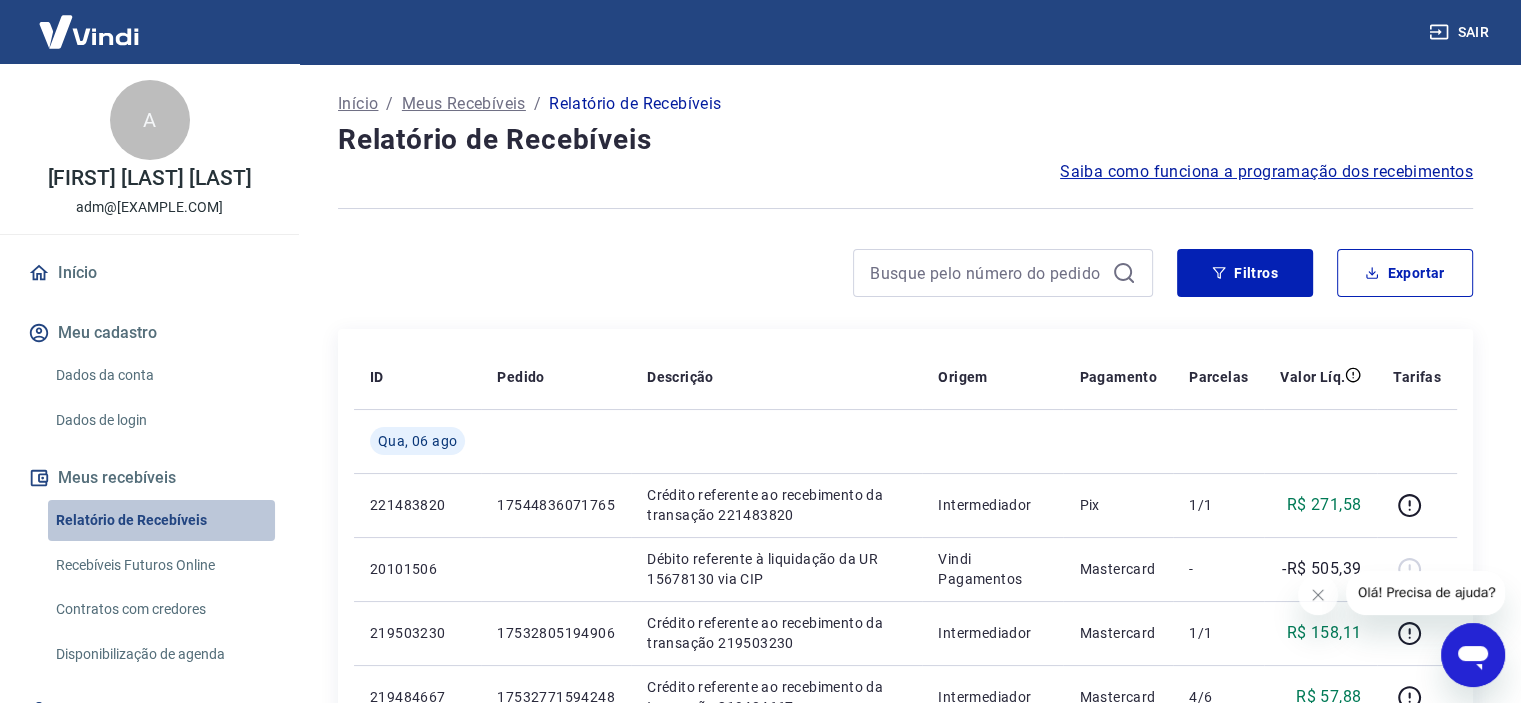 click on "Relatório de Recebíveis" at bounding box center [161, 520] 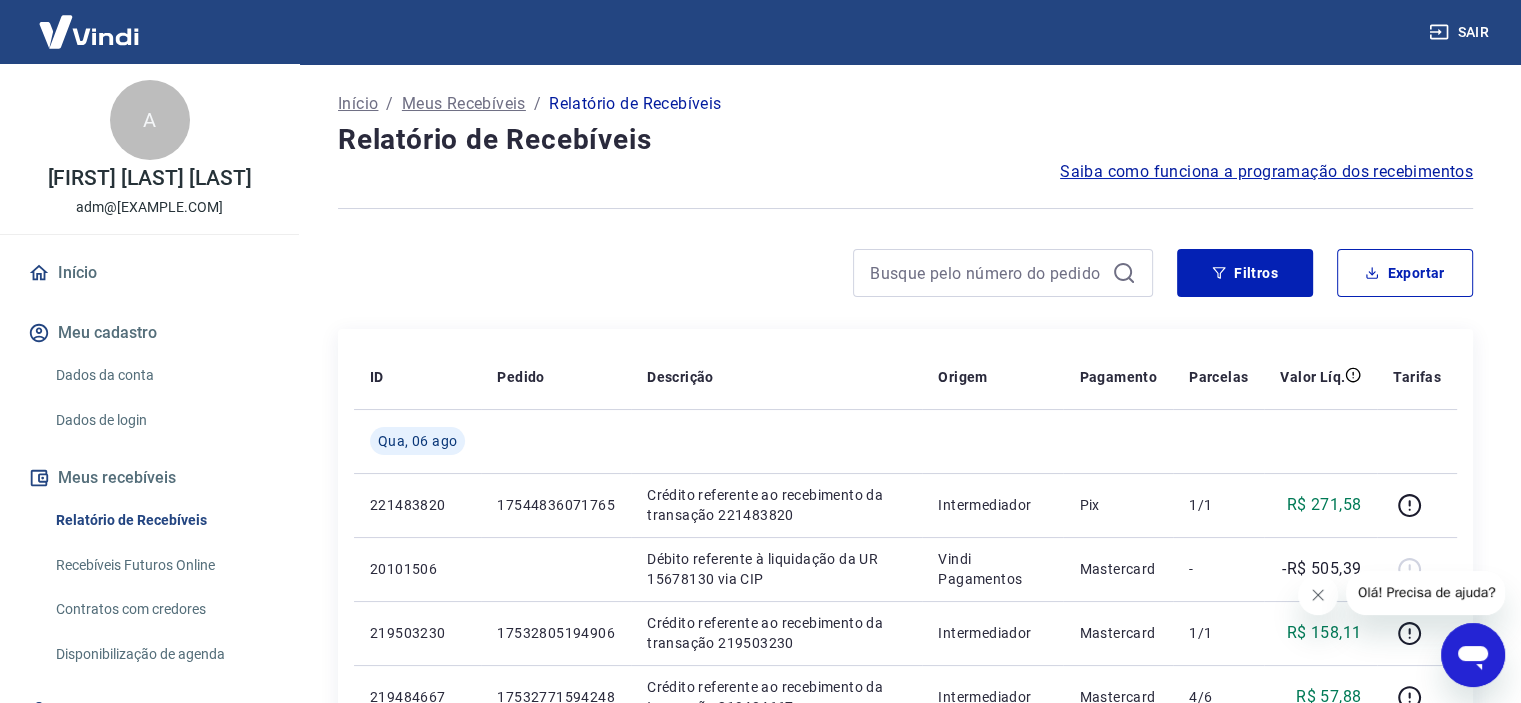 click at bounding box center (1318, 595) 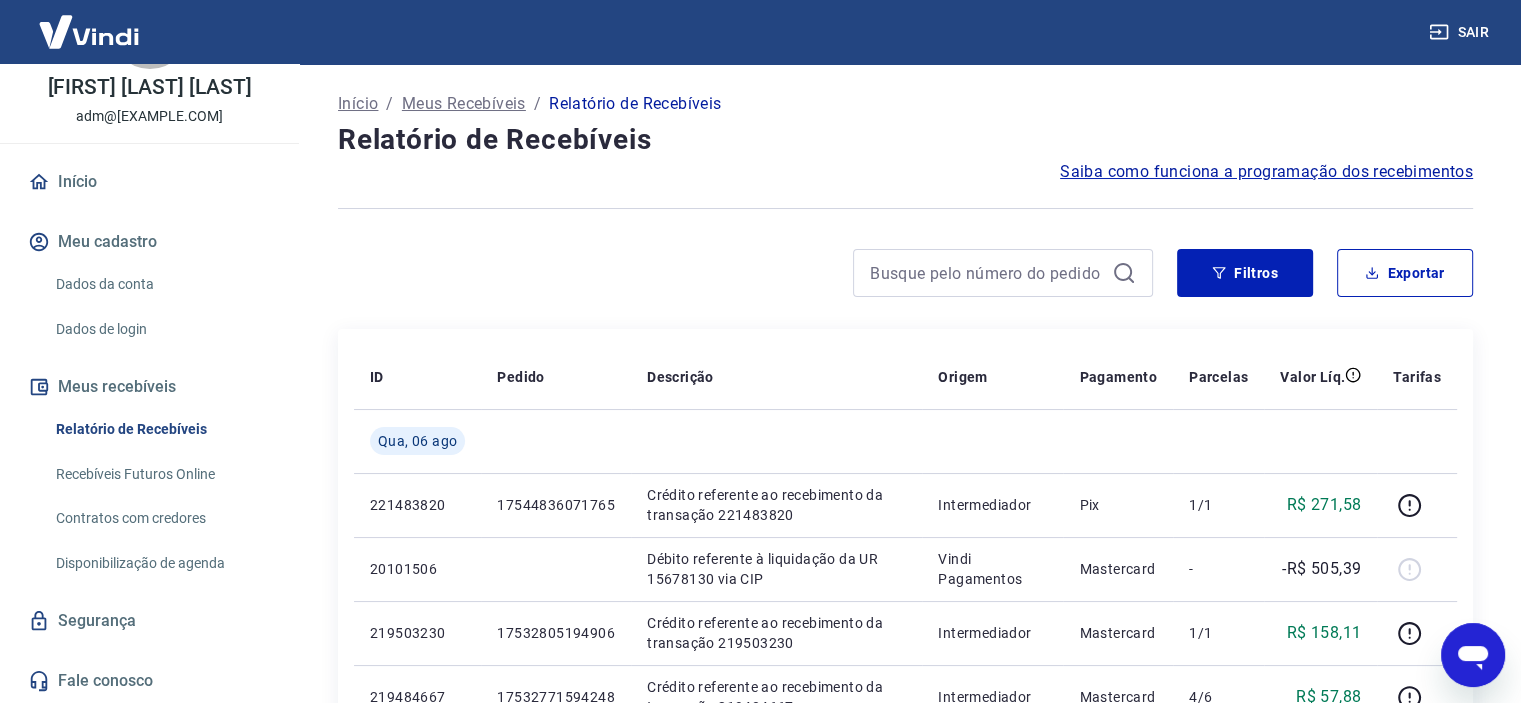 scroll, scrollTop: 112, scrollLeft: 0, axis: vertical 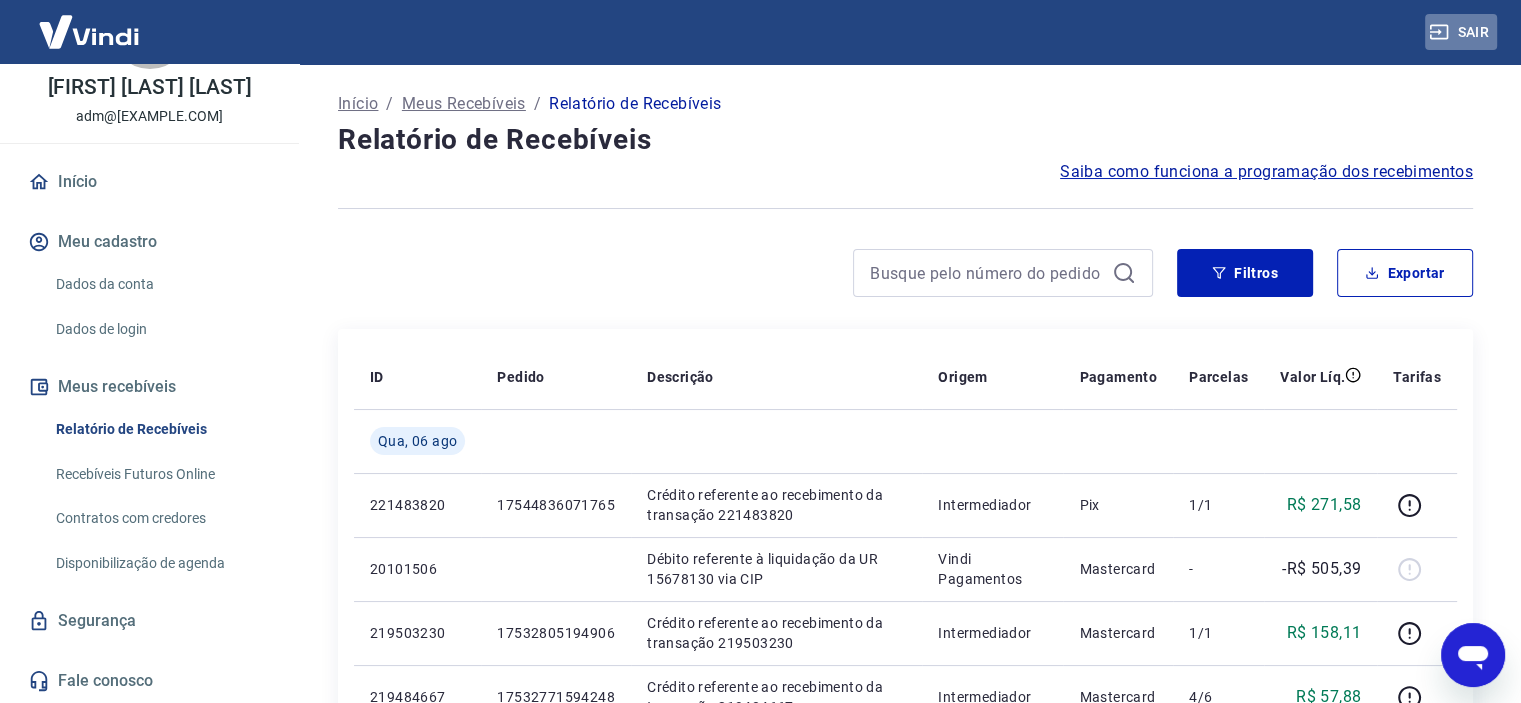 click on "Sair" at bounding box center (1461, 32) 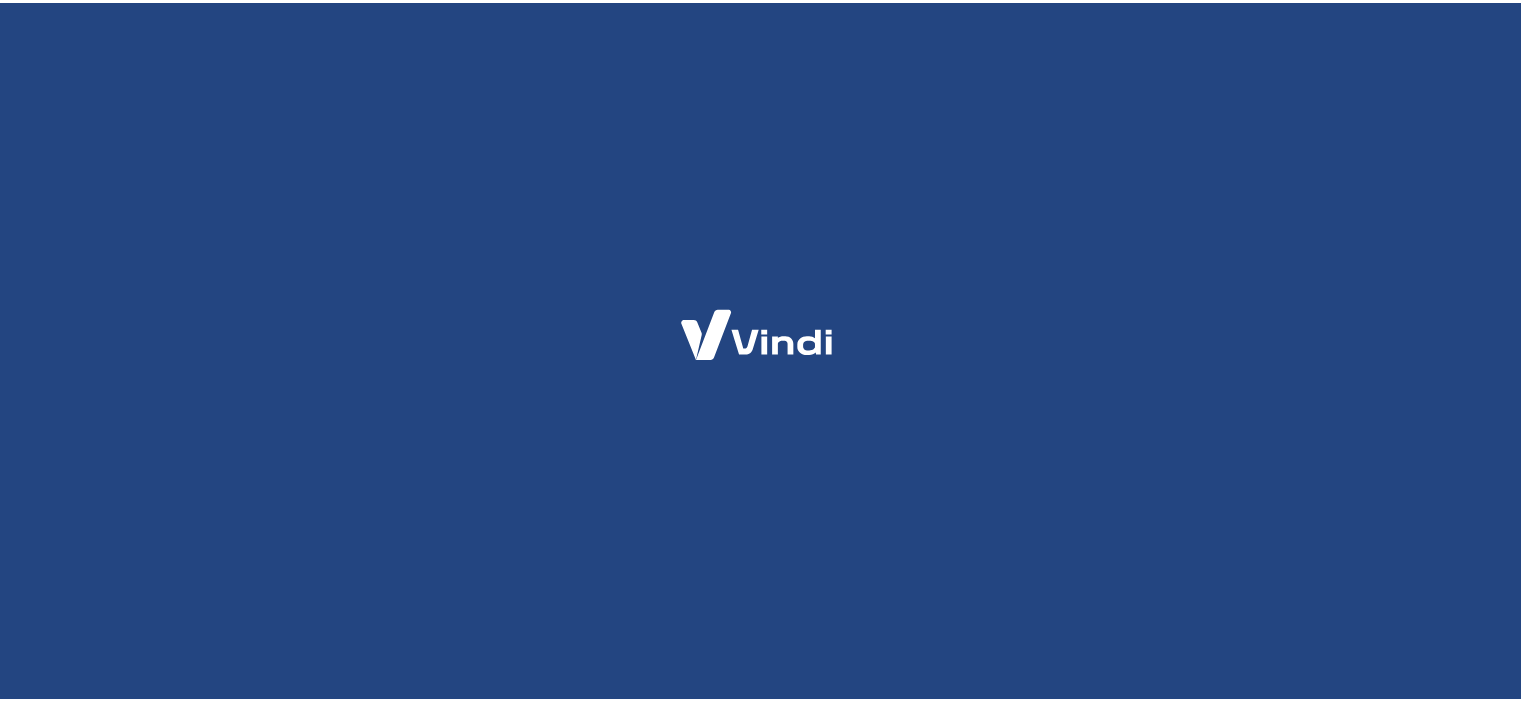 scroll, scrollTop: 0, scrollLeft: 0, axis: both 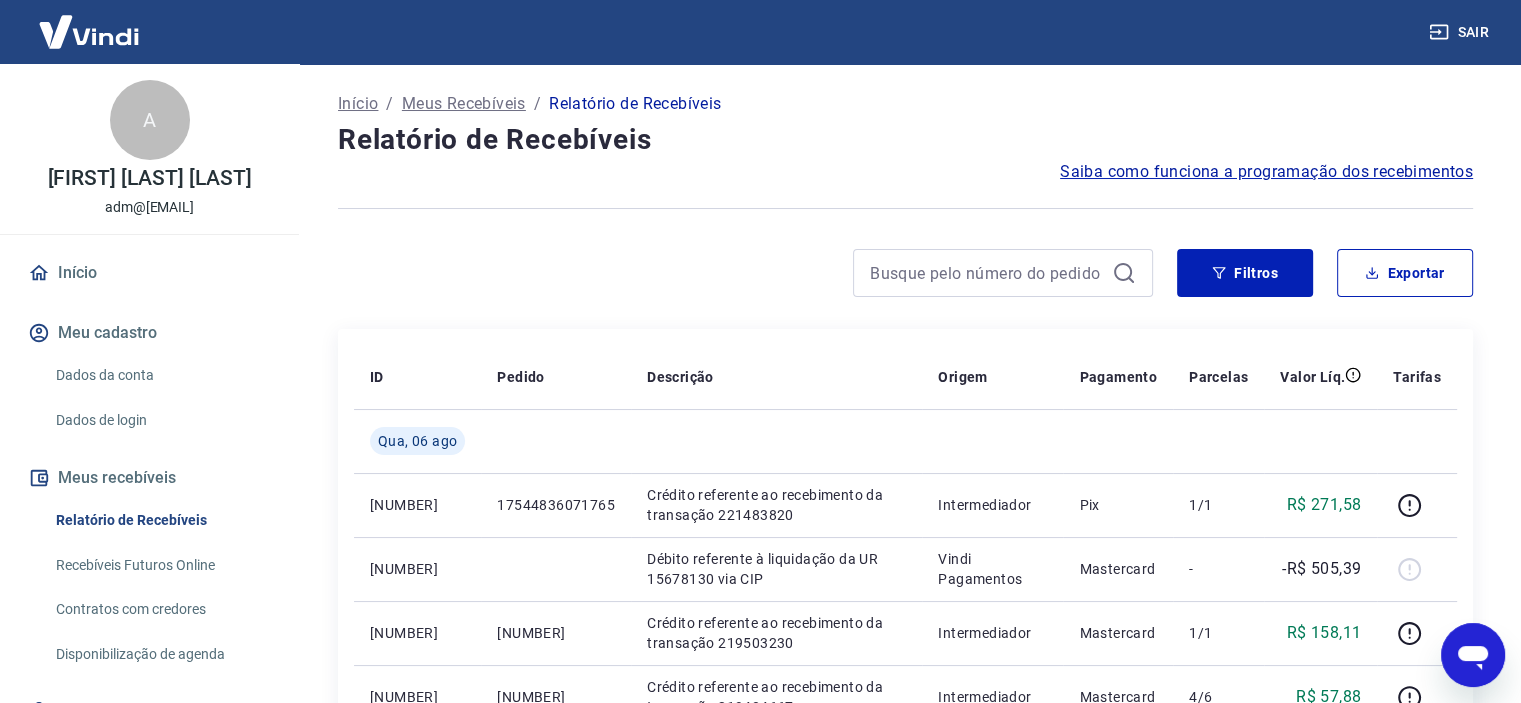click on "Início" at bounding box center (358, 104) 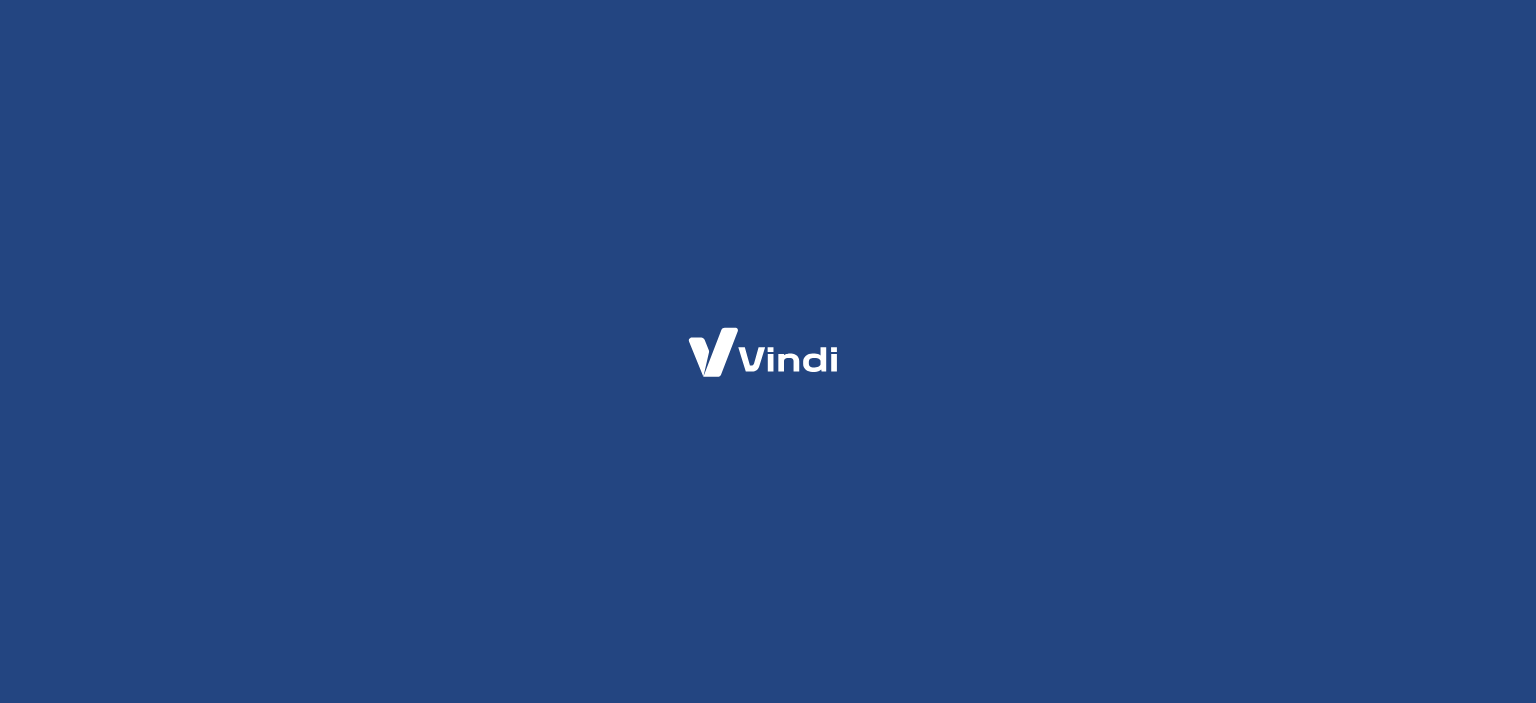 scroll, scrollTop: 0, scrollLeft: 0, axis: both 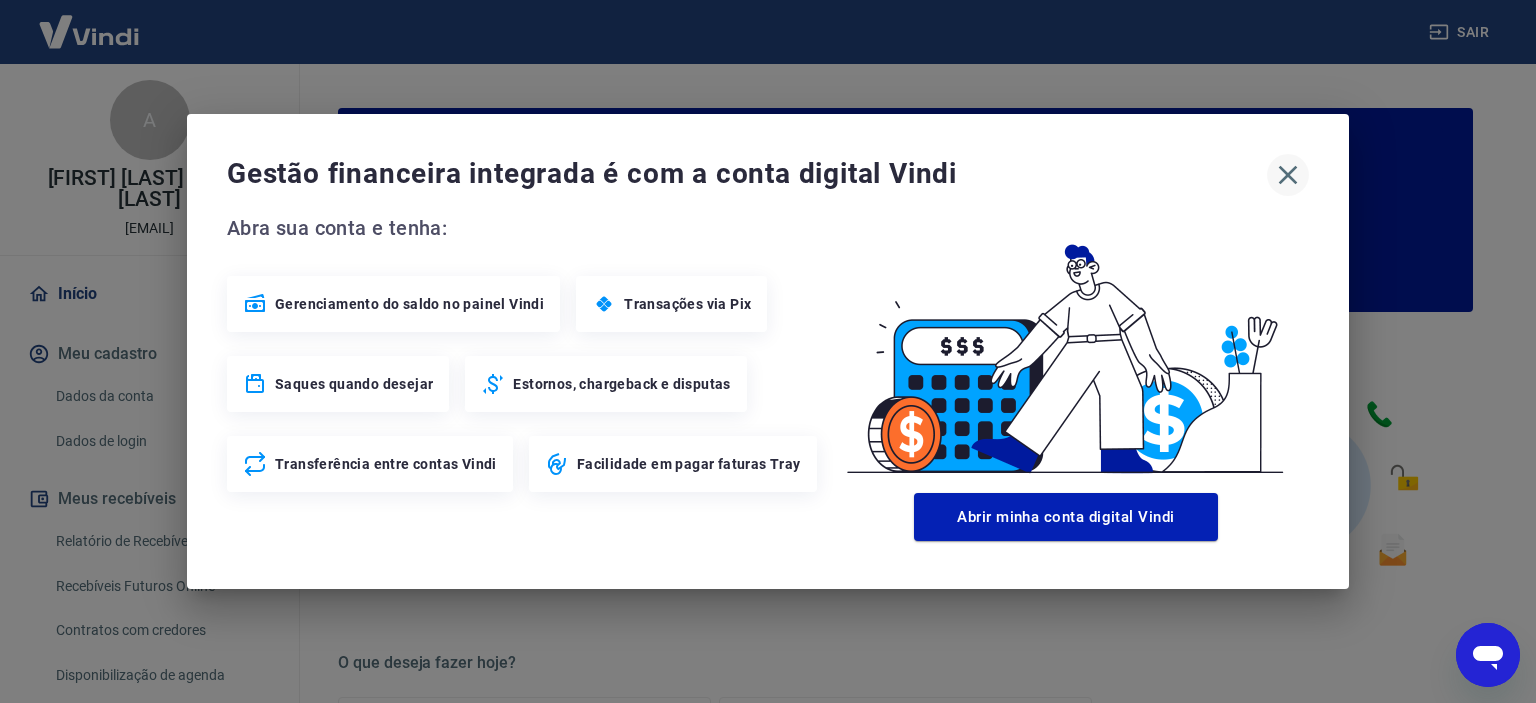 click 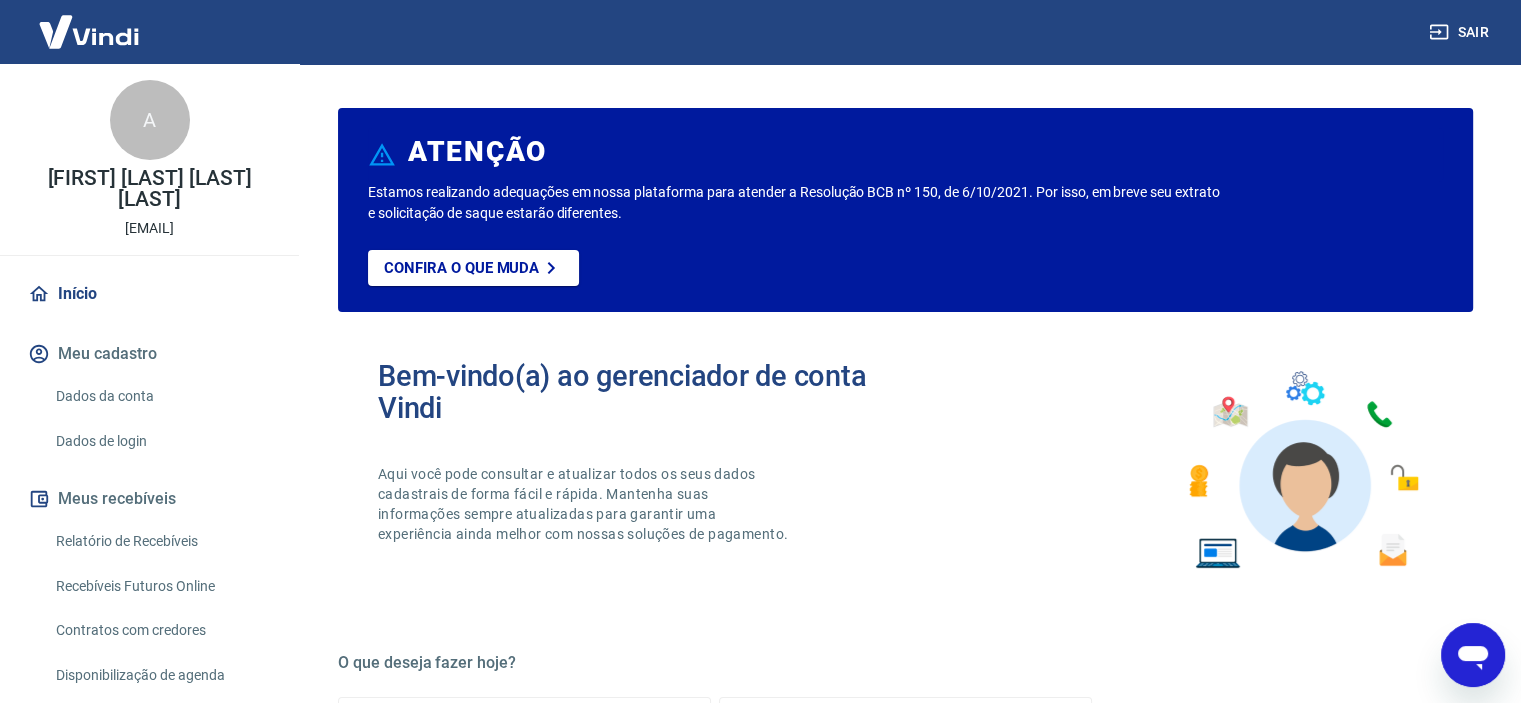 scroll, scrollTop: 112, scrollLeft: 0, axis: vertical 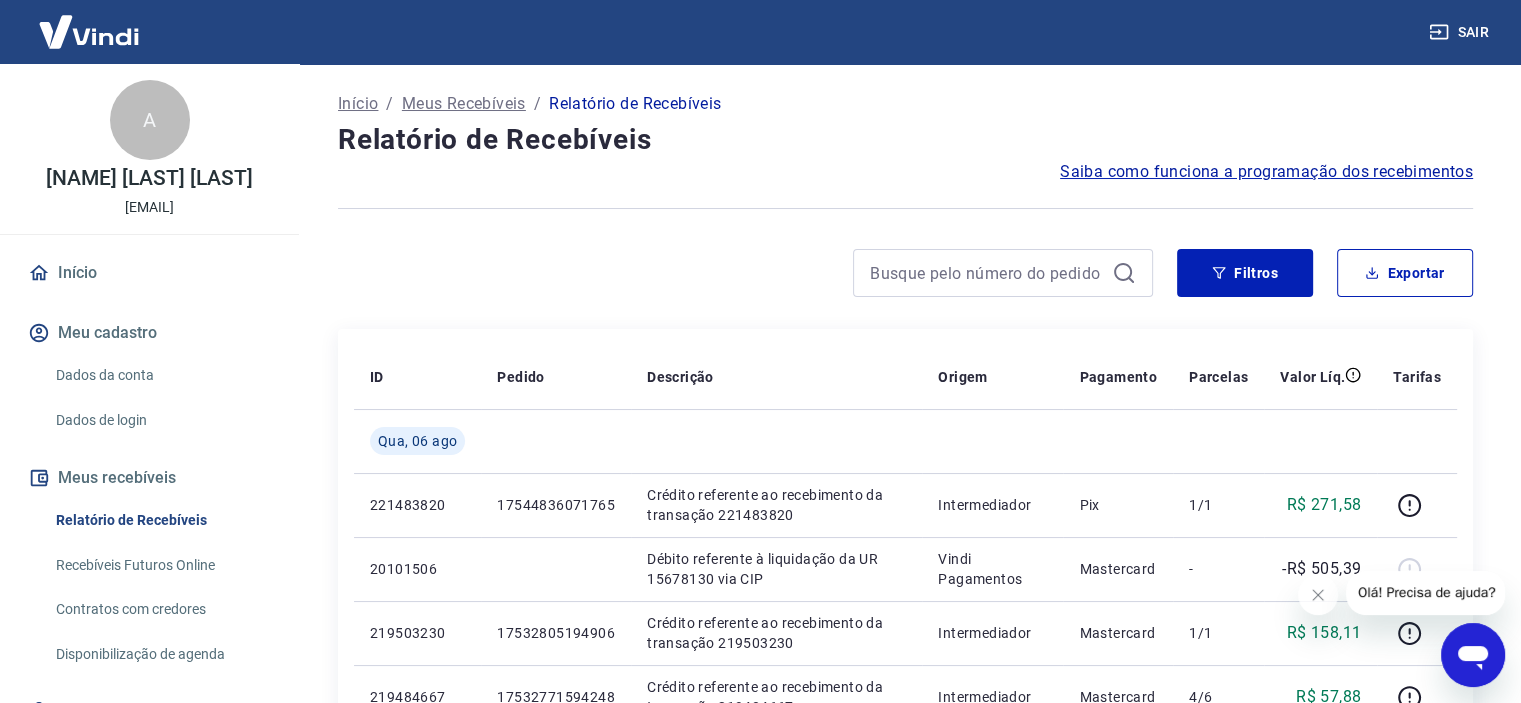 click 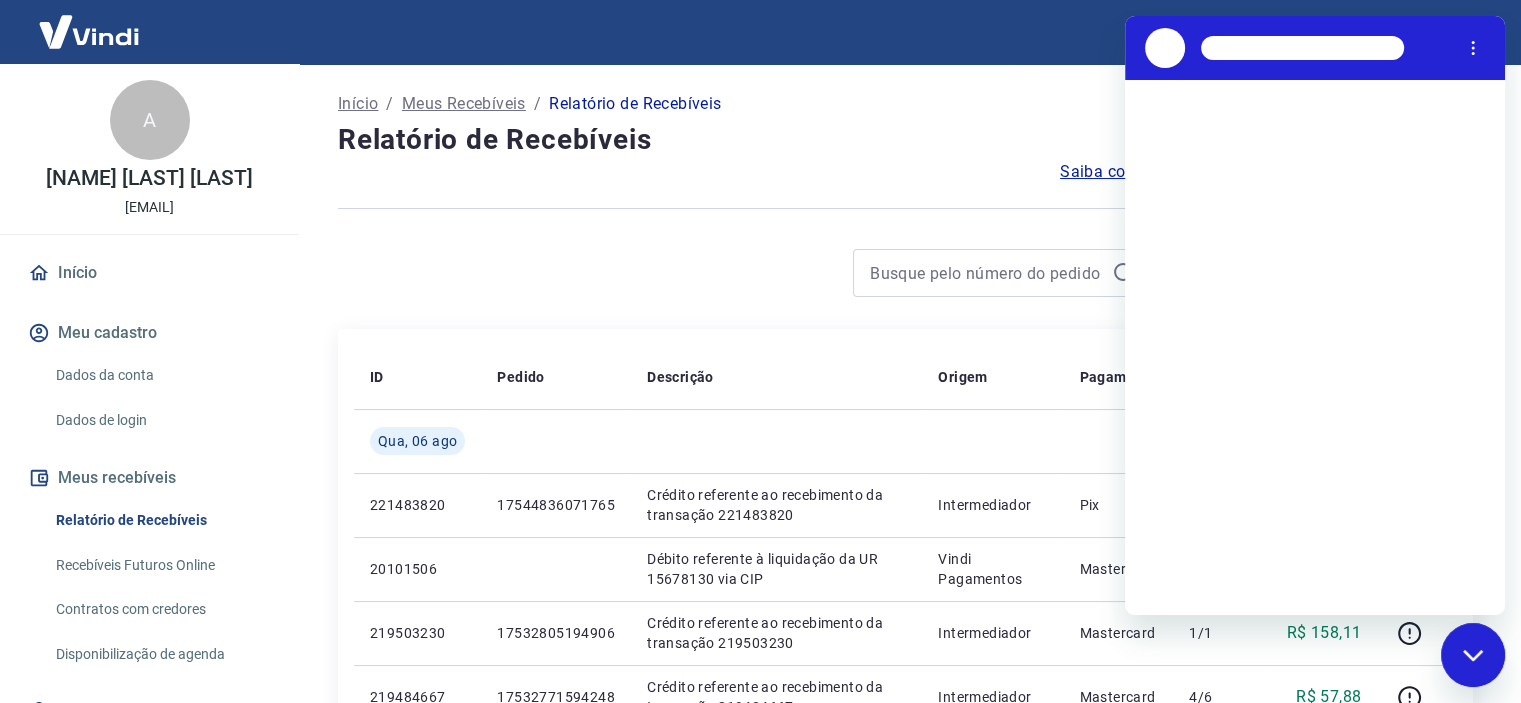 scroll, scrollTop: 0, scrollLeft: 0, axis: both 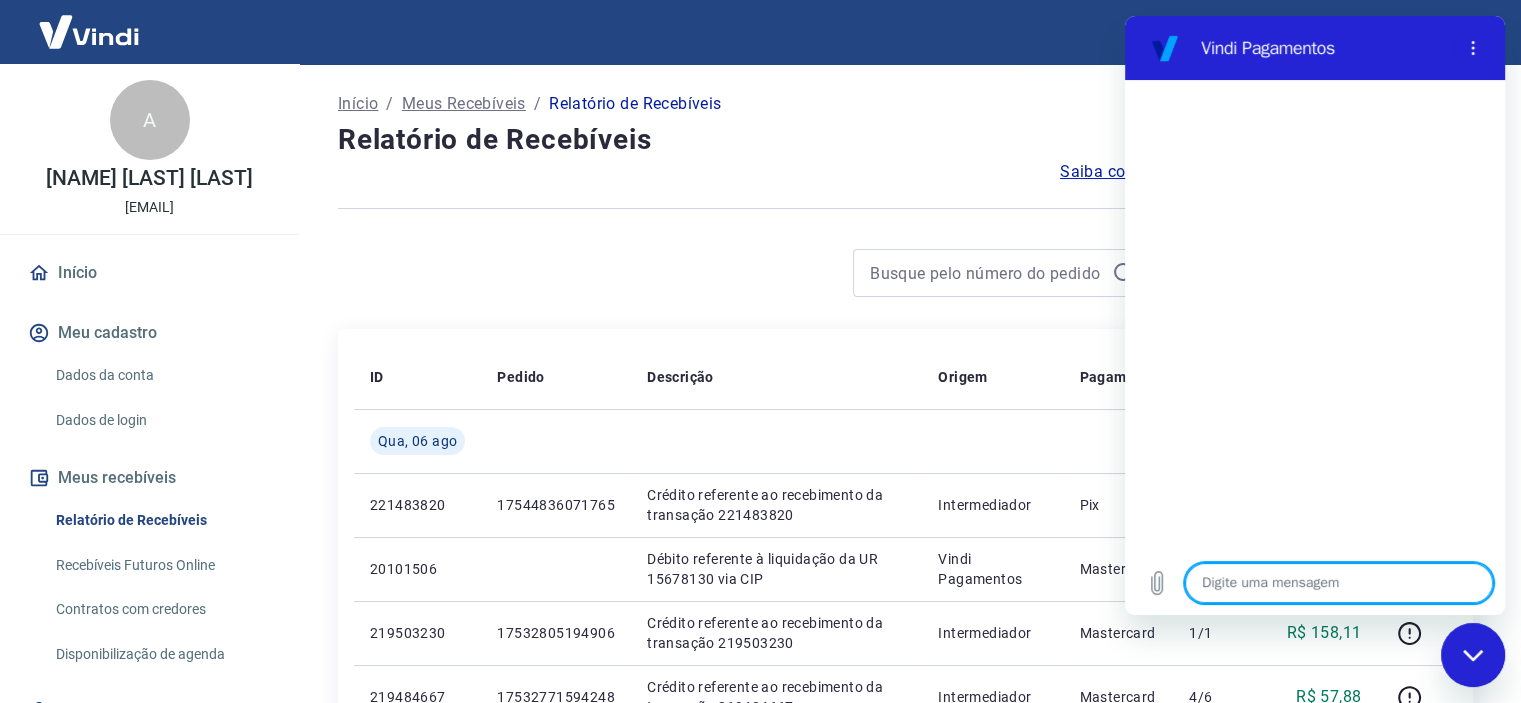 type on "x" 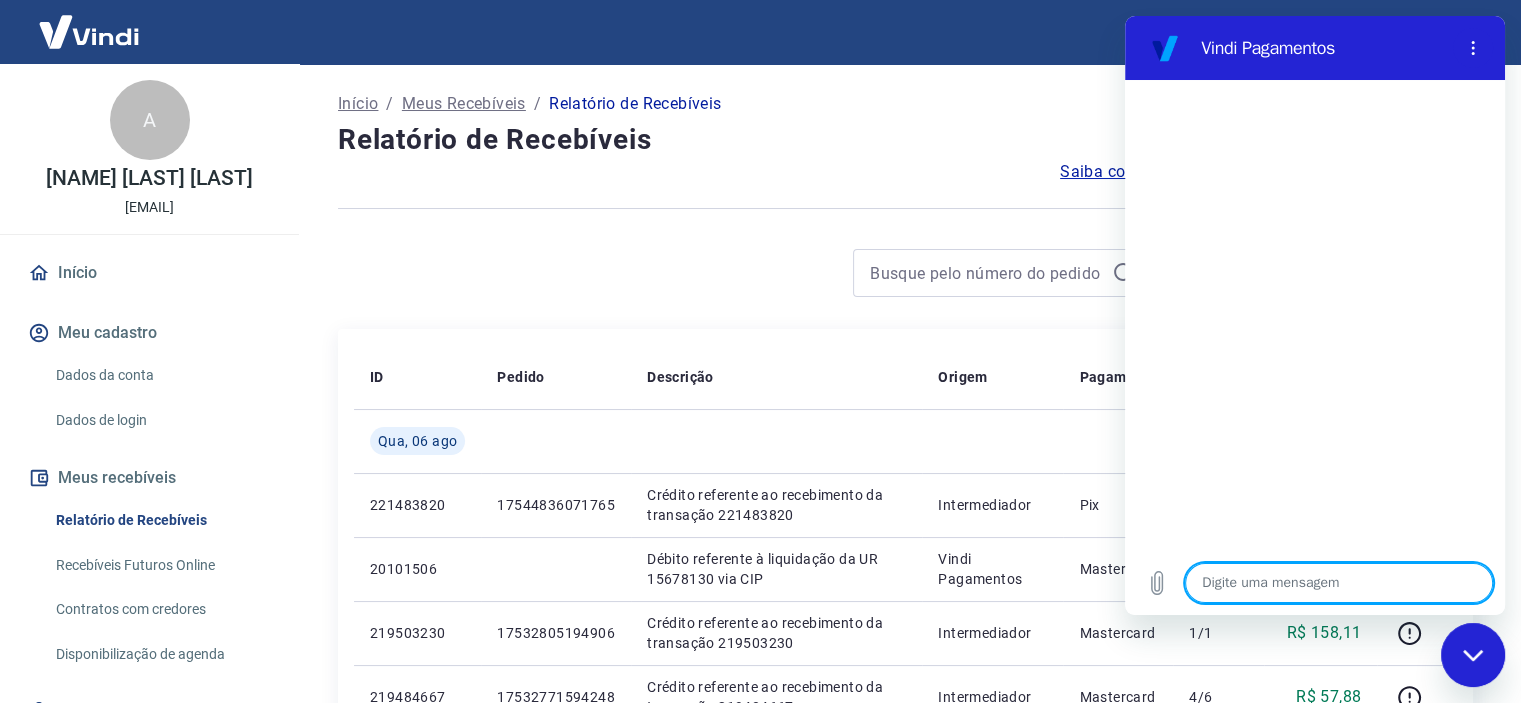 type on "c" 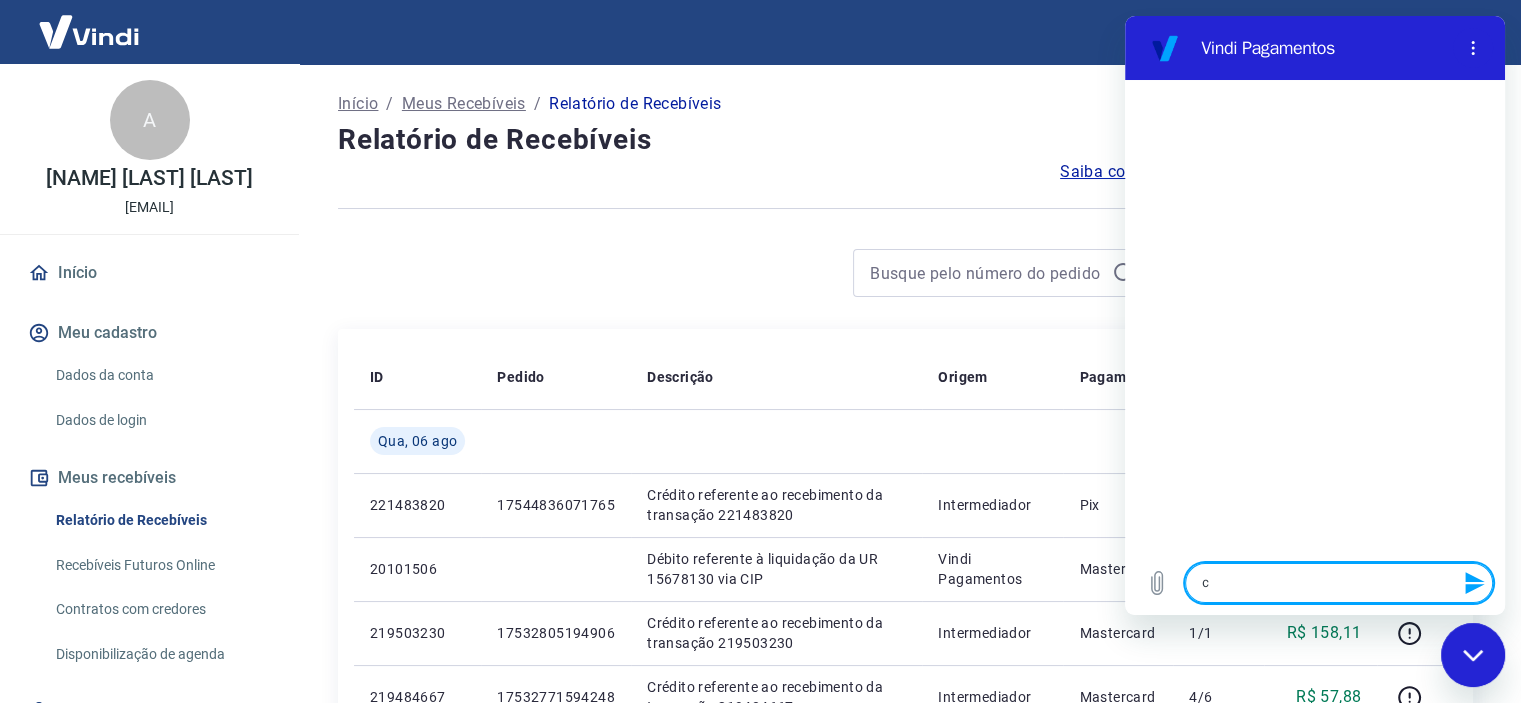 type 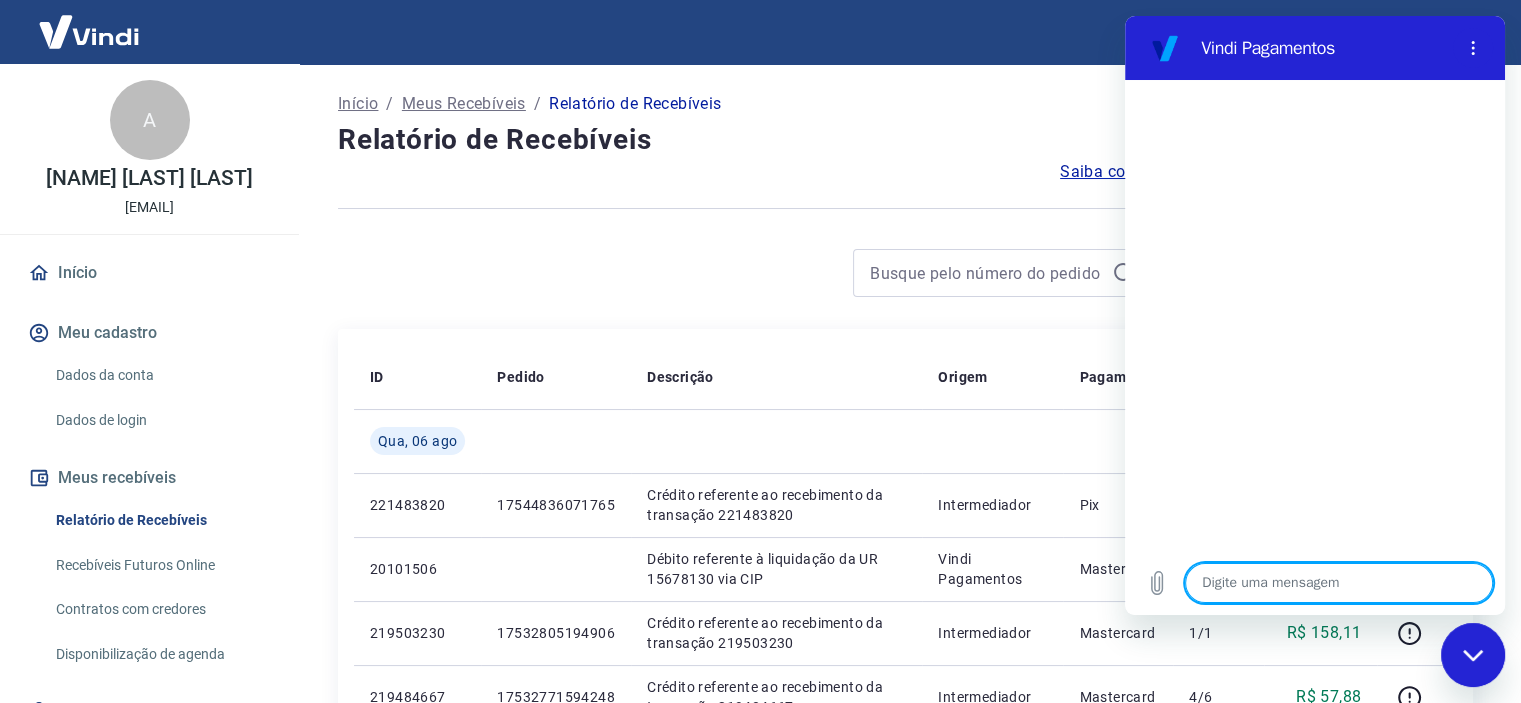 type on "e" 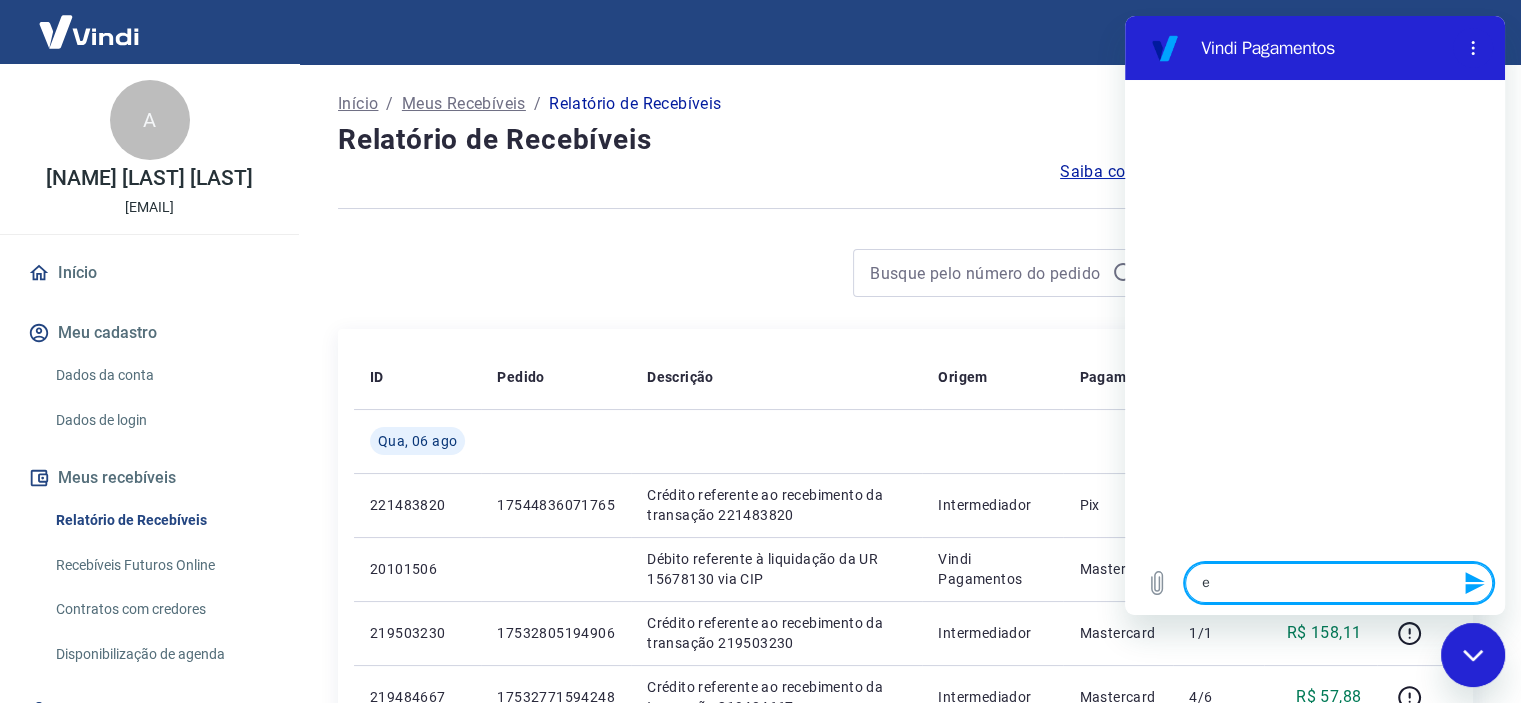 type on "es" 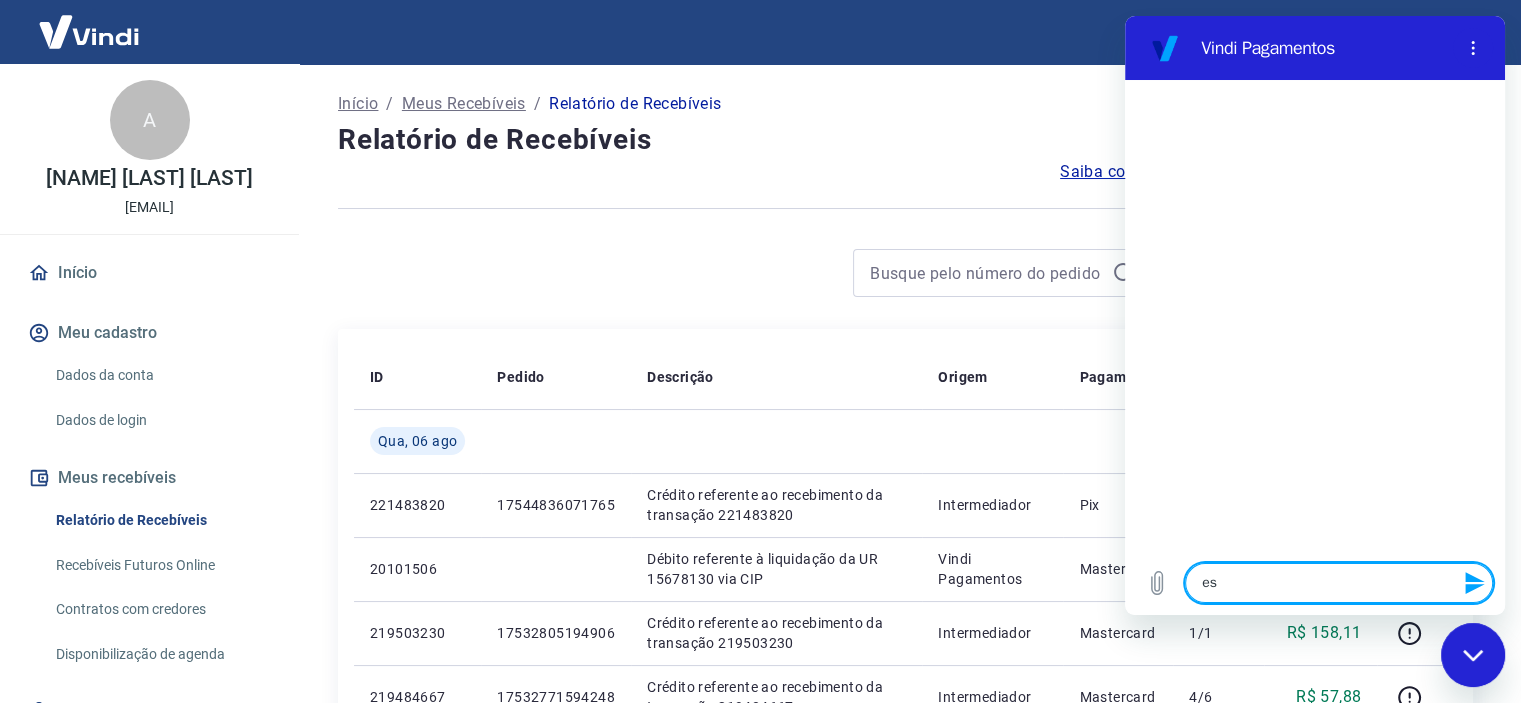 type on "esp" 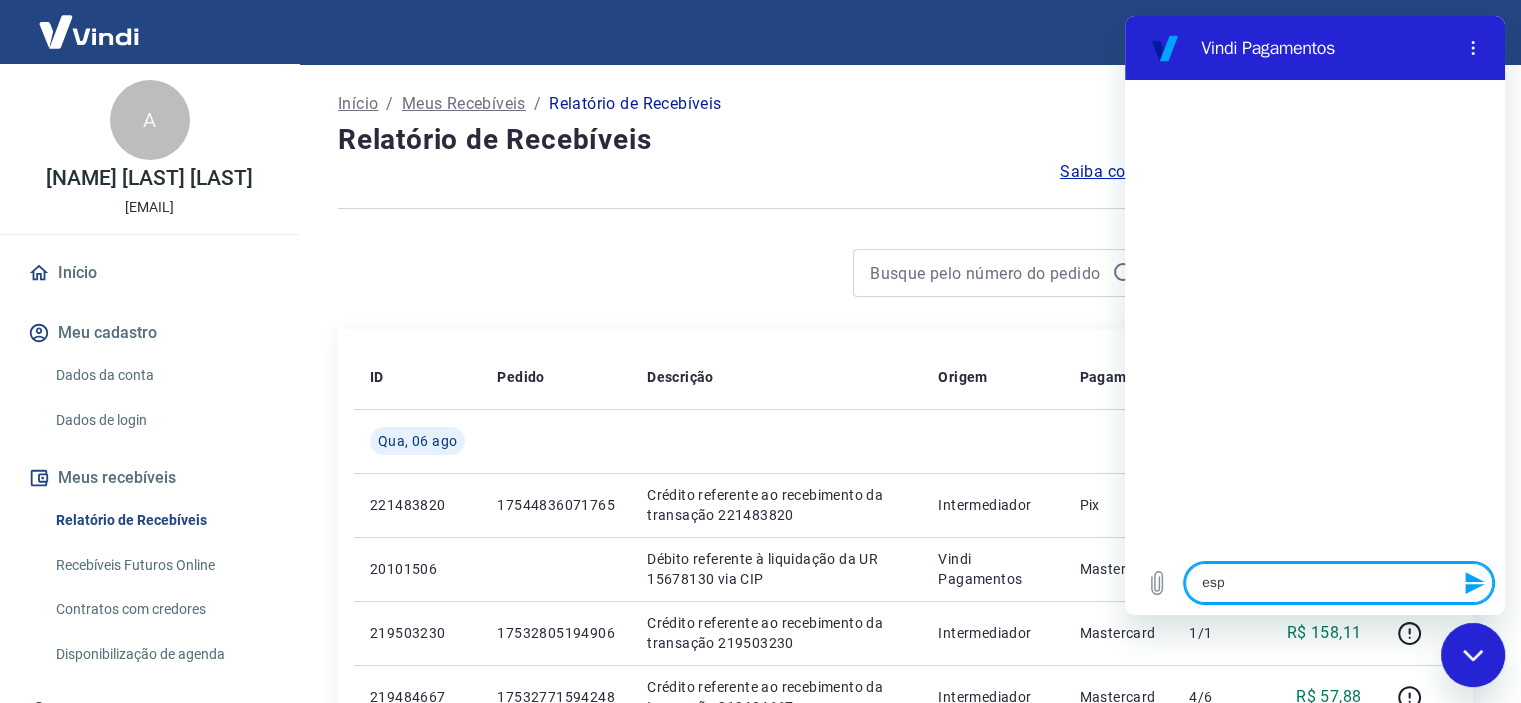 type on "x" 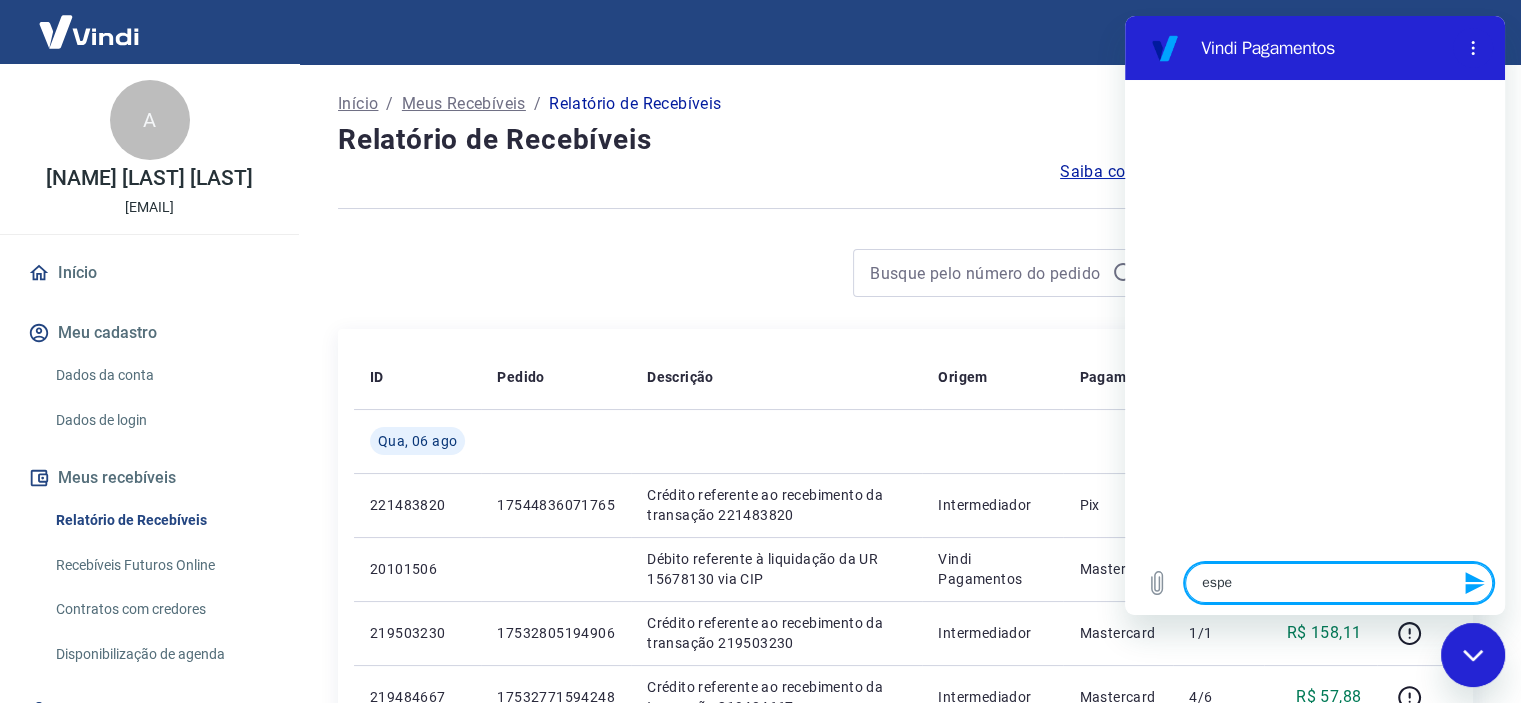 type on "espec" 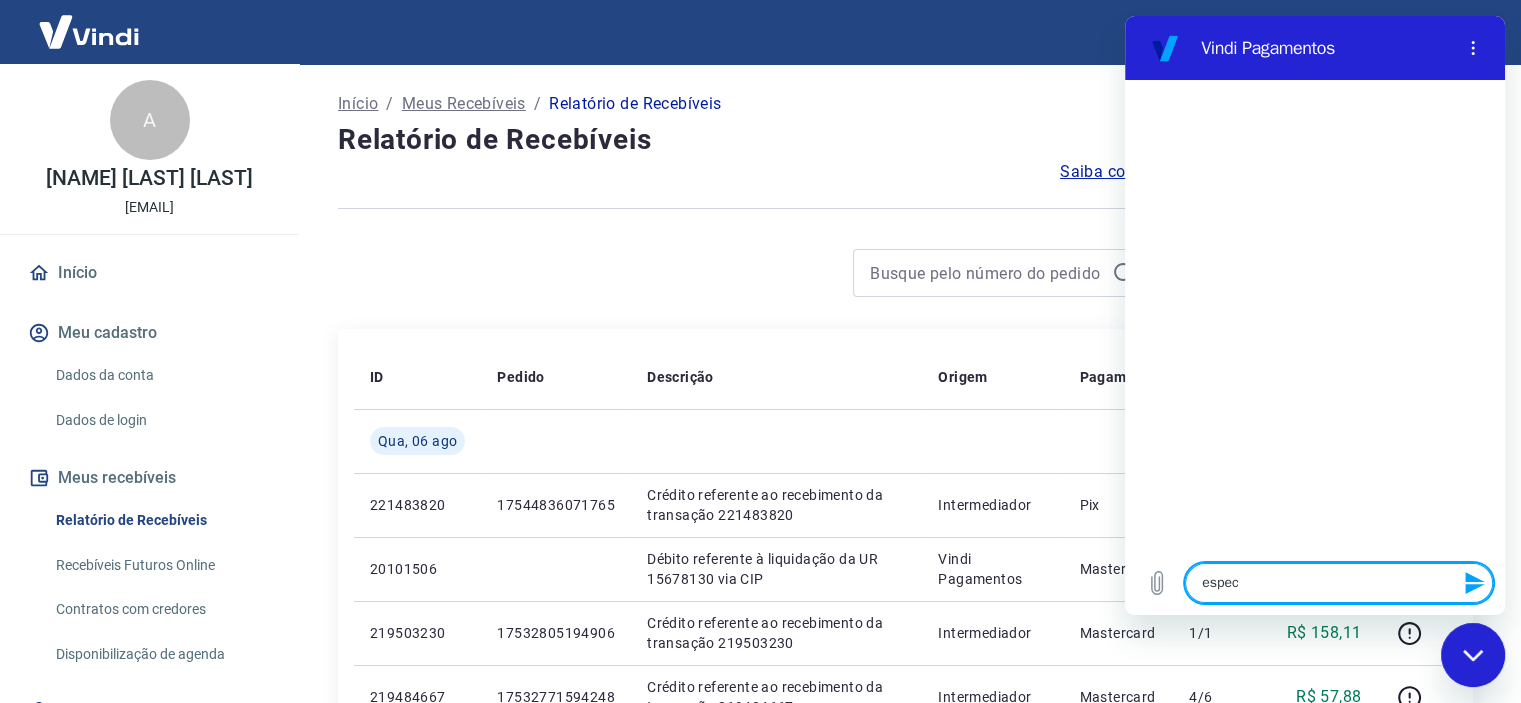 type on "especi" 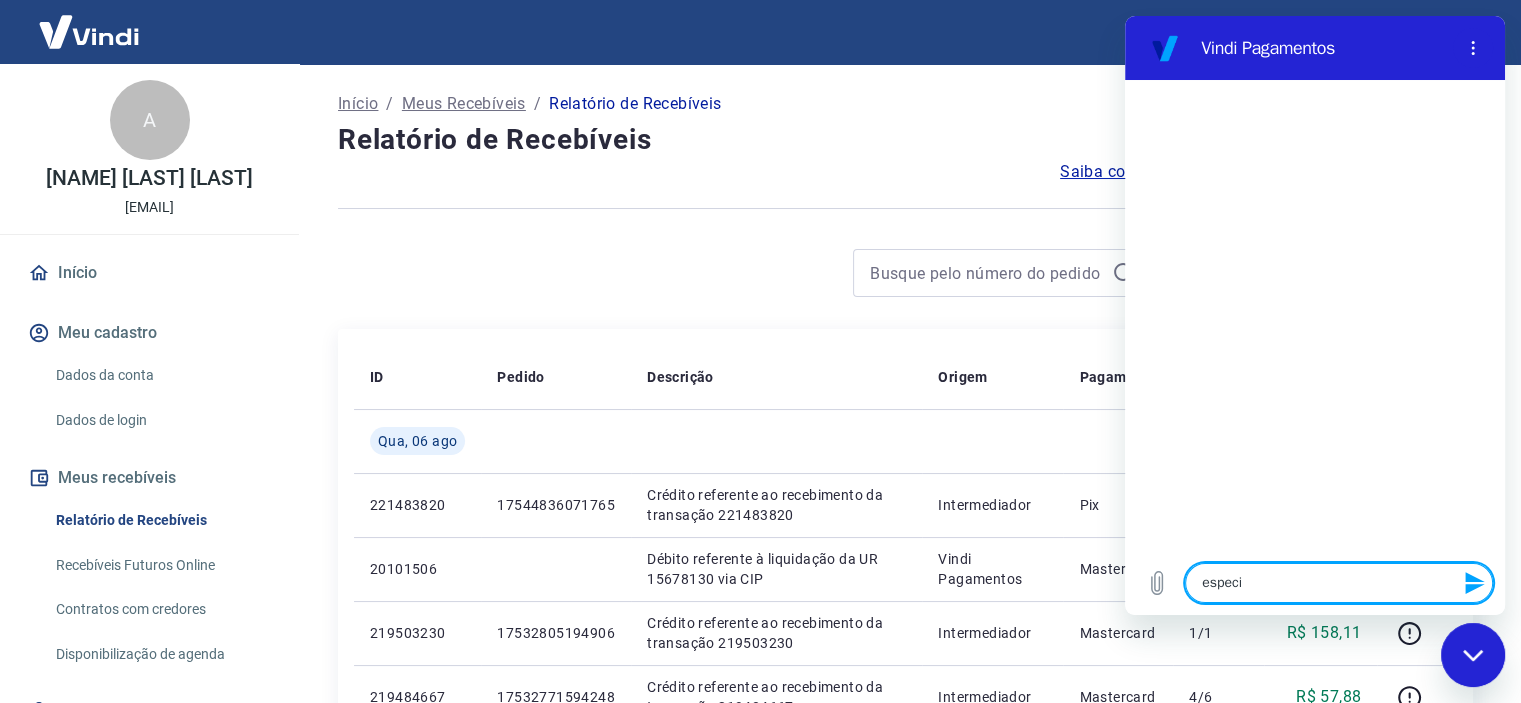 type on "especia" 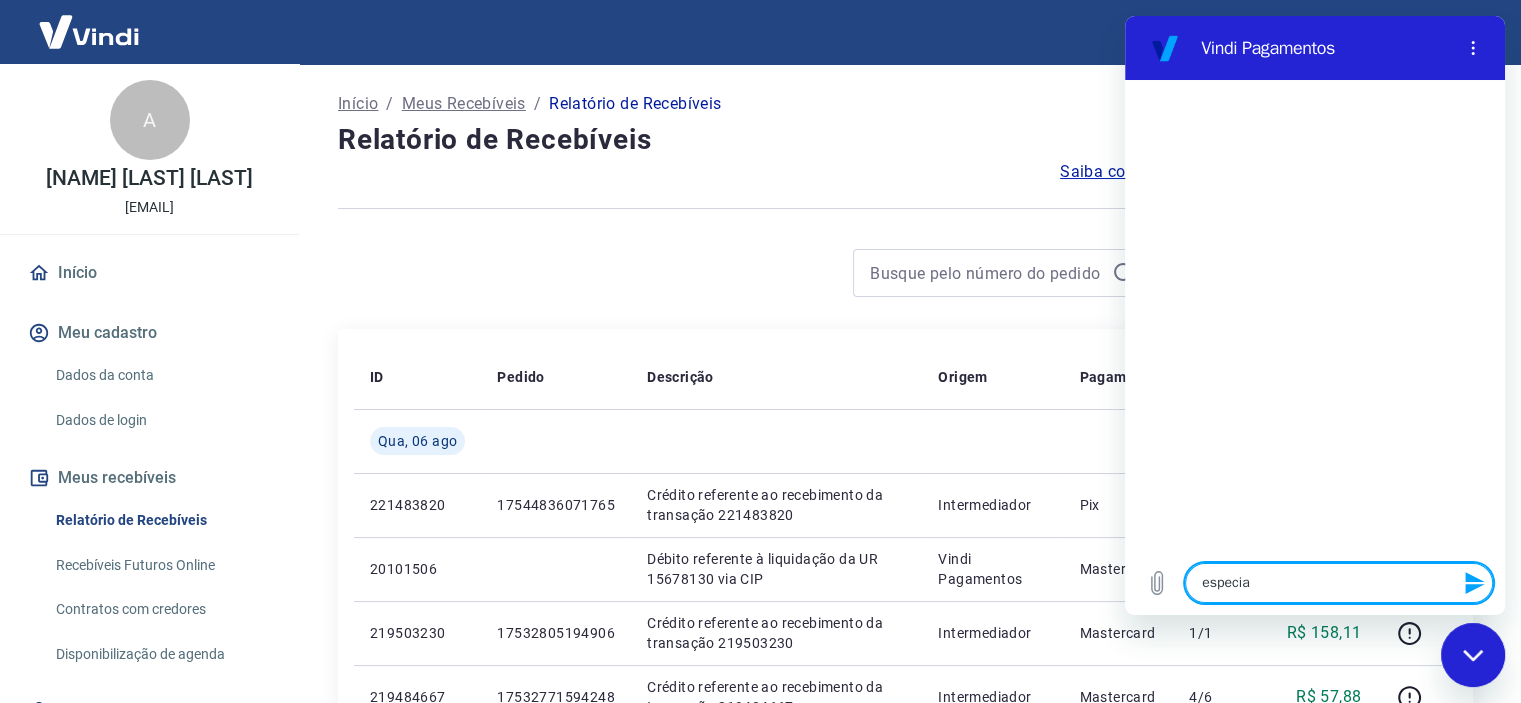 type on "especial" 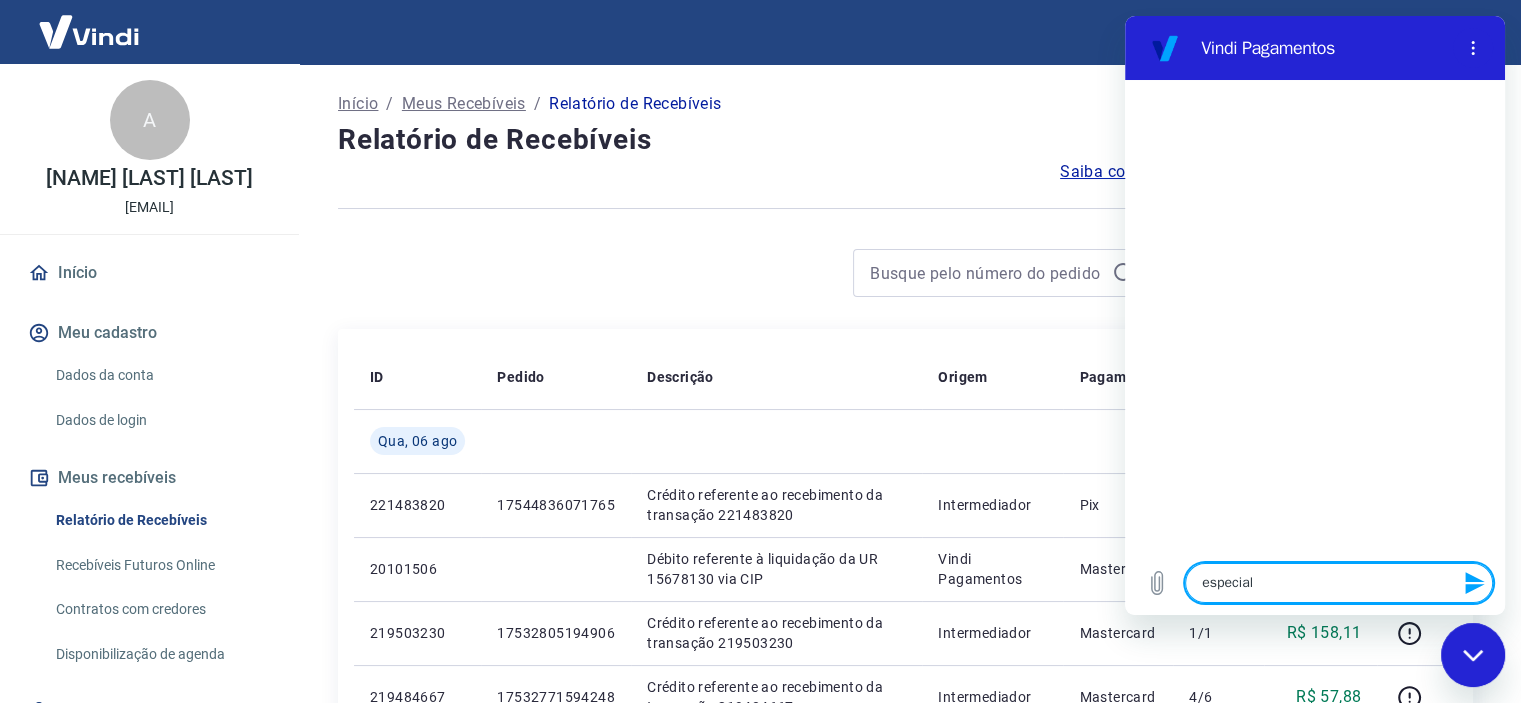 type on "especiali" 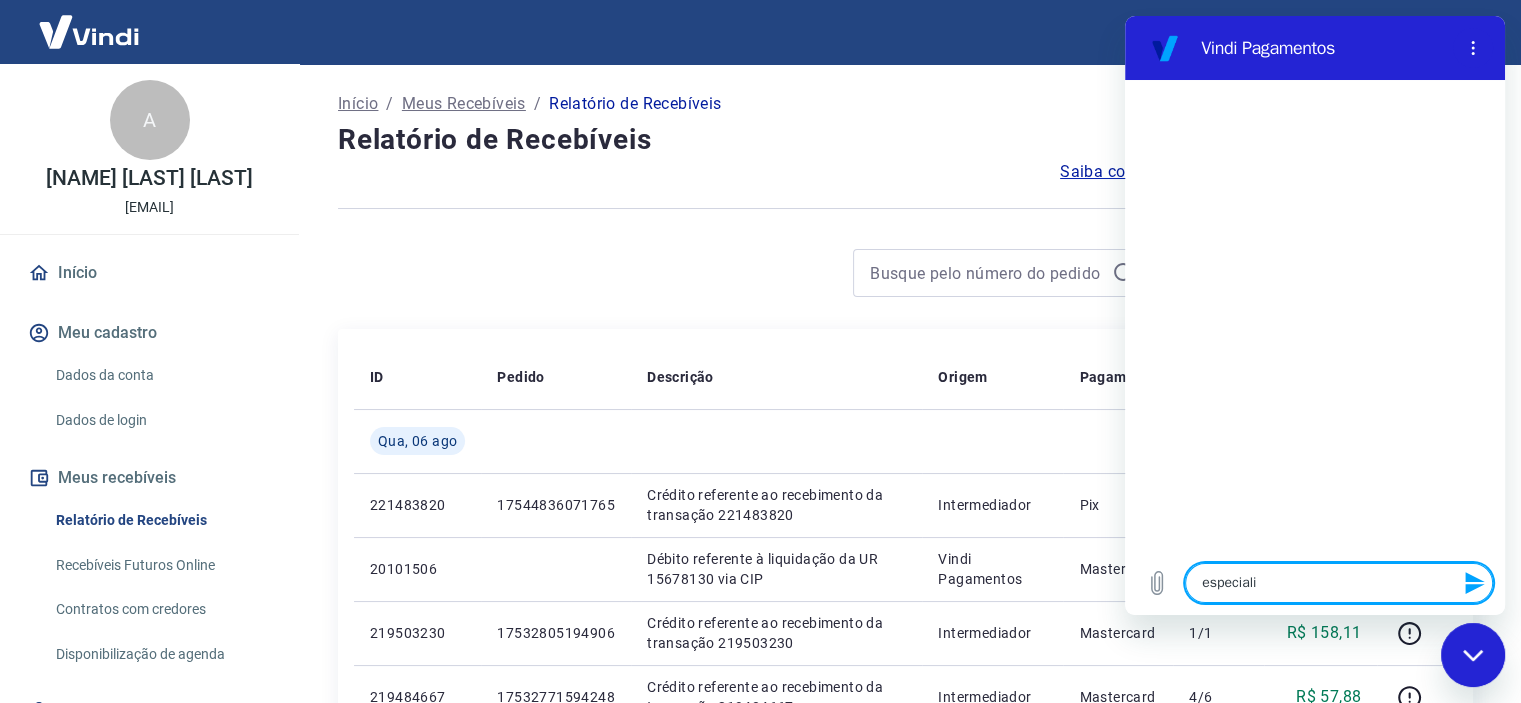type on "especialis" 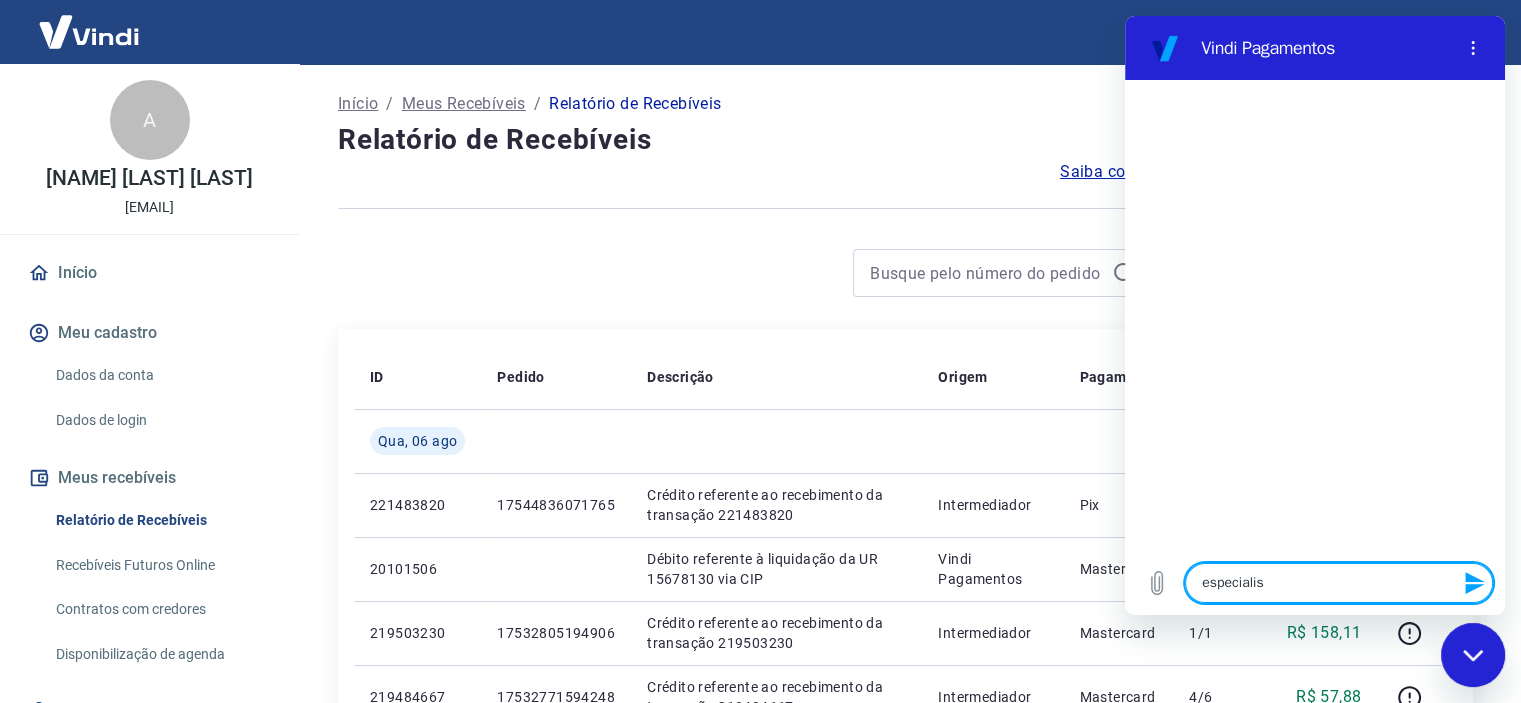type on "especialist" 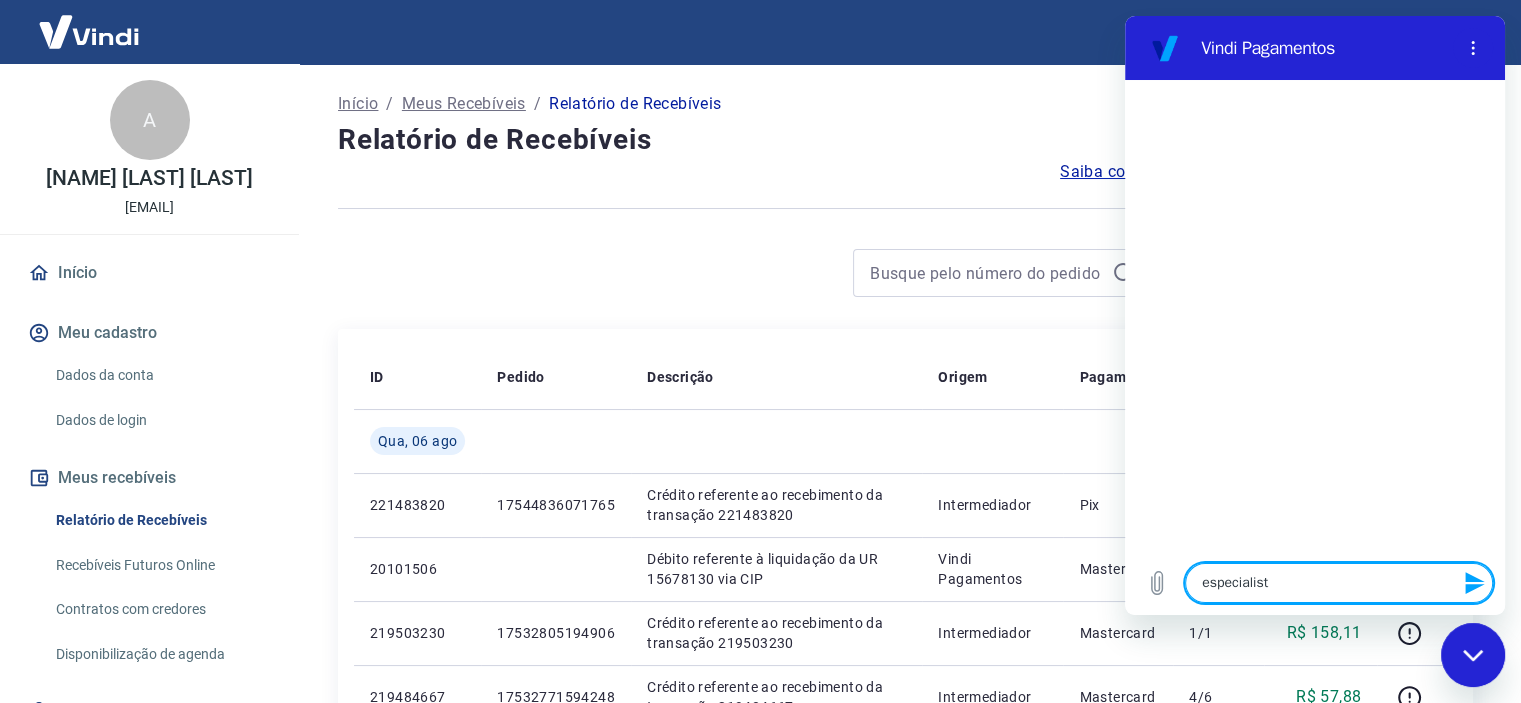 type on "especialista" 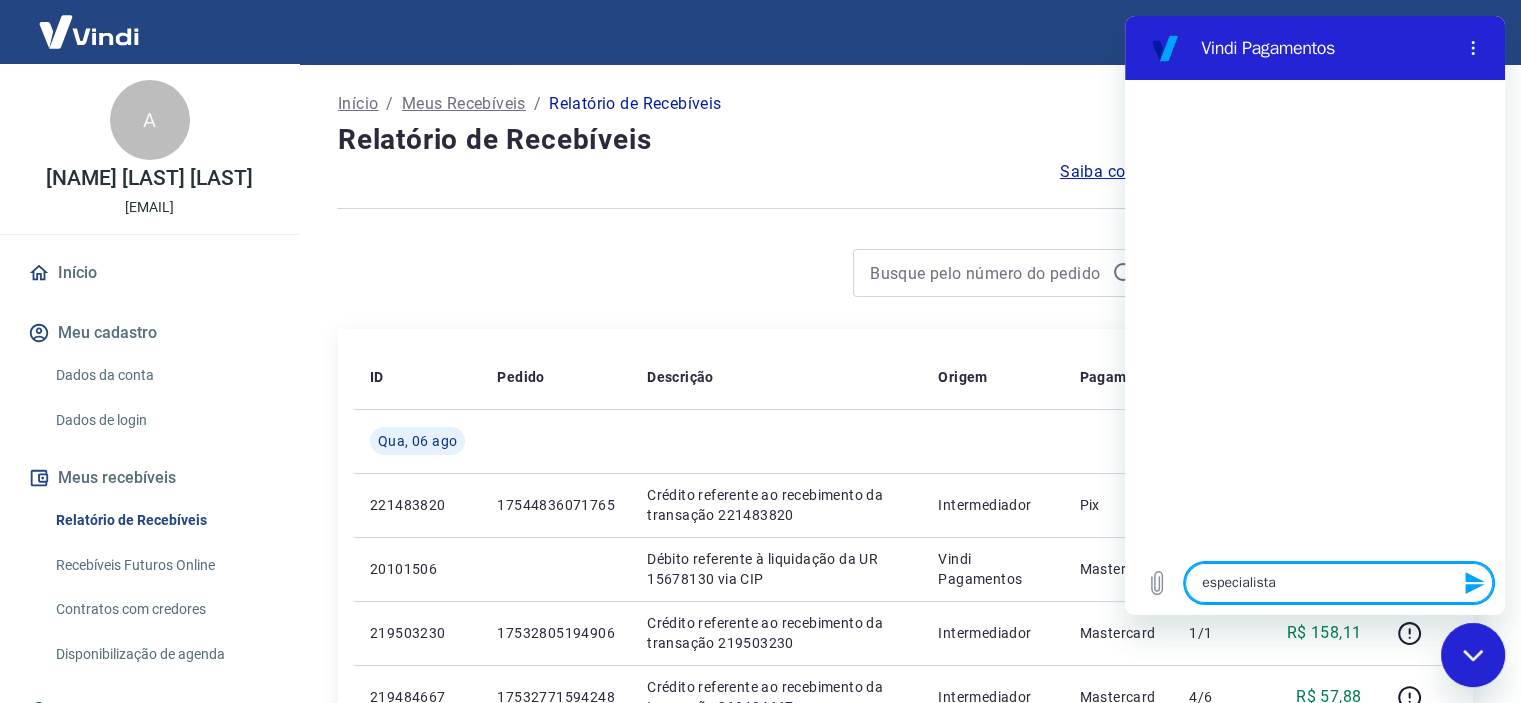 type on "x" 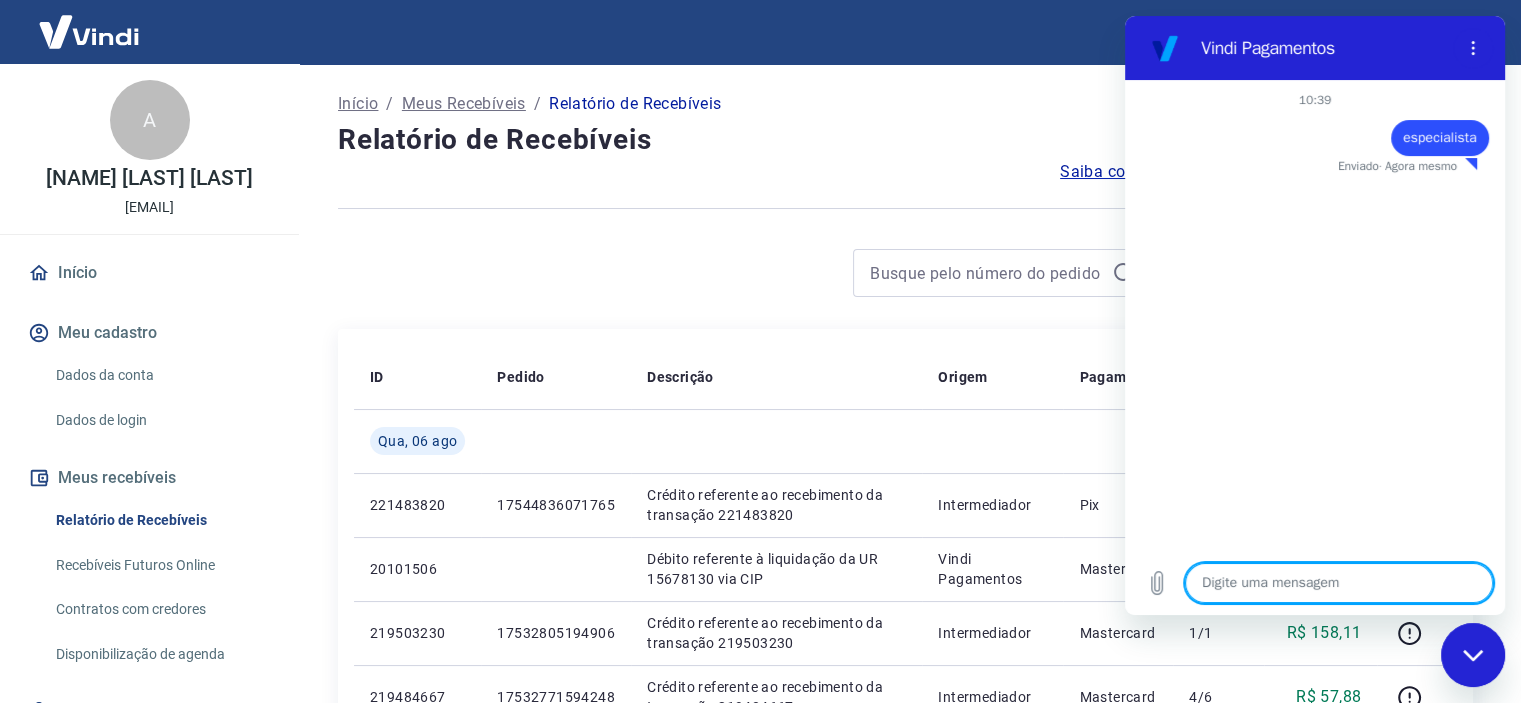 type on "x" 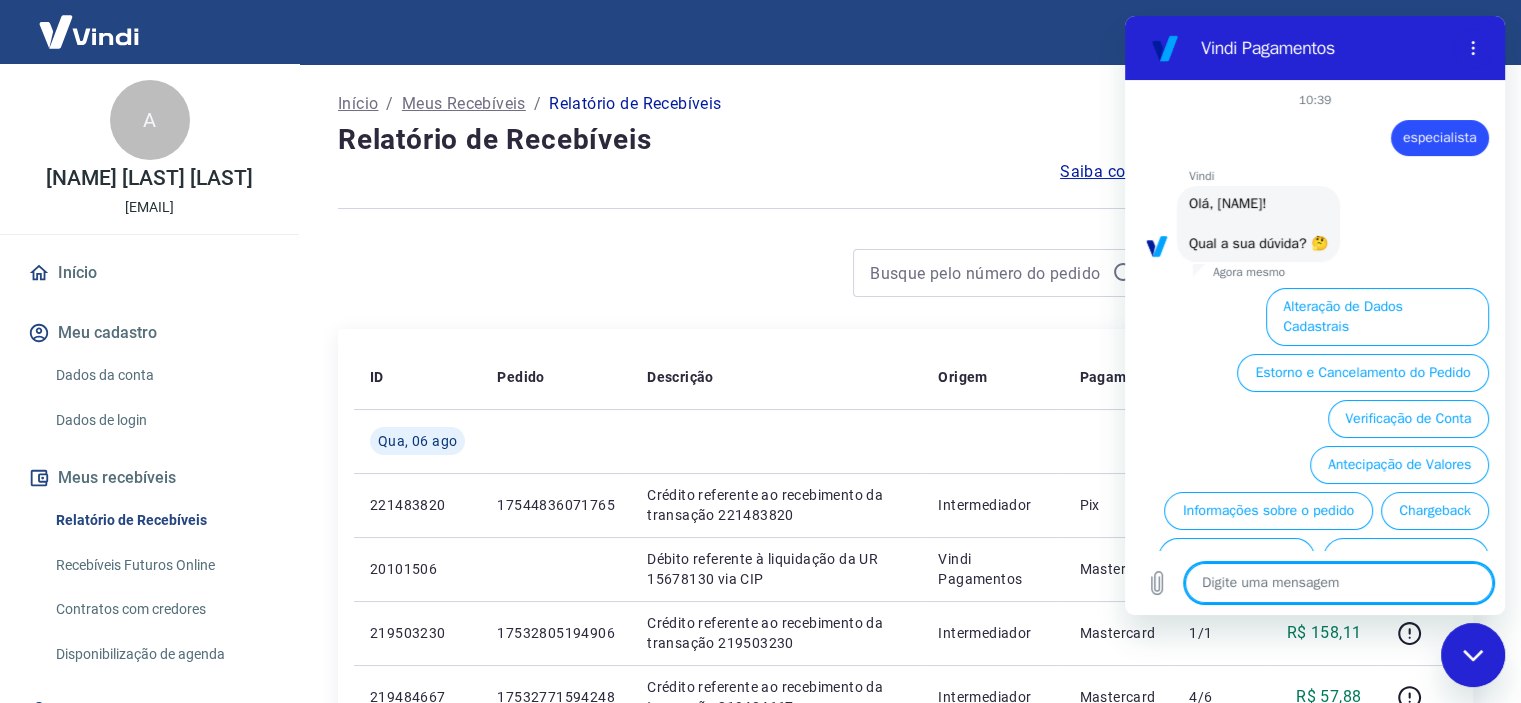 scroll, scrollTop: 118, scrollLeft: 0, axis: vertical 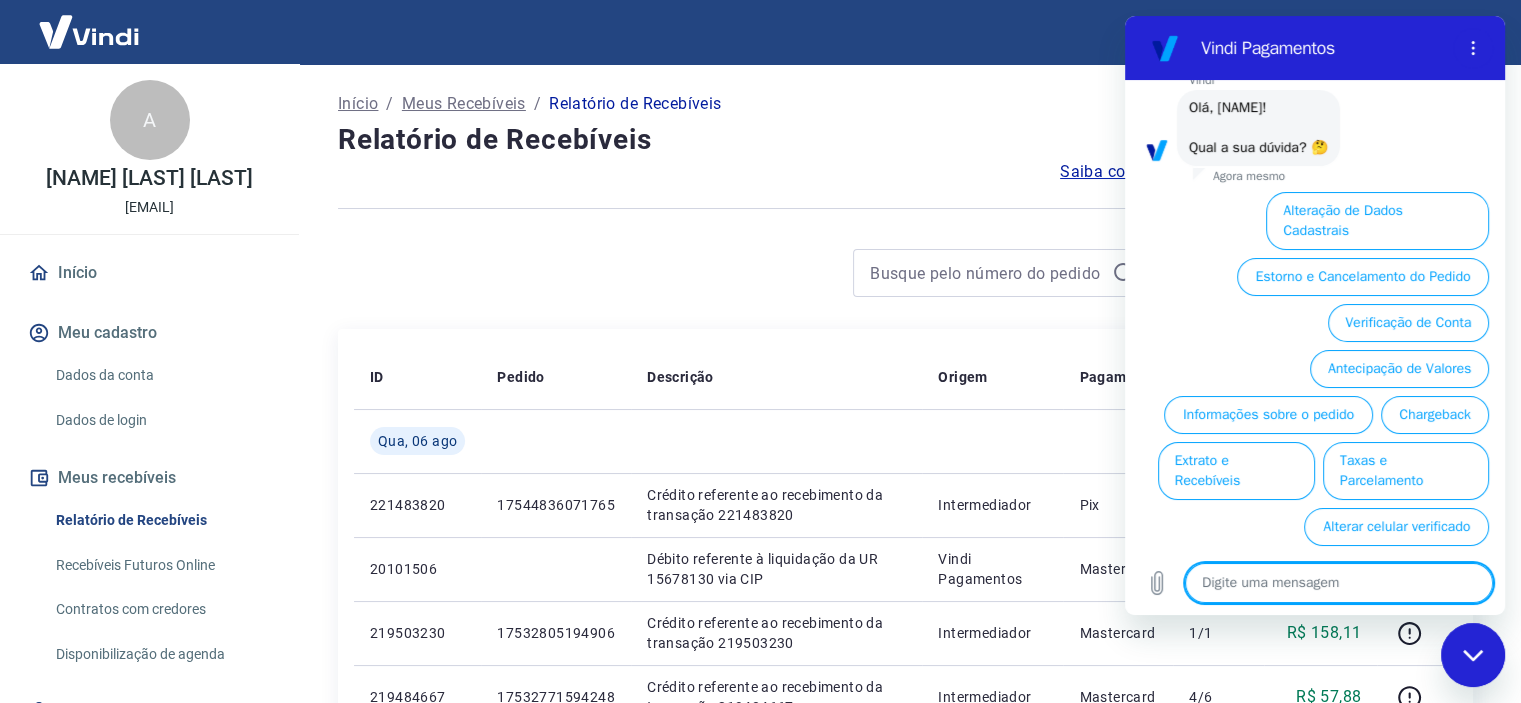 type on "e" 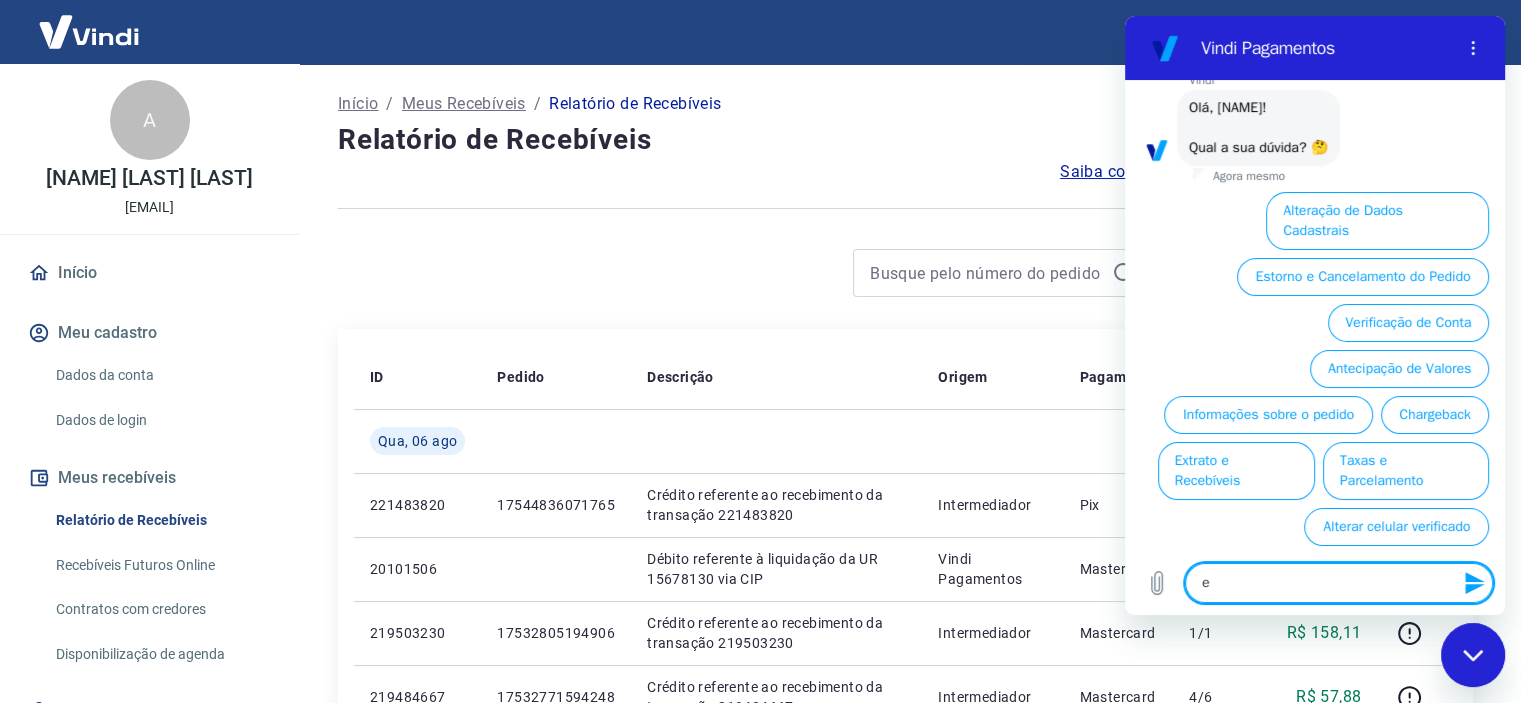 type on "es" 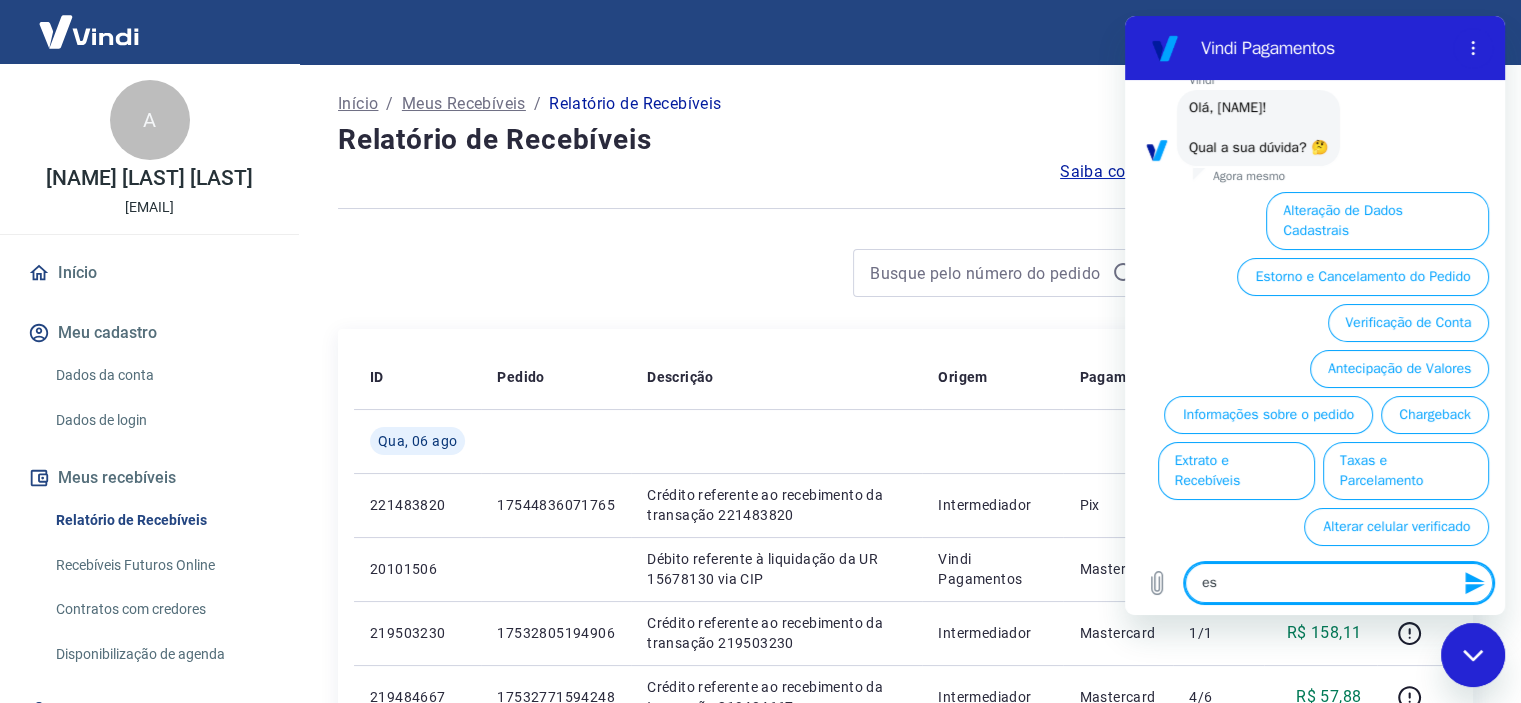 type on "esp" 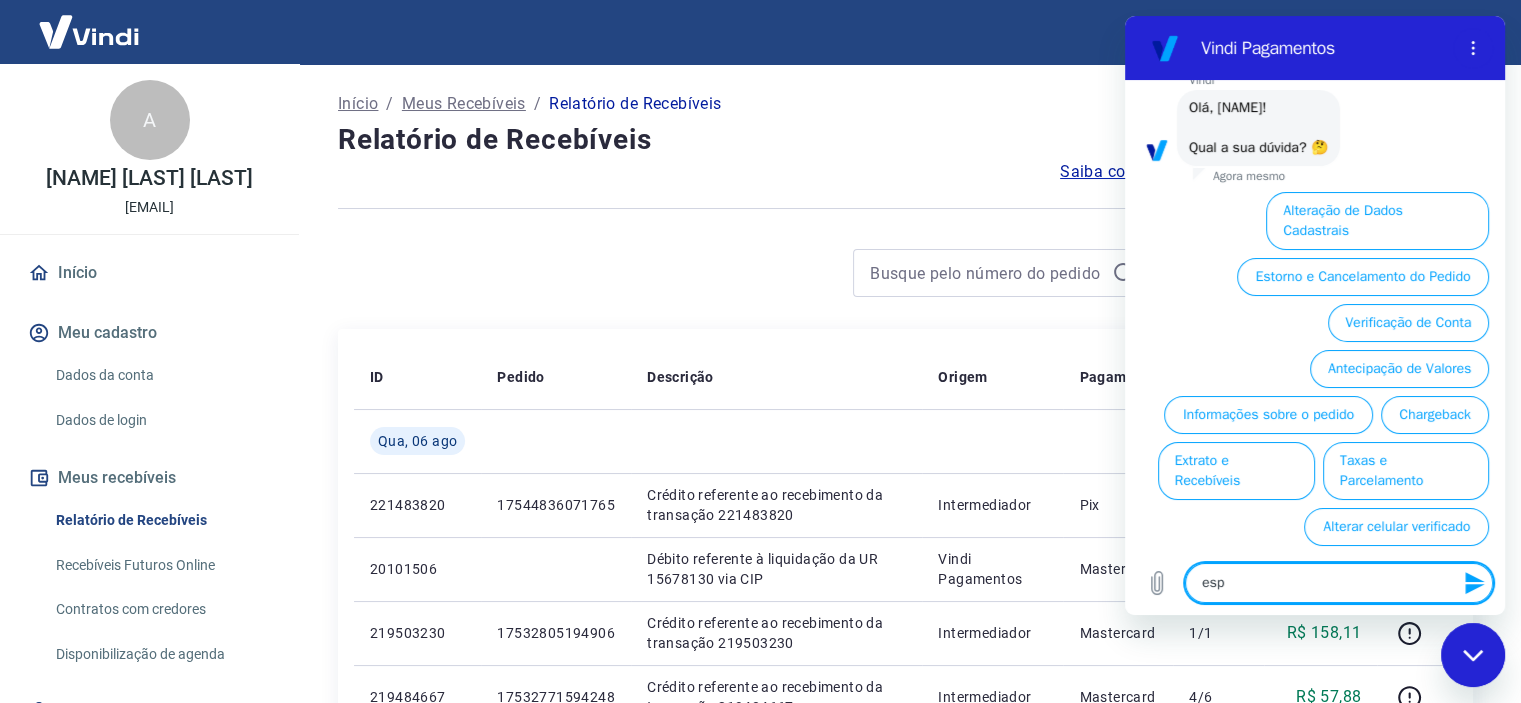 type on "x" 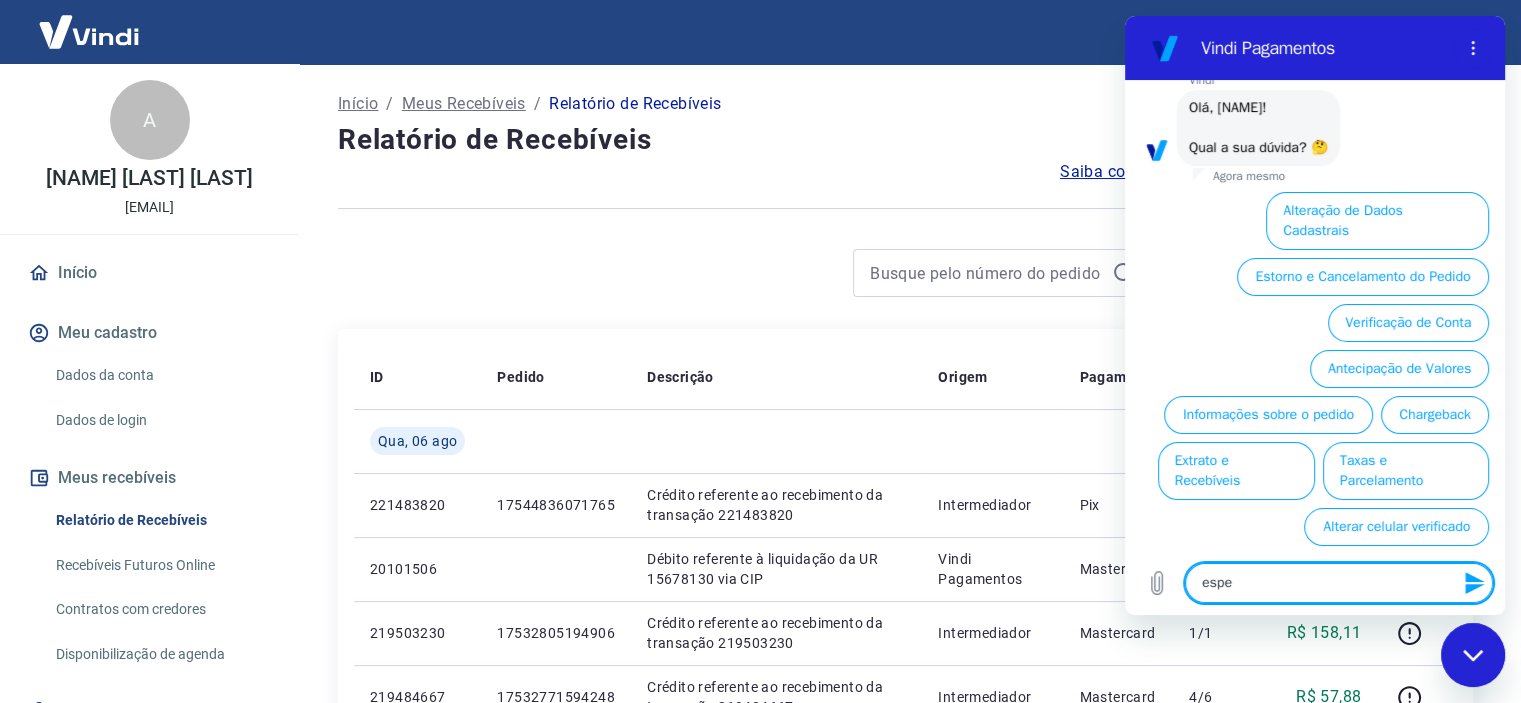 type on "esp" 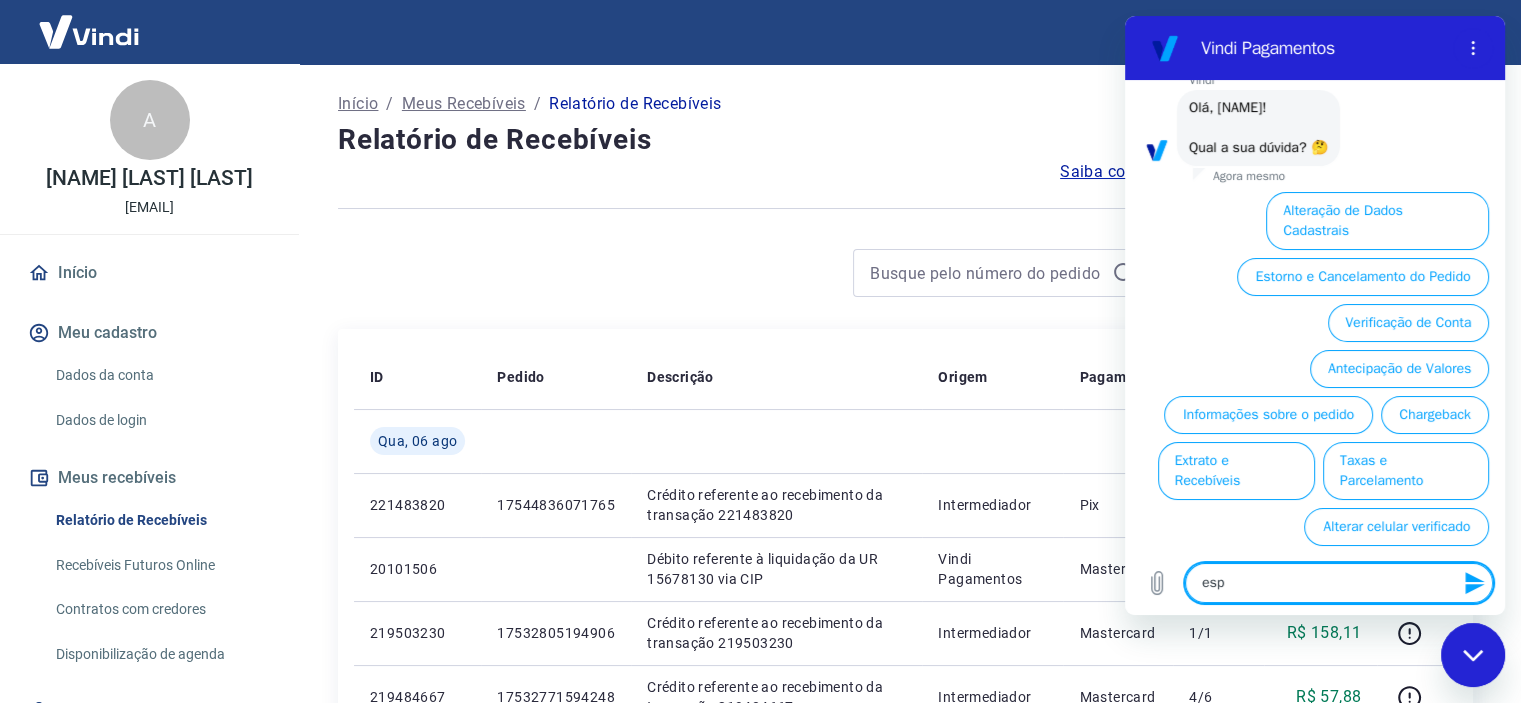 type on "es" 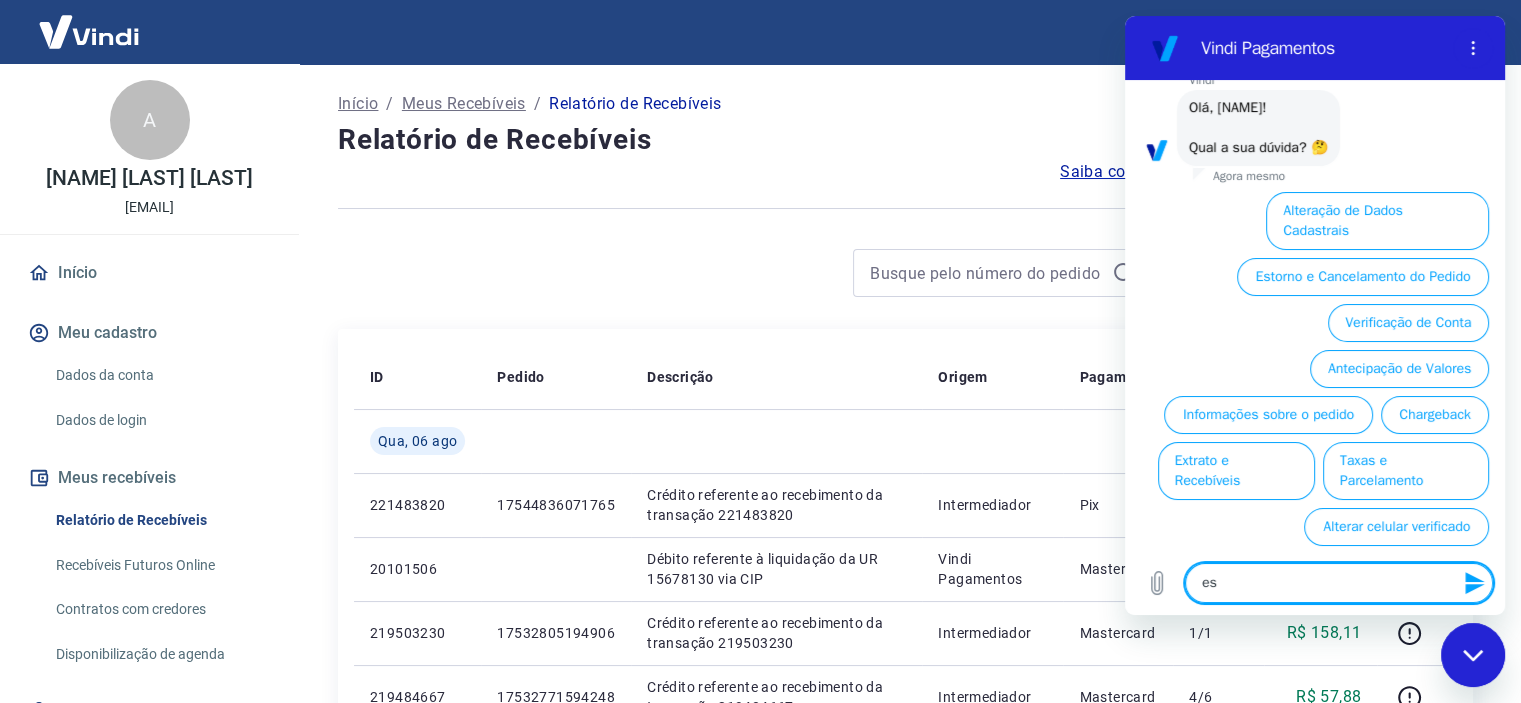 type on "e" 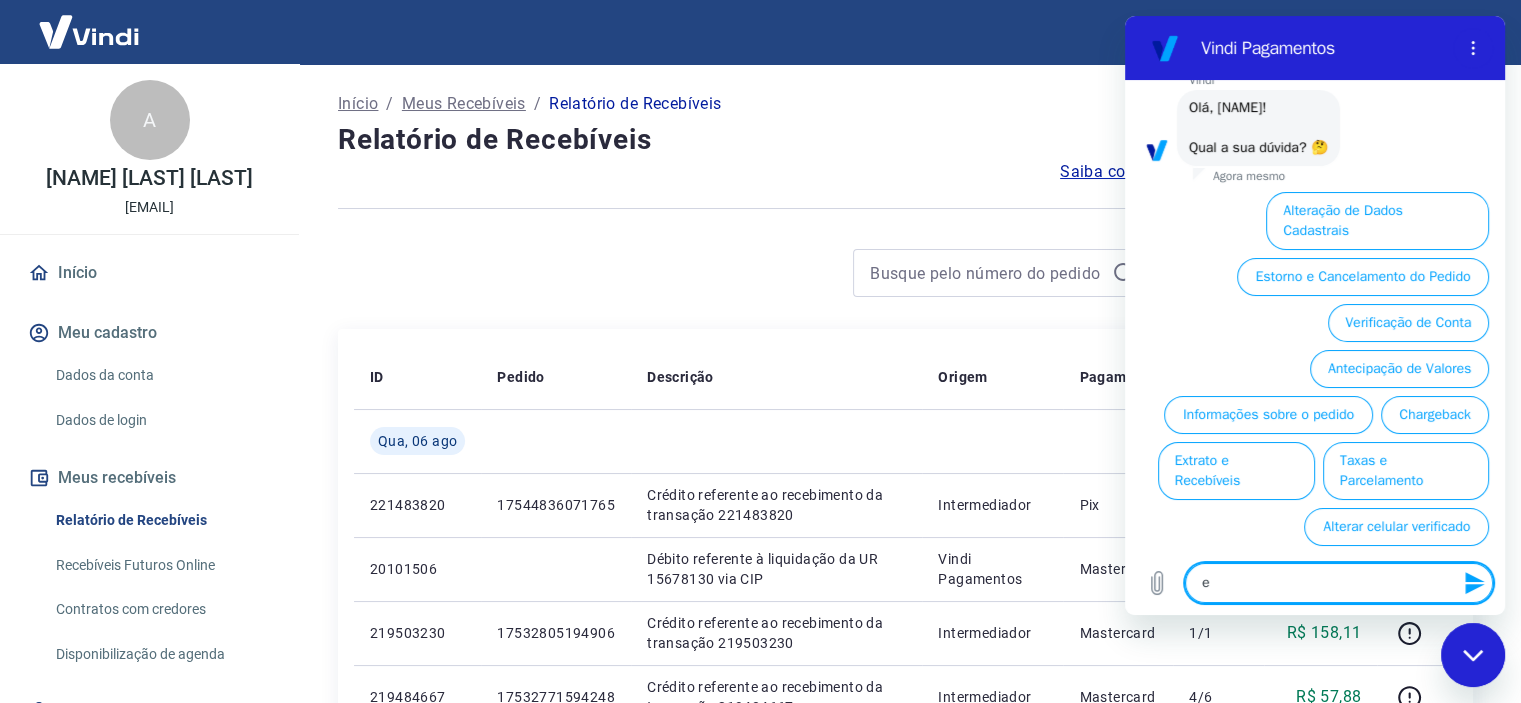 type 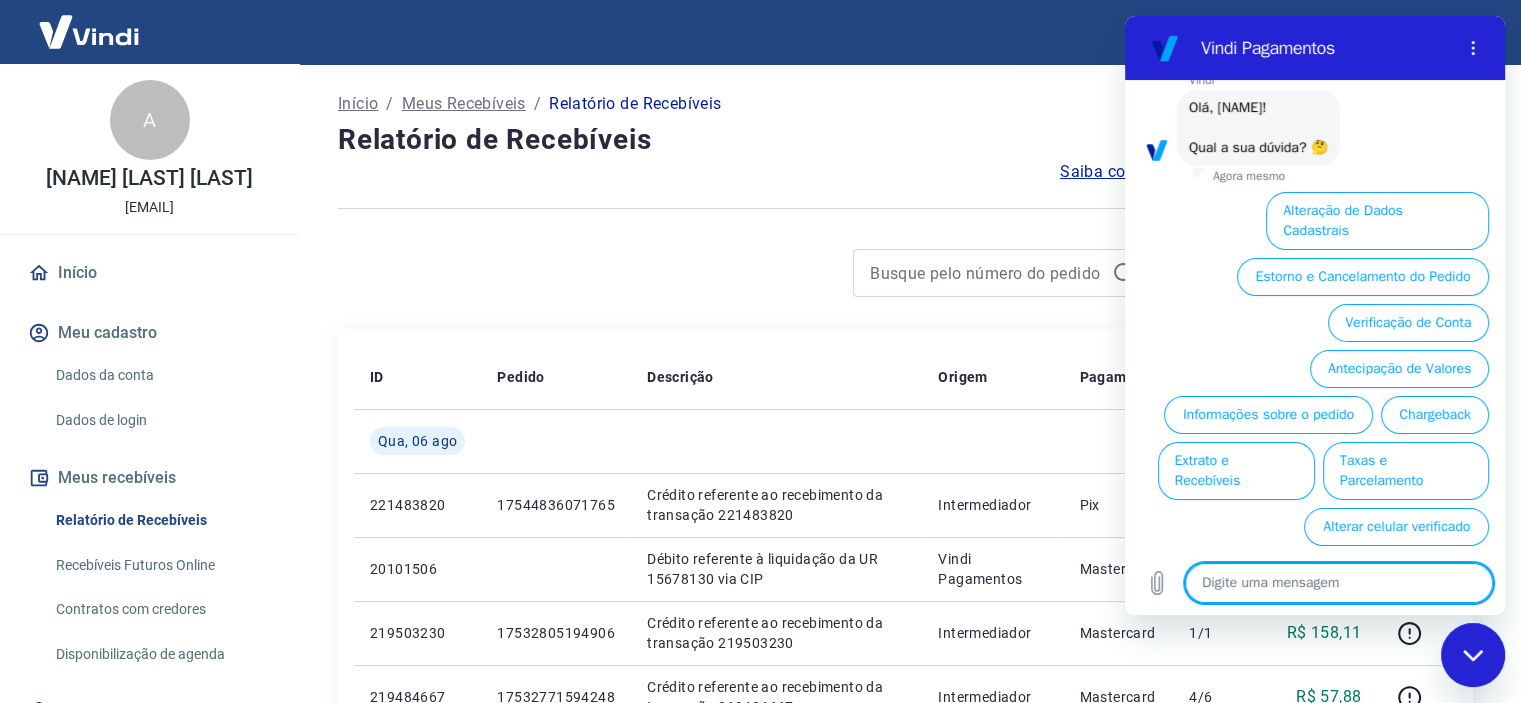 type on "p" 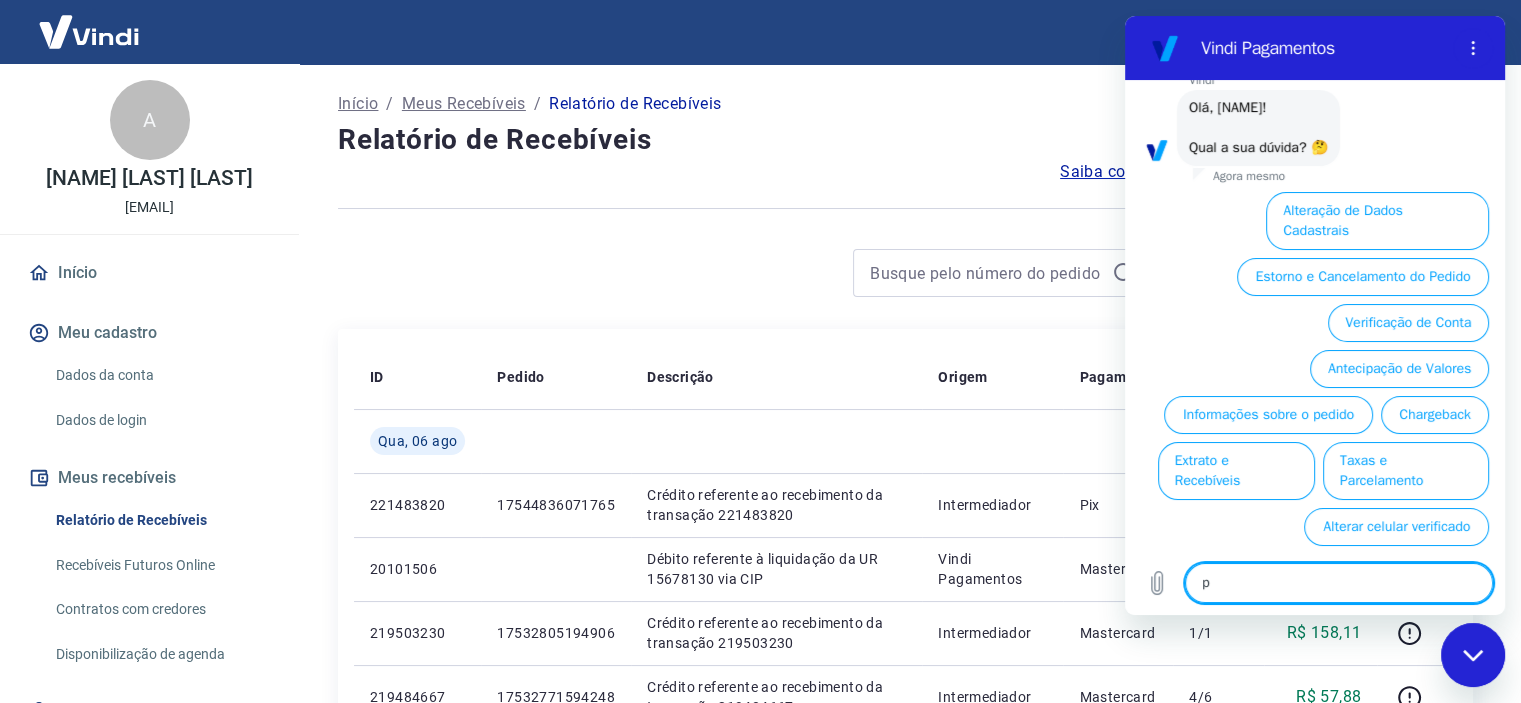 type on "pe" 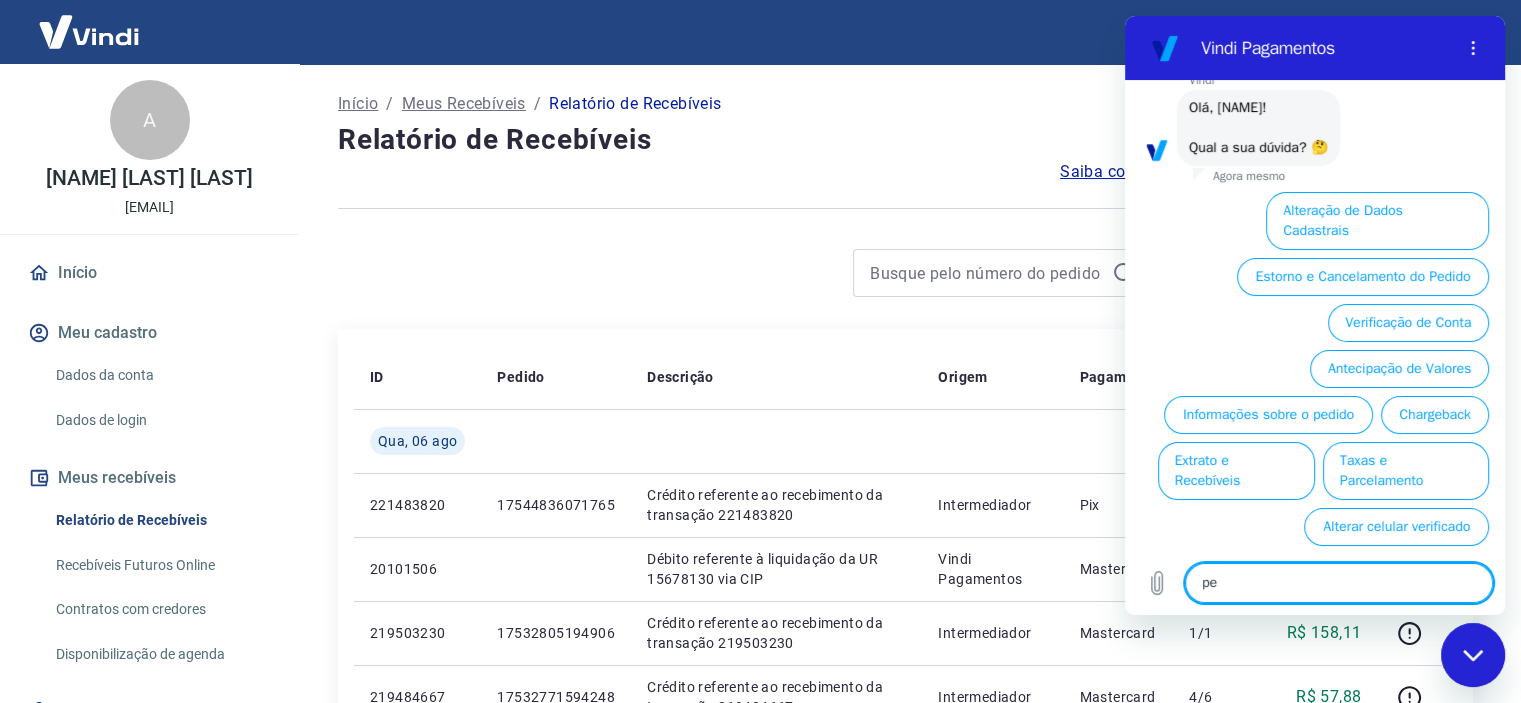 type on "per" 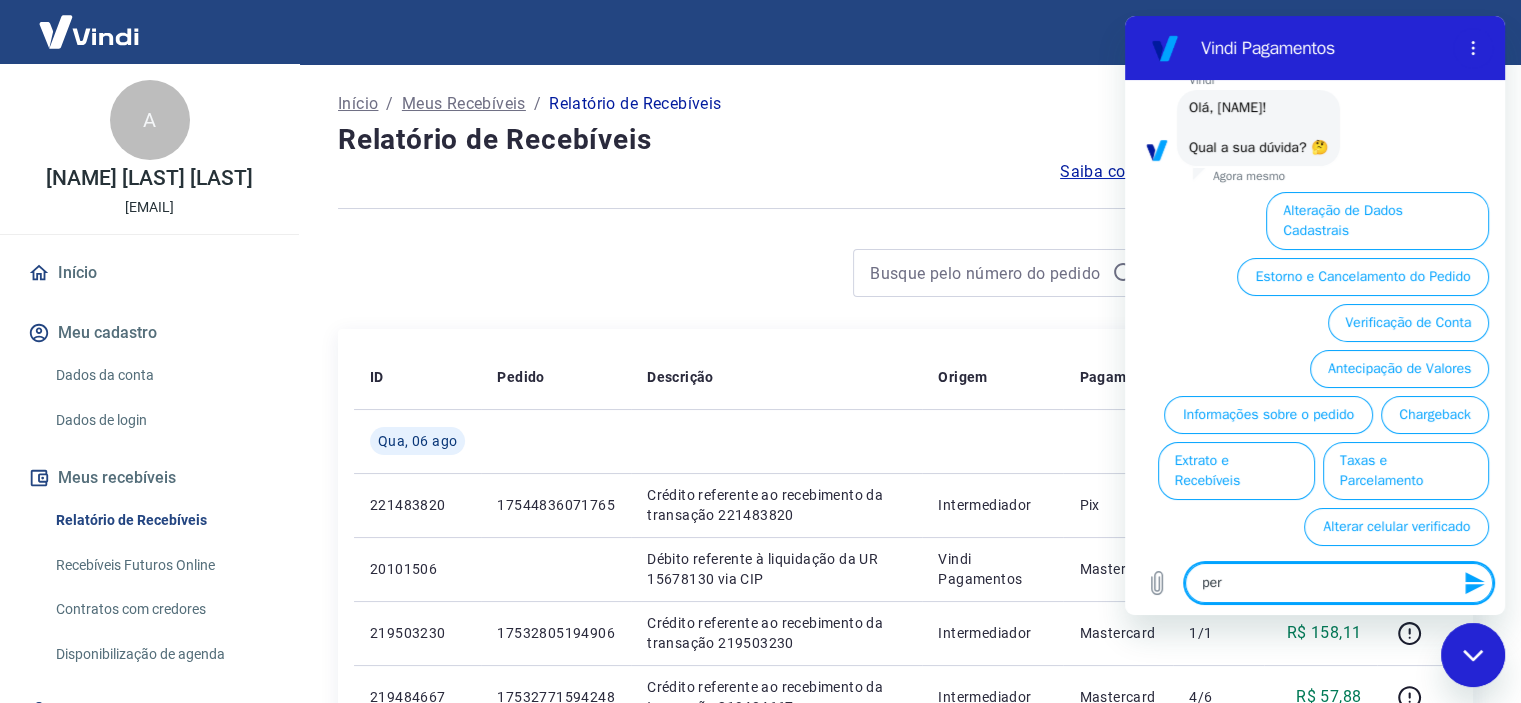 type on "perm" 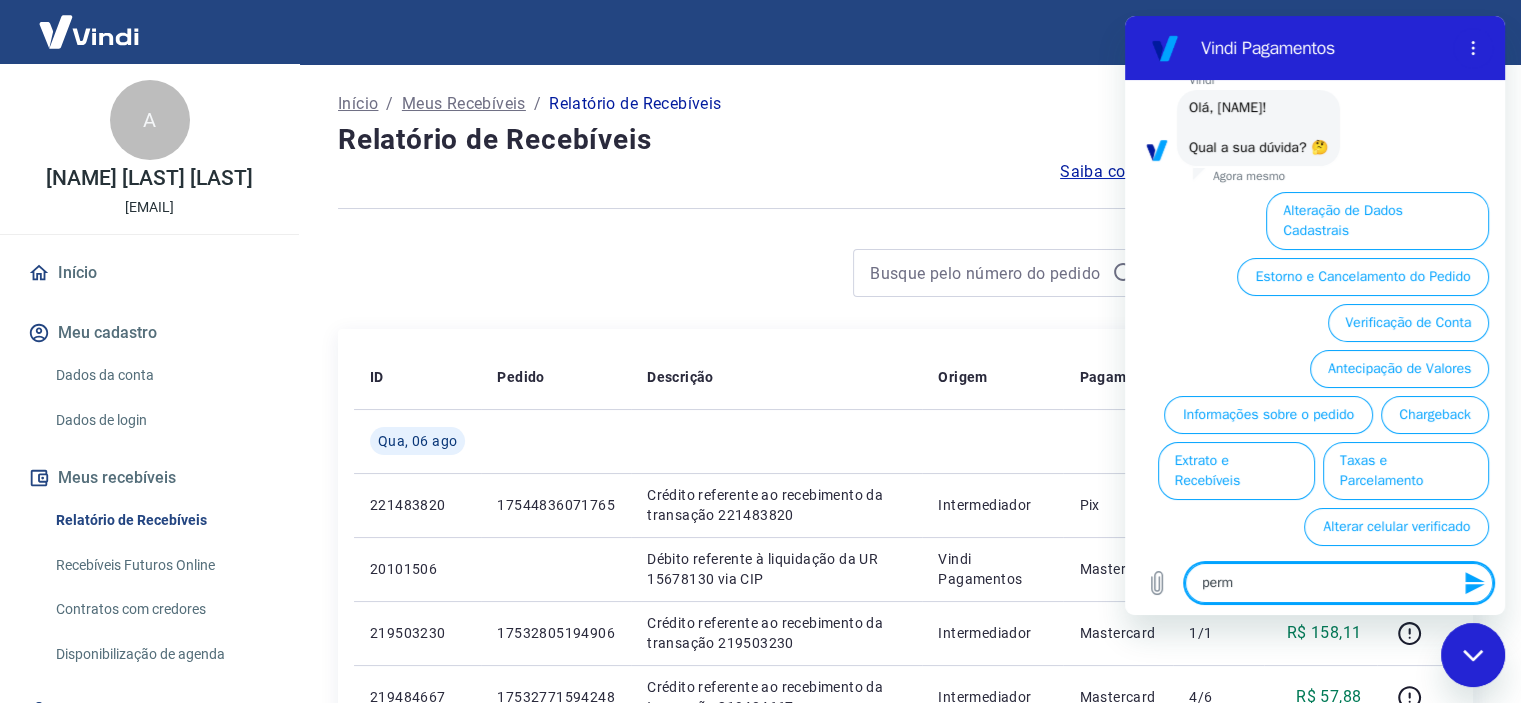 type on "permi" 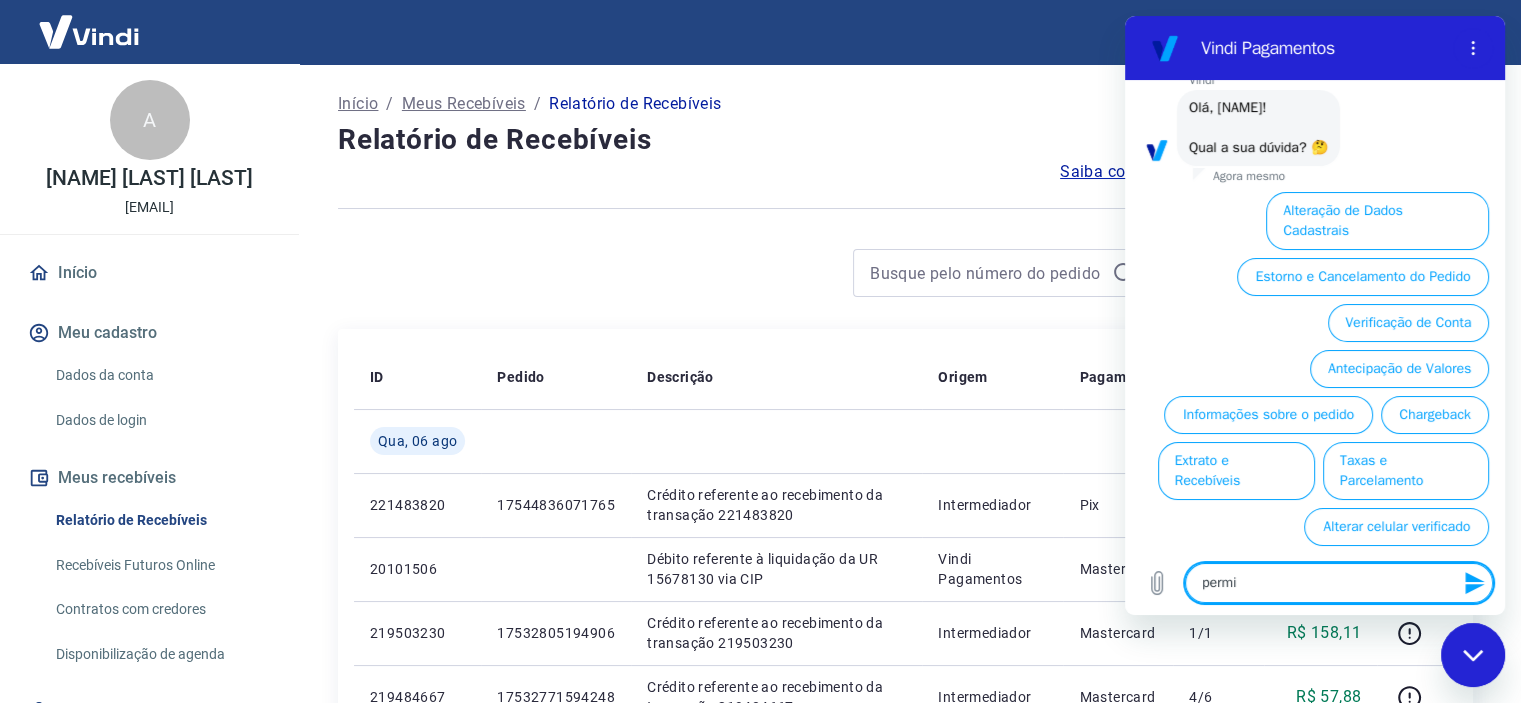 type on "permis" 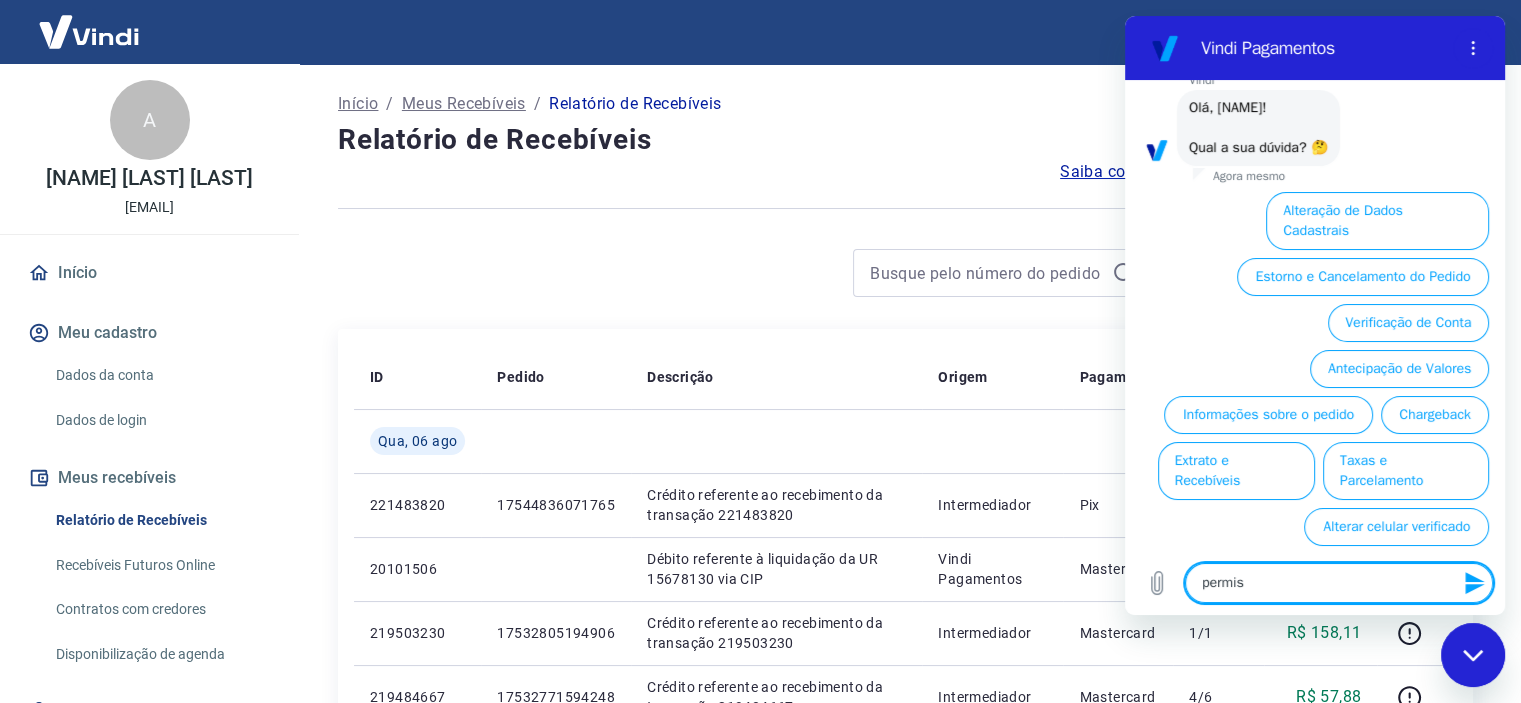 type on "permis" 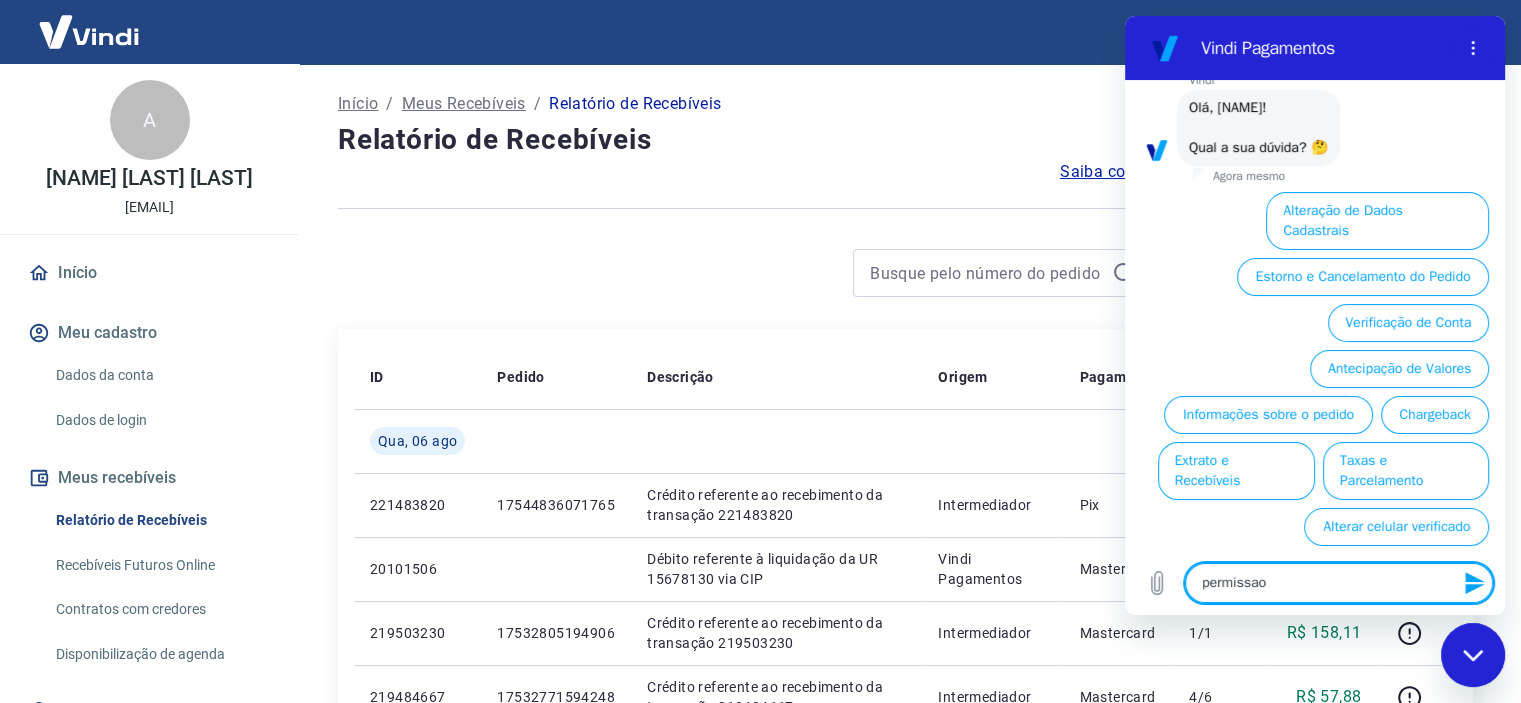type 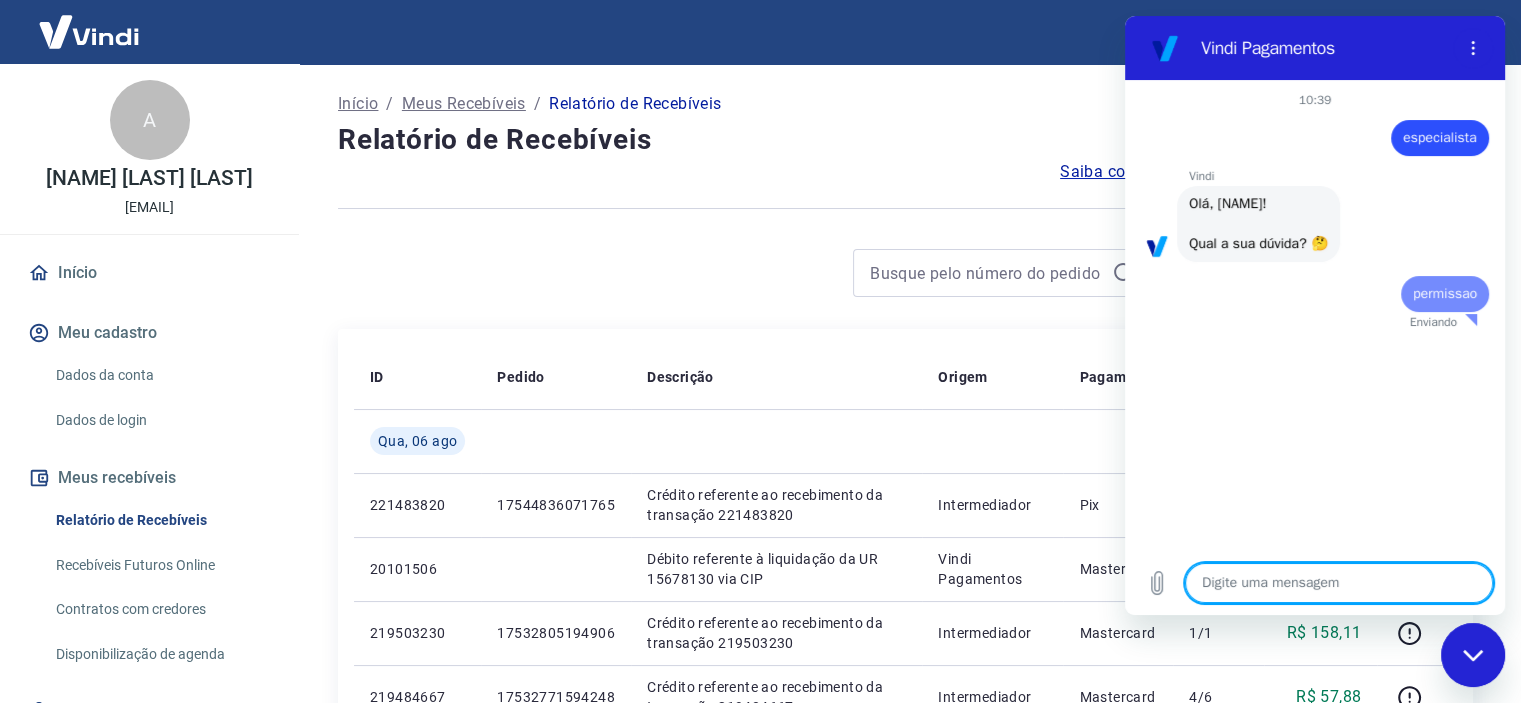 scroll, scrollTop: 0, scrollLeft: 0, axis: both 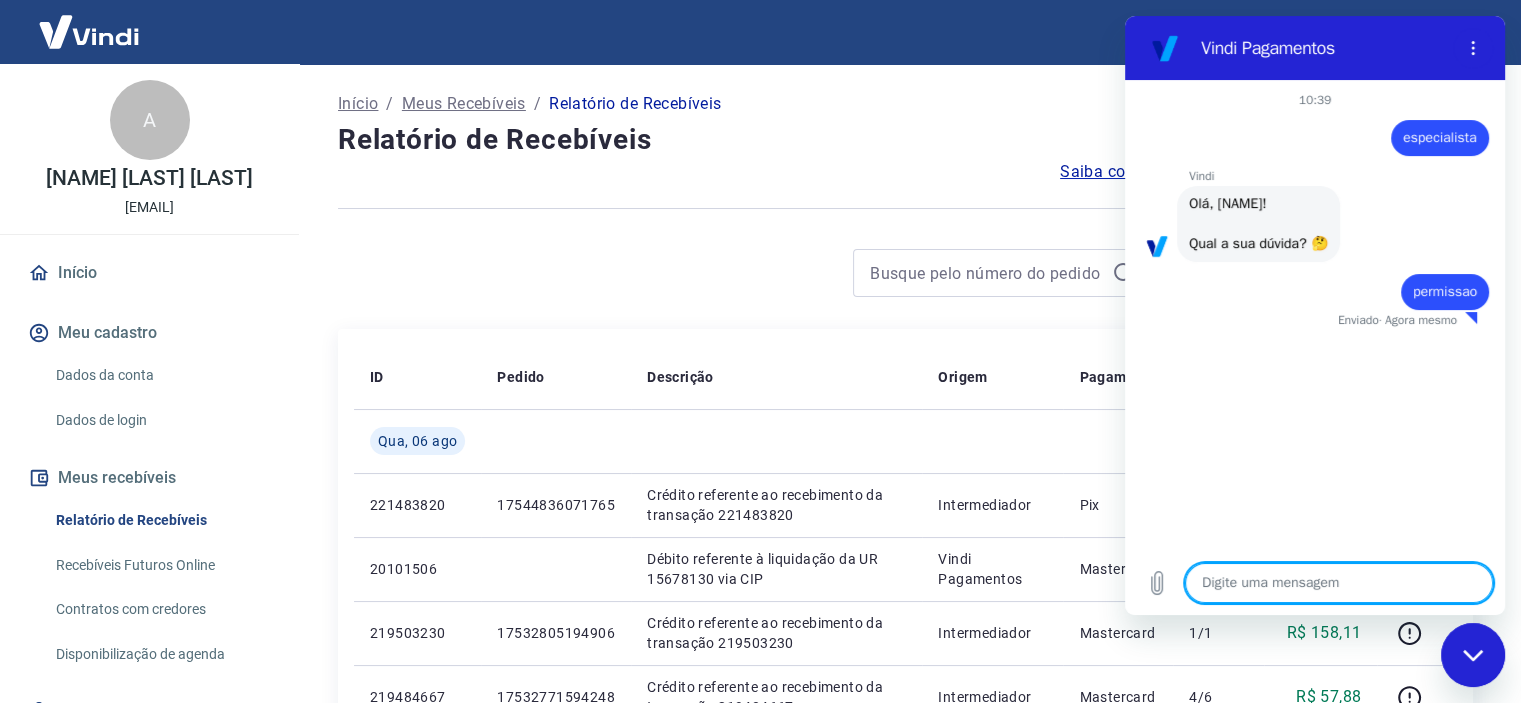 type on "x" 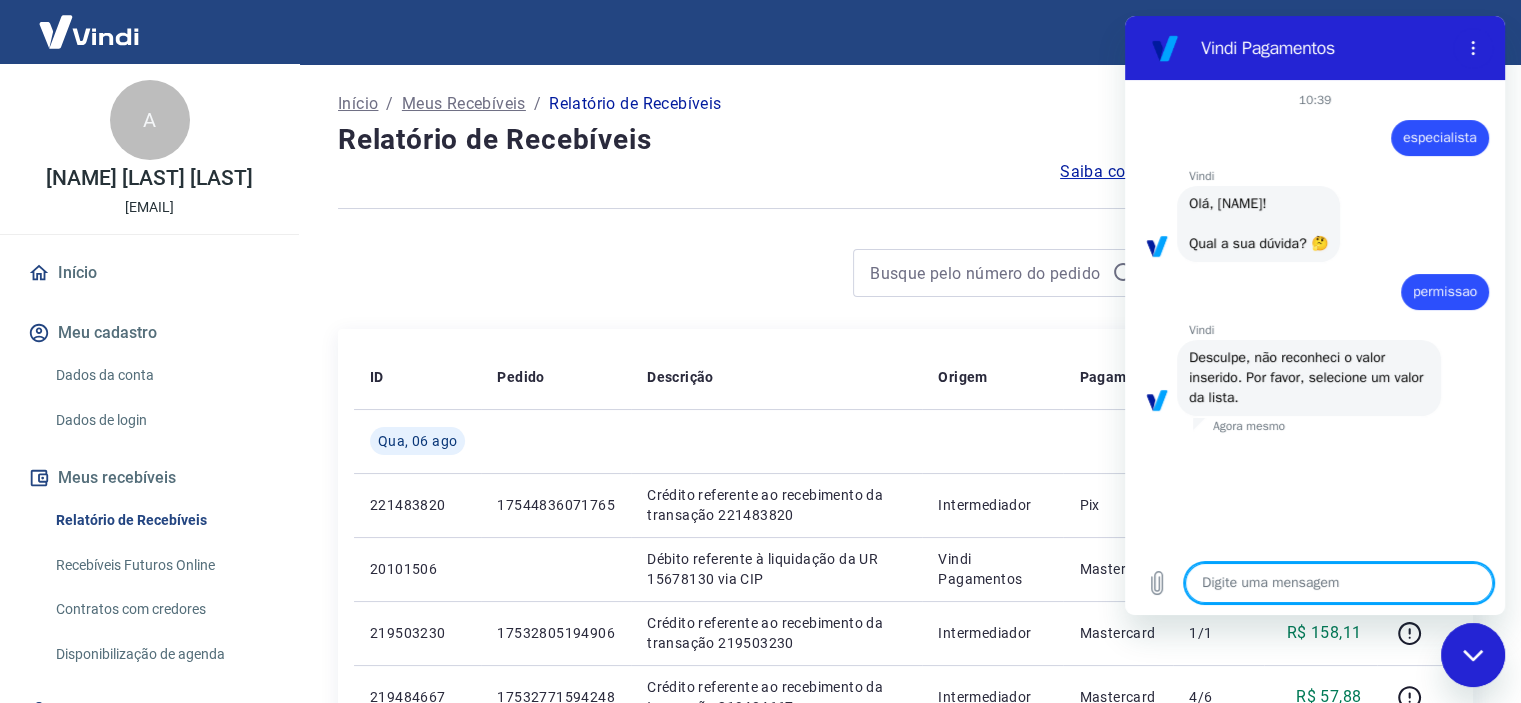 type on "p" 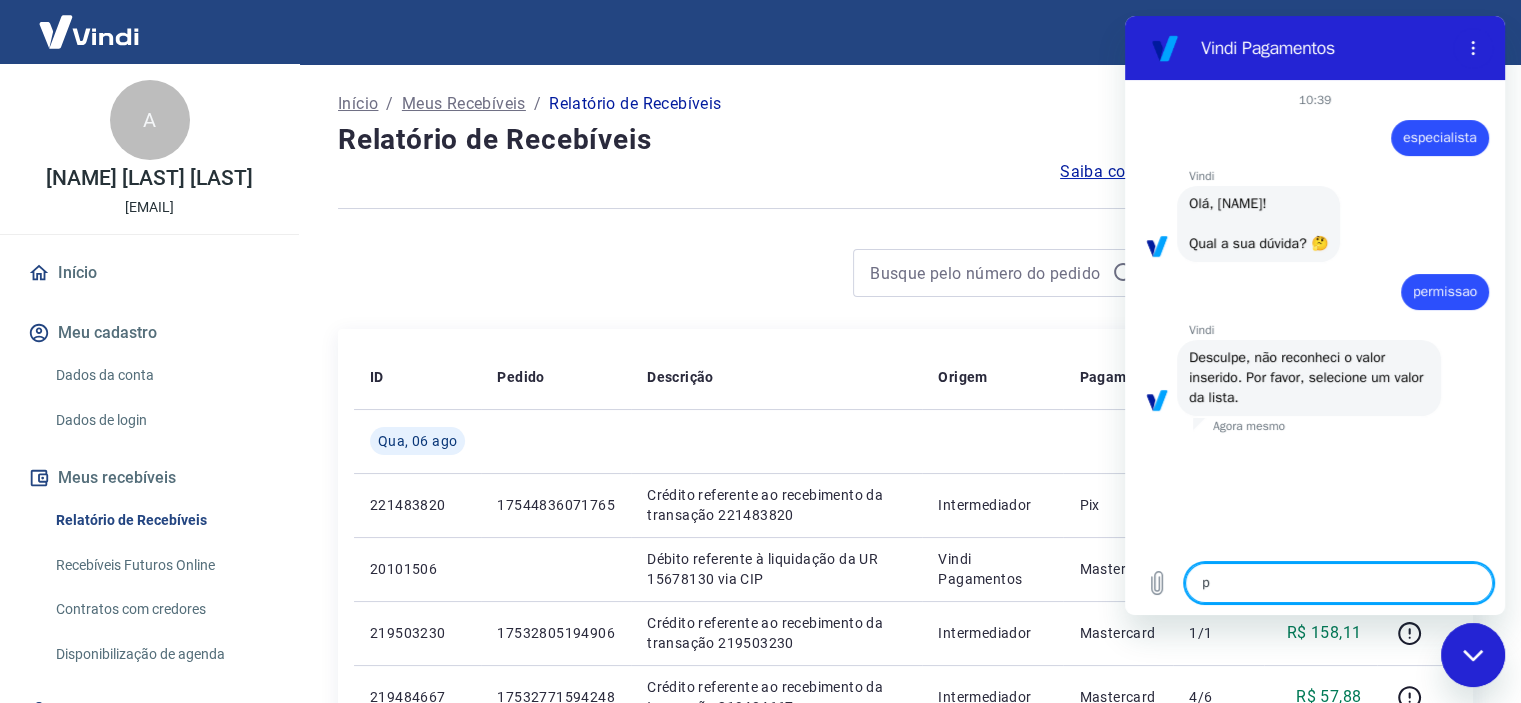 type on "x" 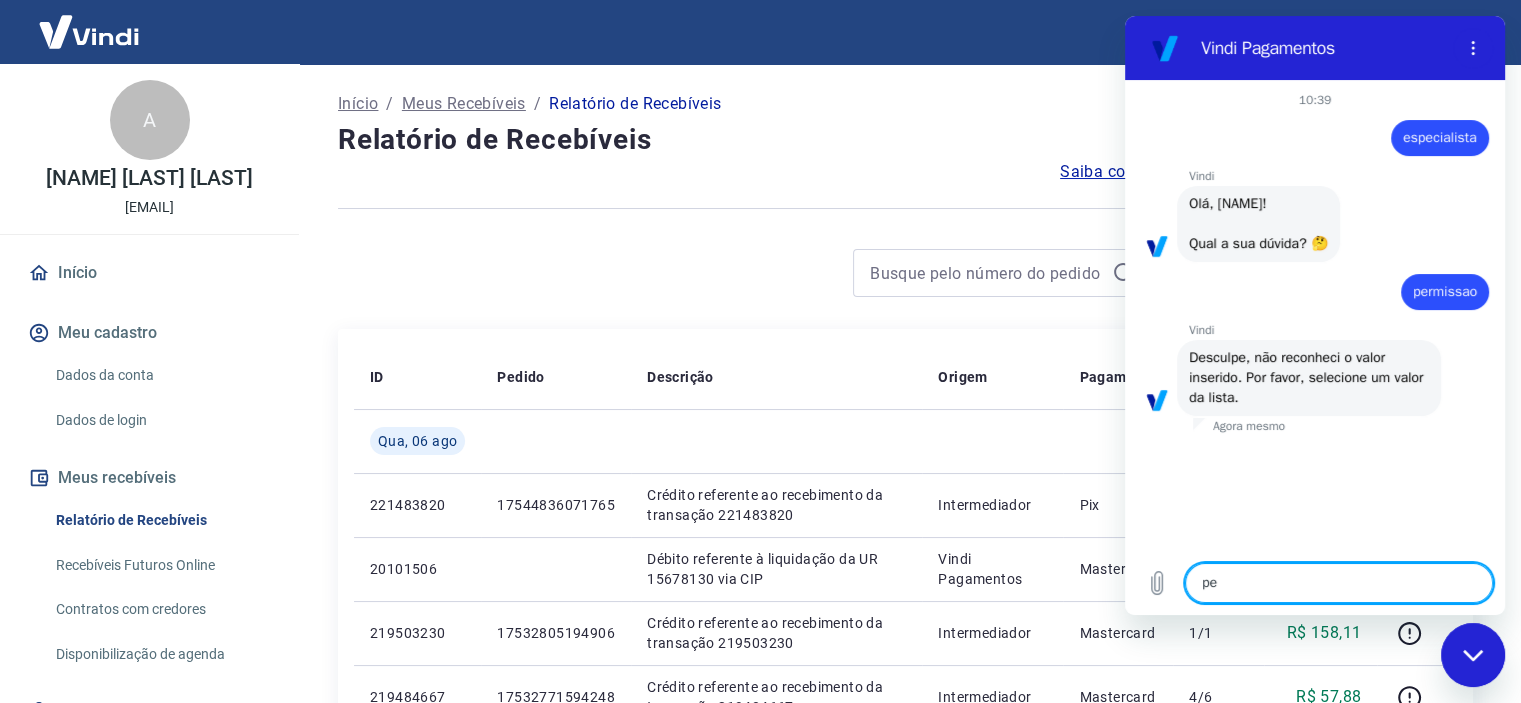 type on "x" 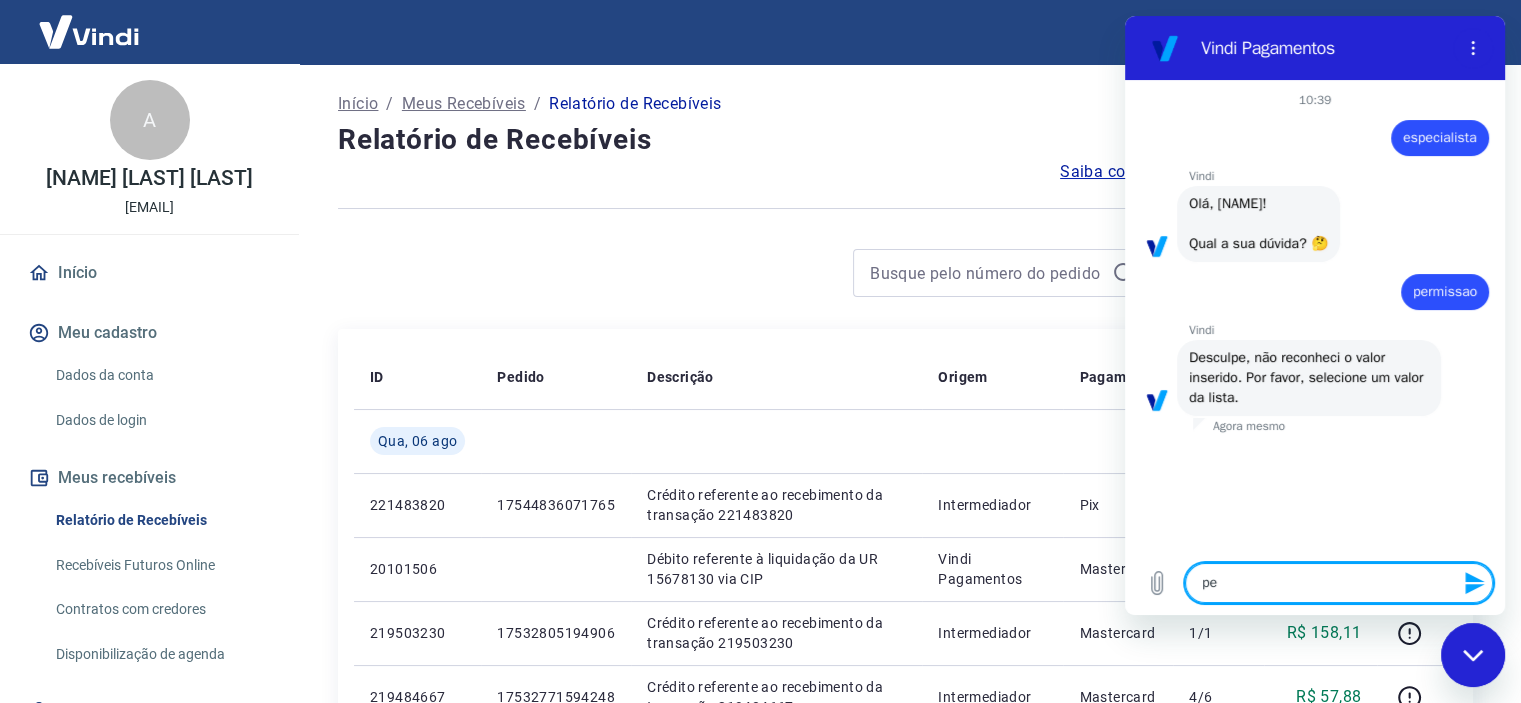 type on "per" 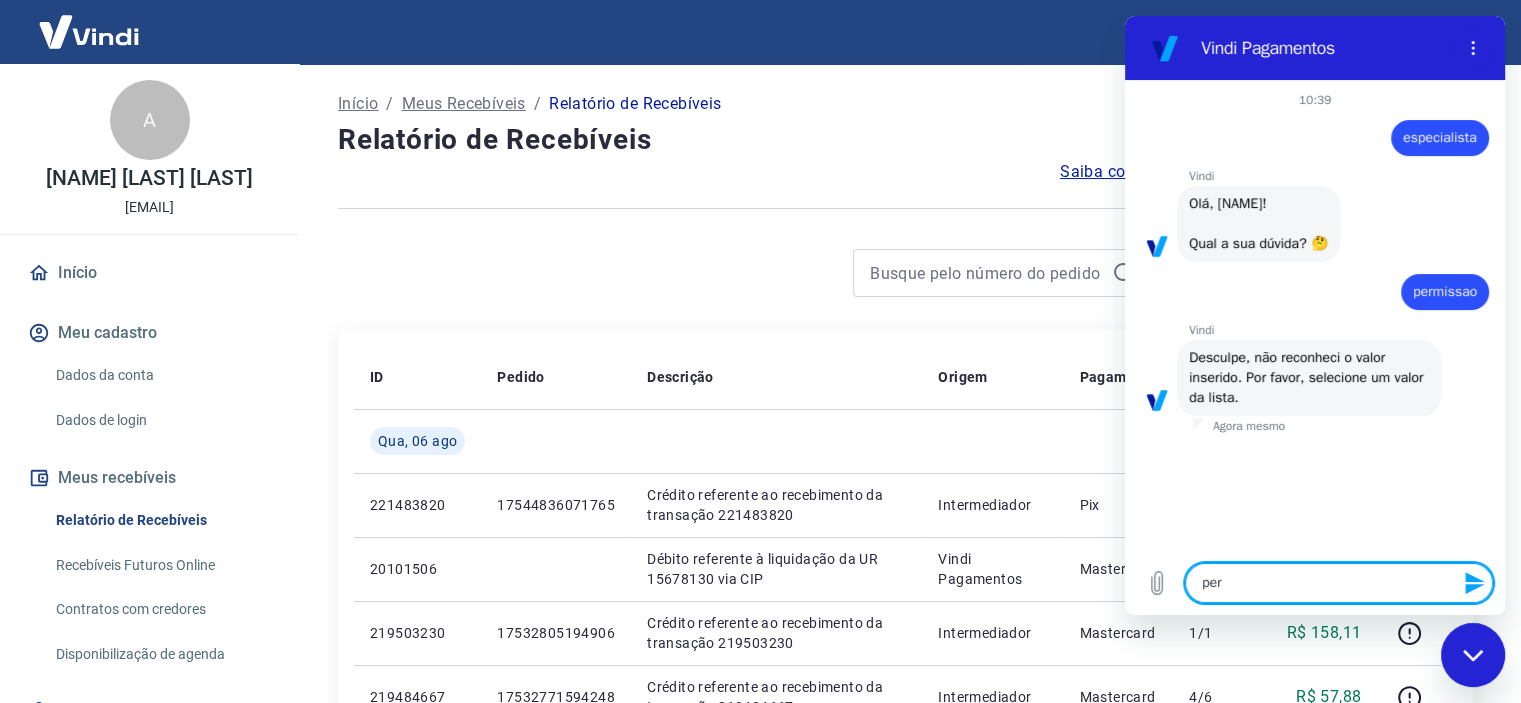 type on "perm" 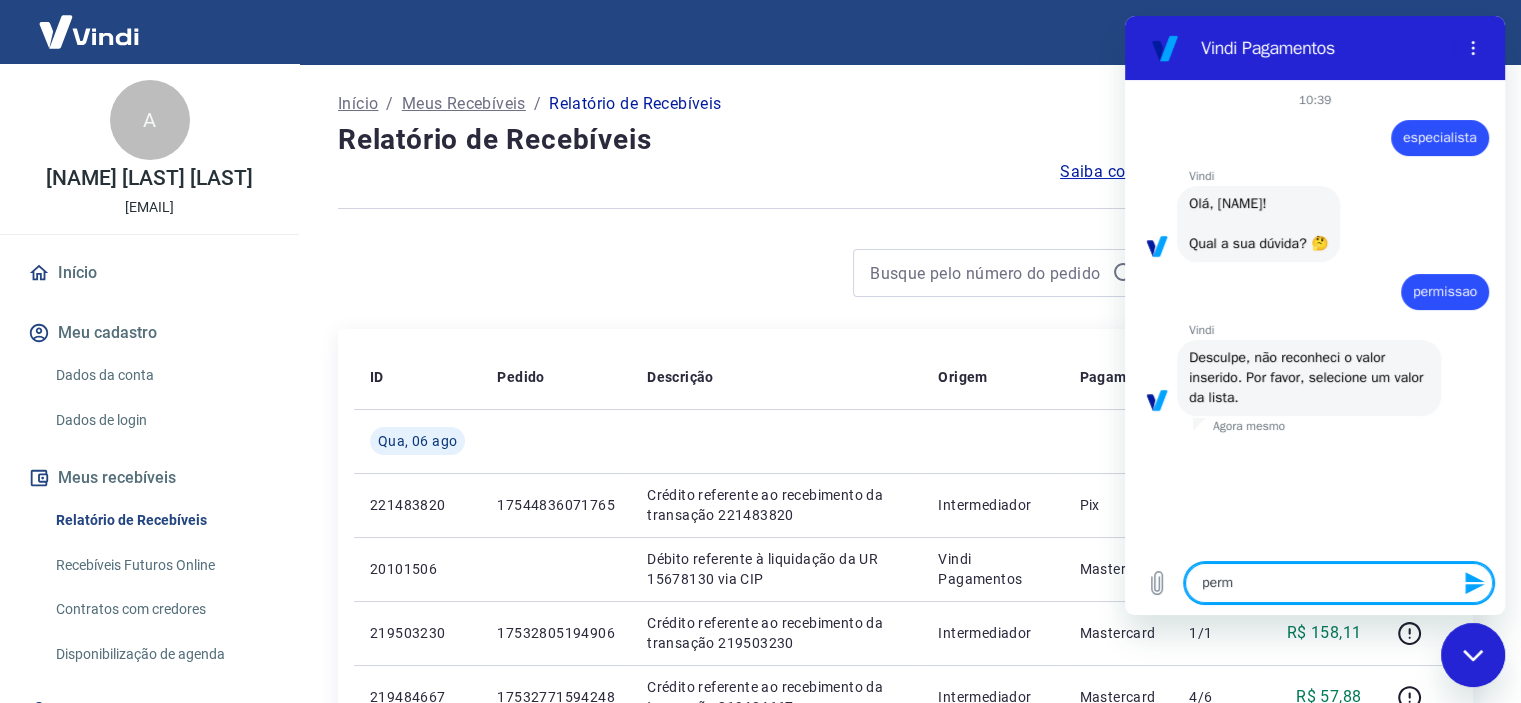 type on "permi" 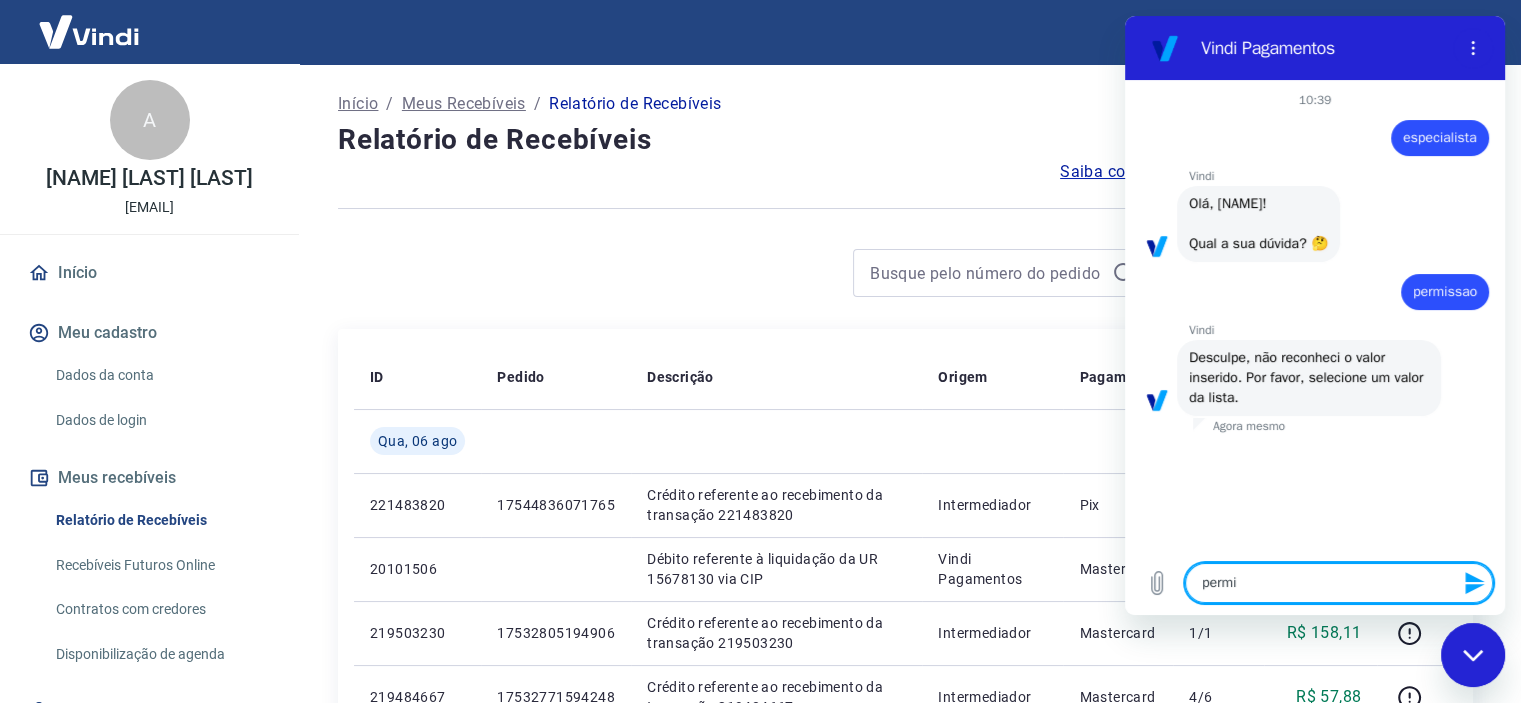 type on "permis" 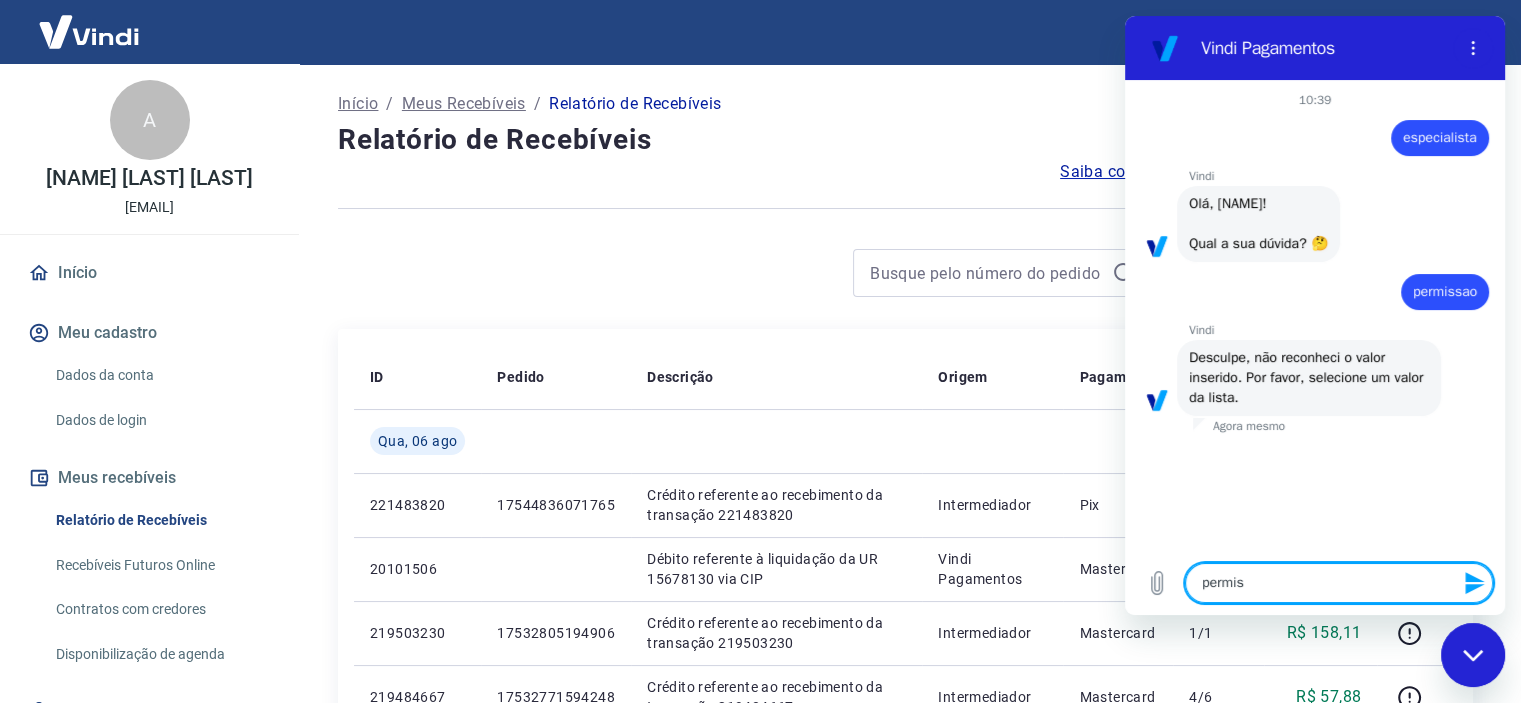 type on "permis" 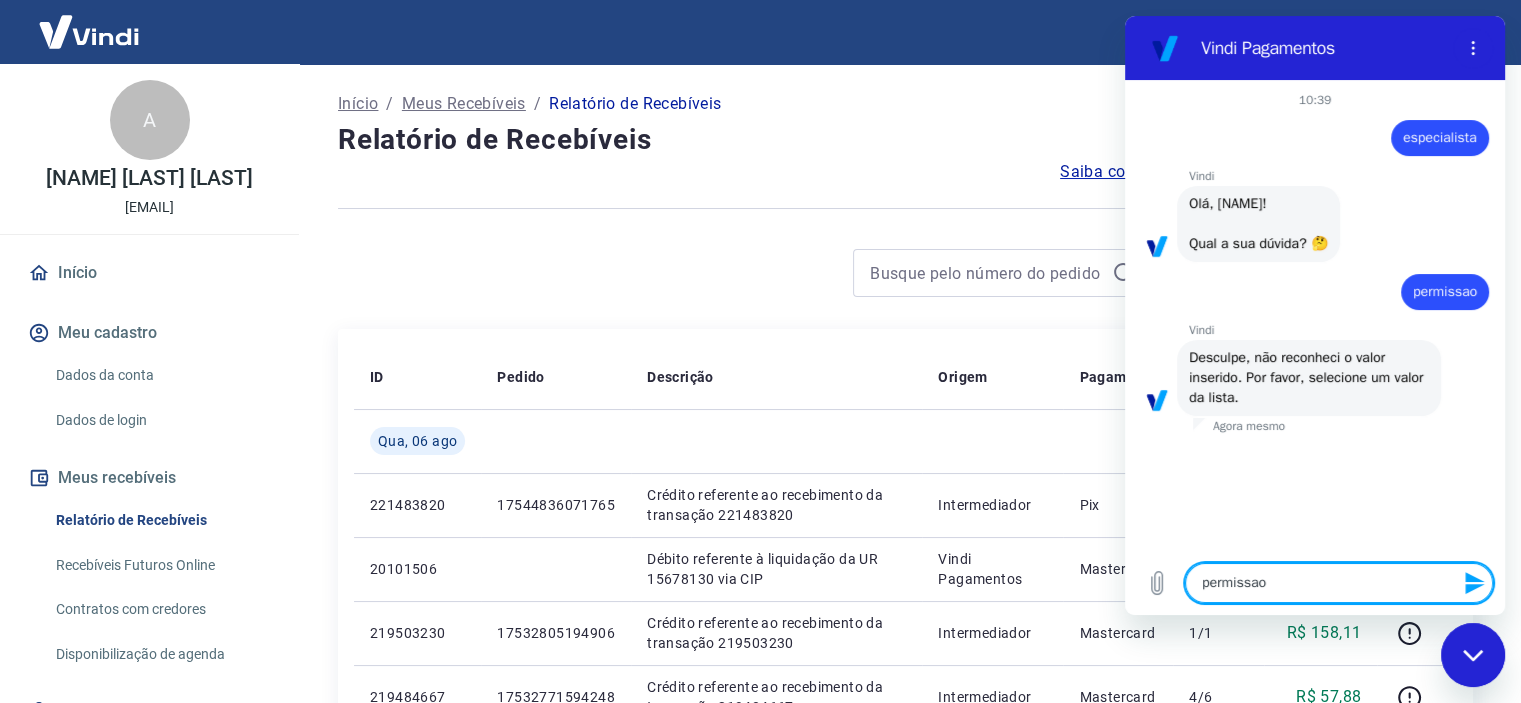 type 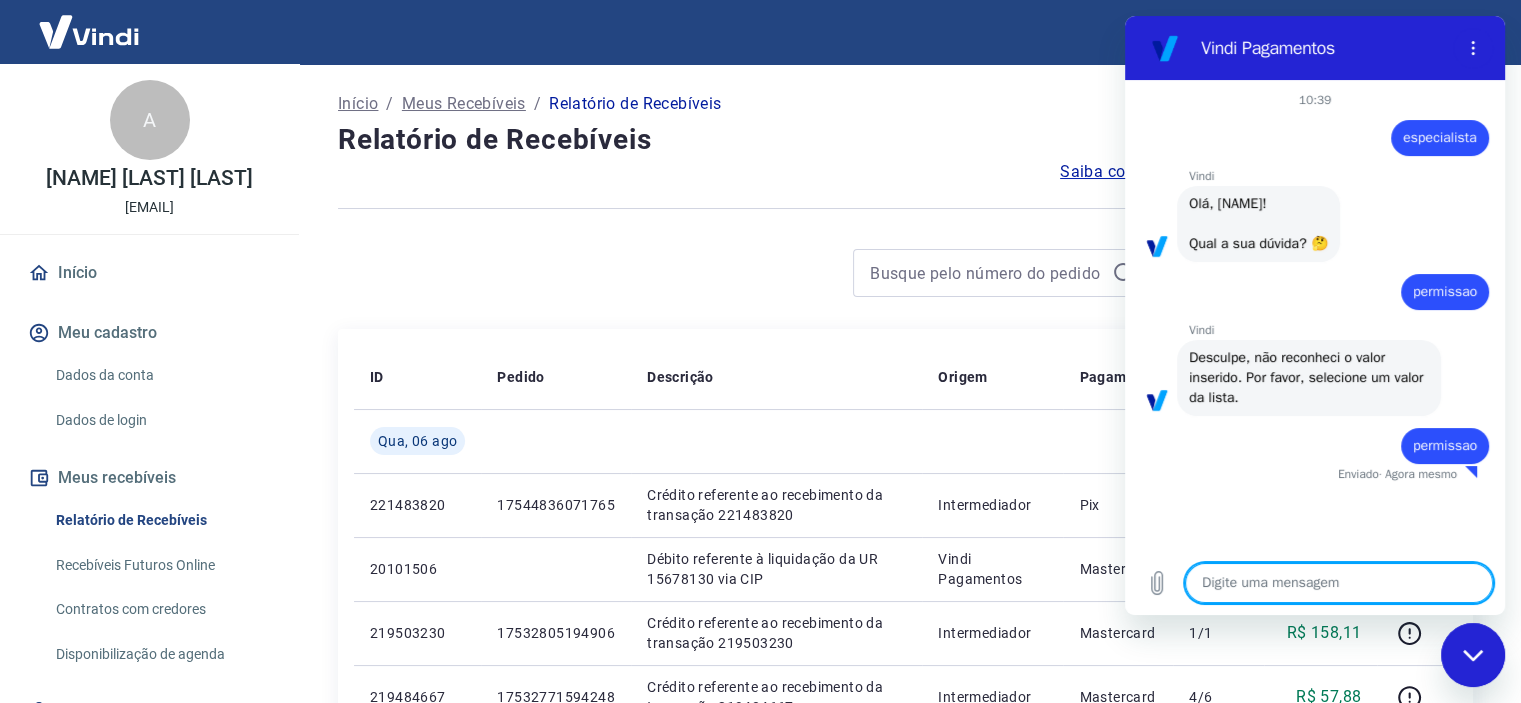 type on "x" 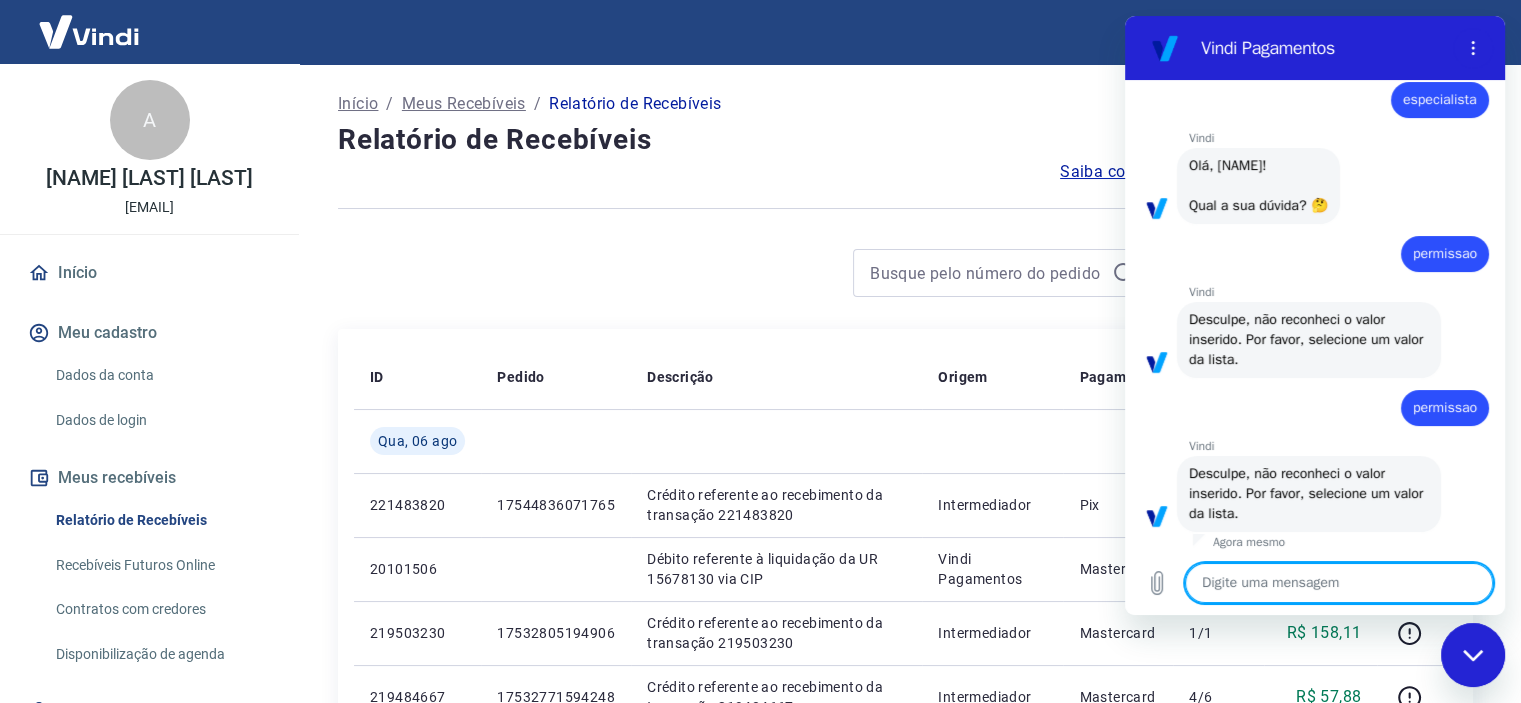 scroll, scrollTop: 61, scrollLeft: 0, axis: vertical 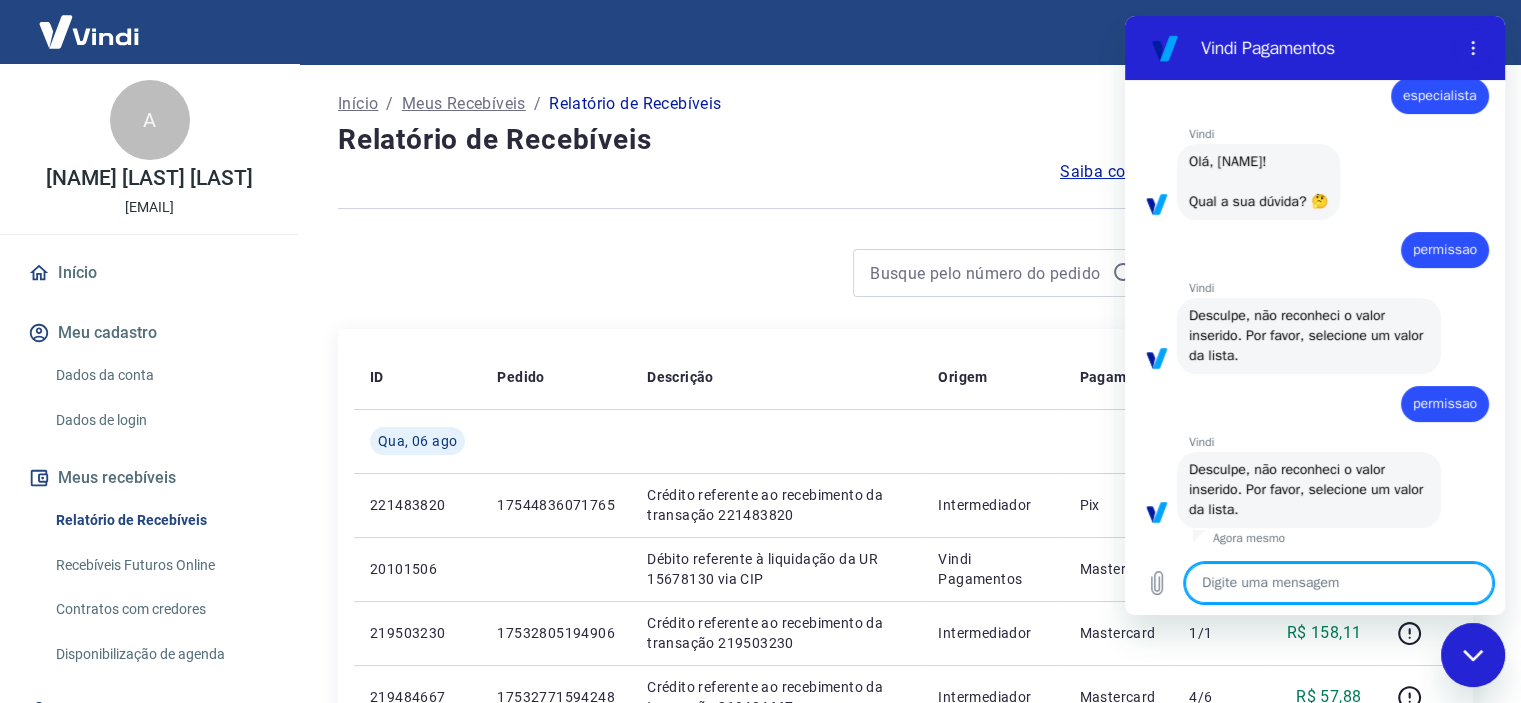type on "p" 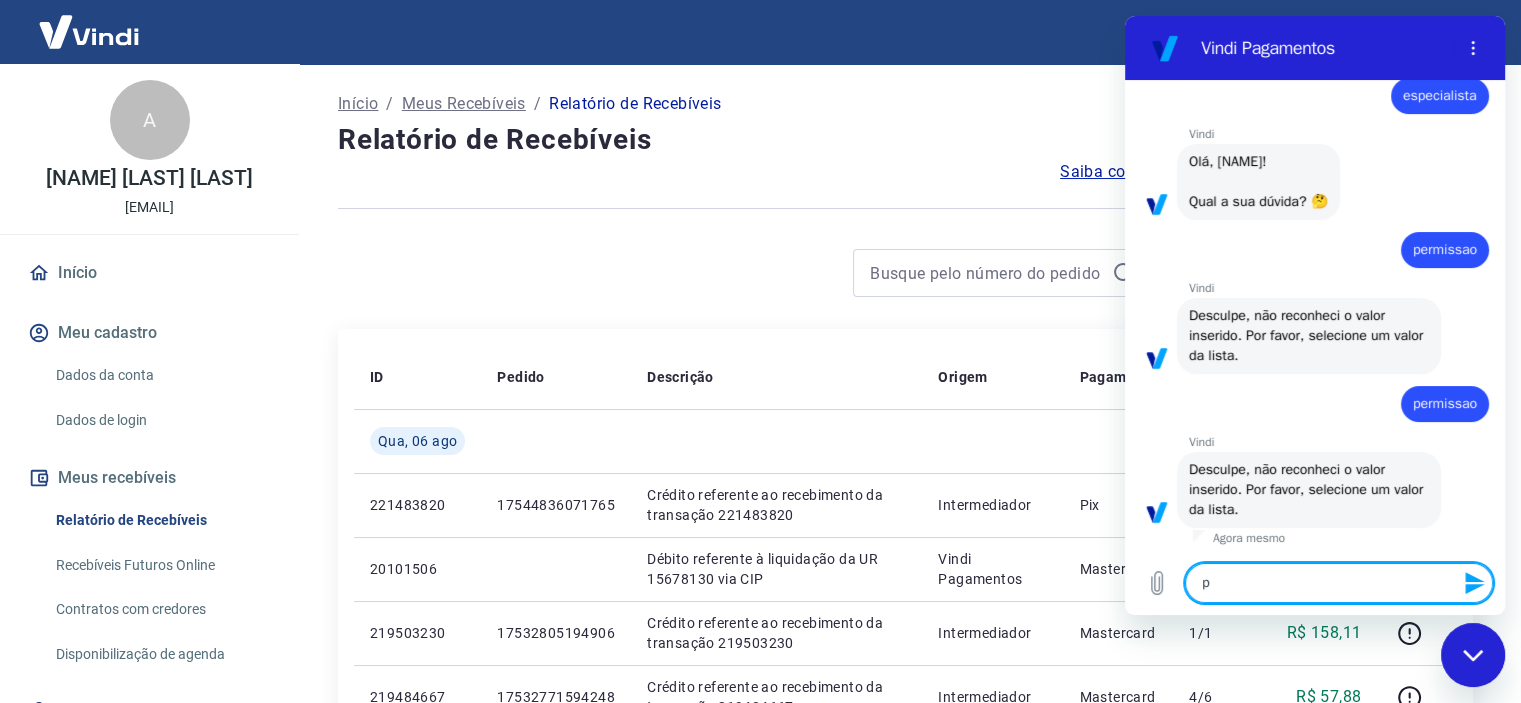 type on "pe" 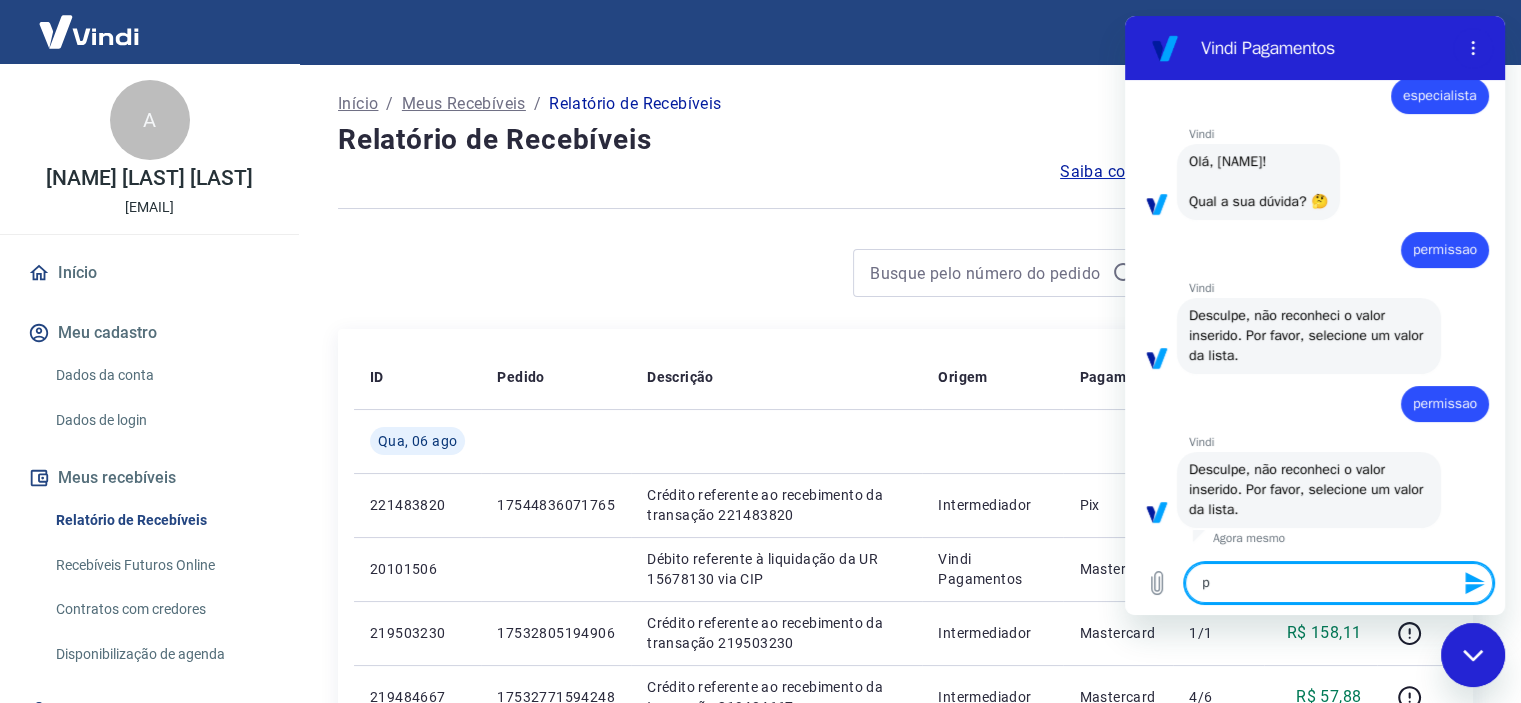 type on "x" 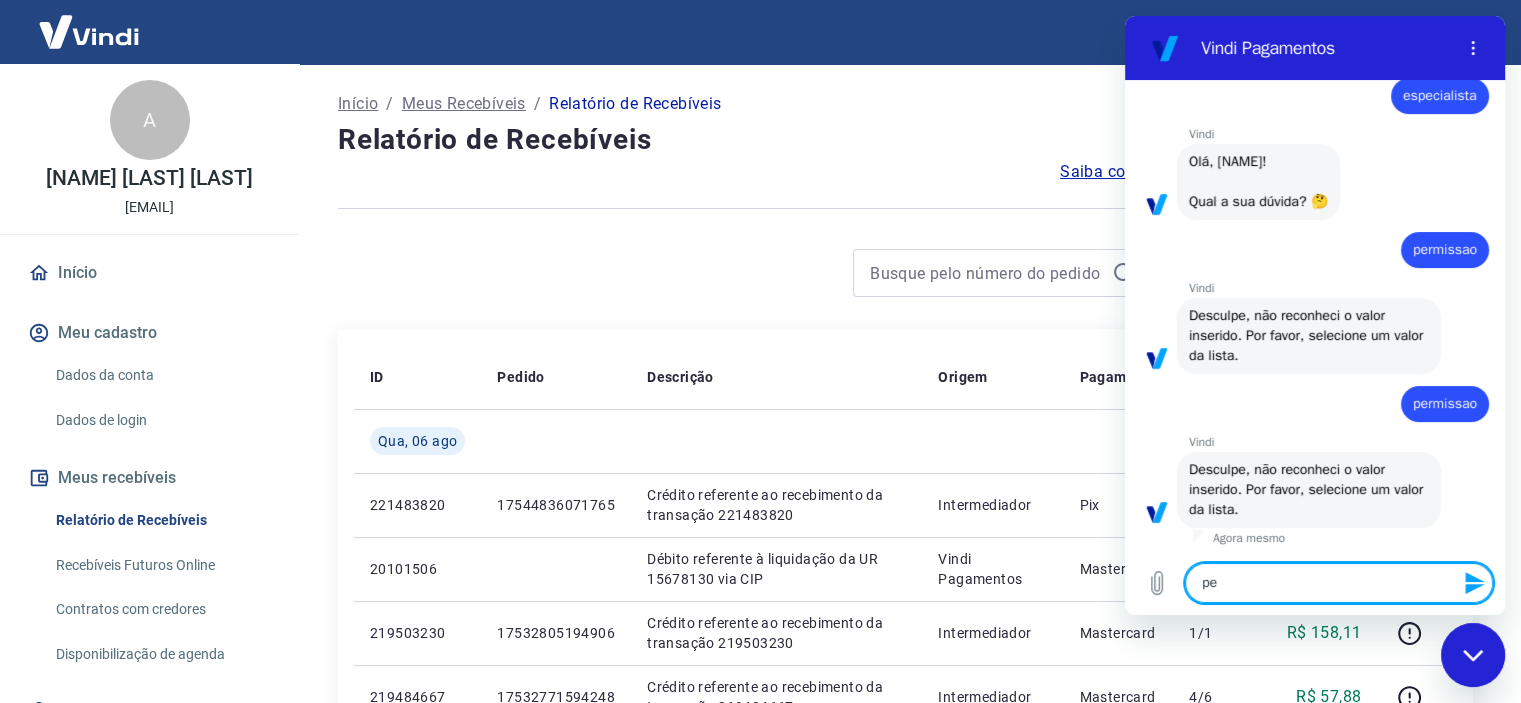 type on "per" 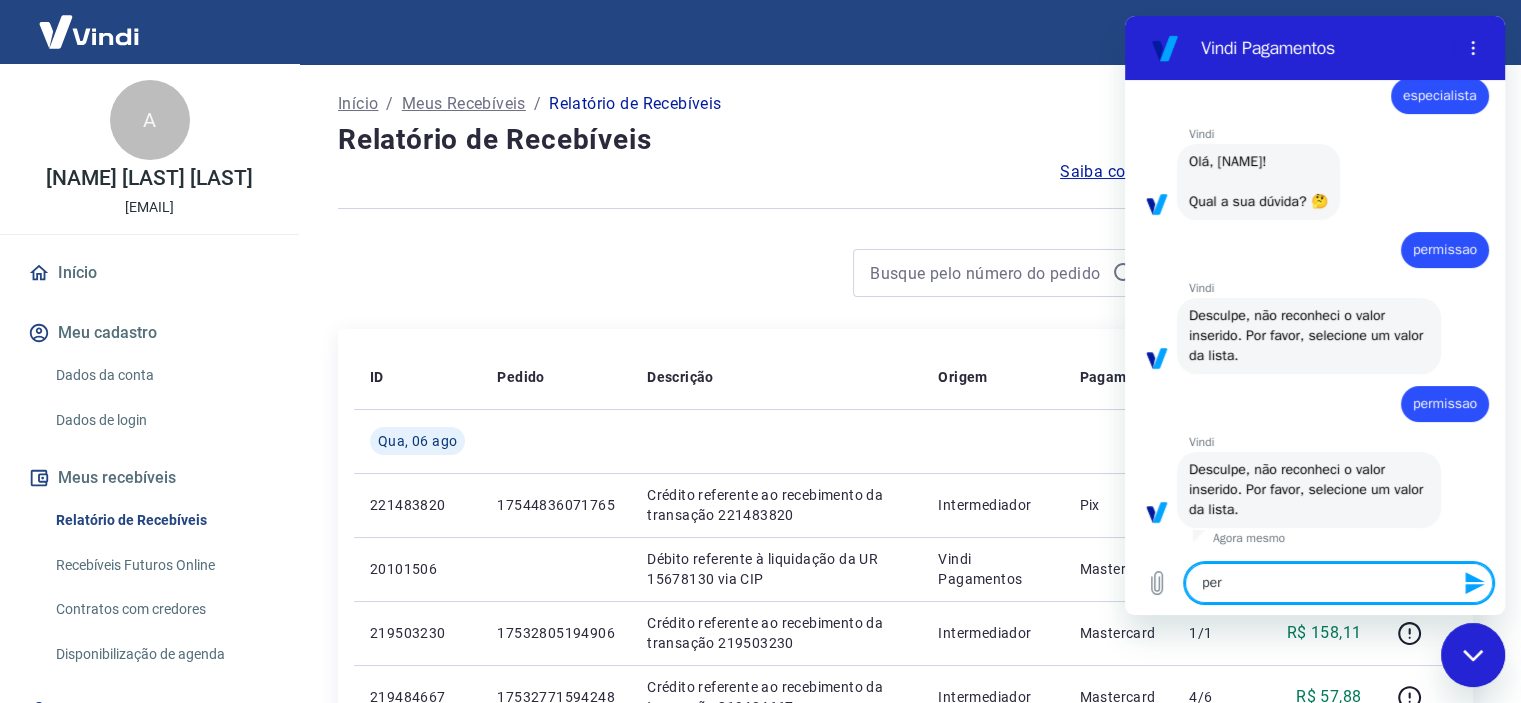 type on "pers" 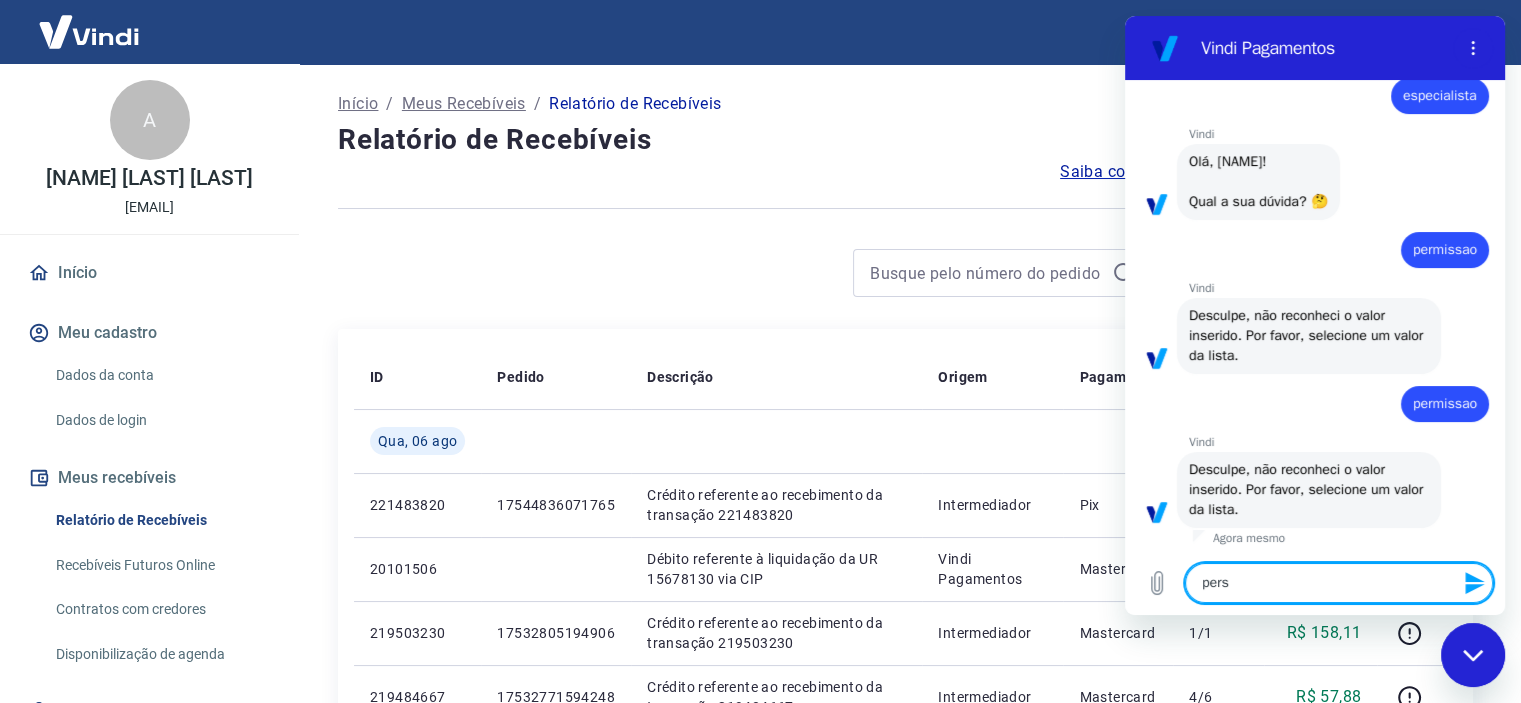 type on "persm" 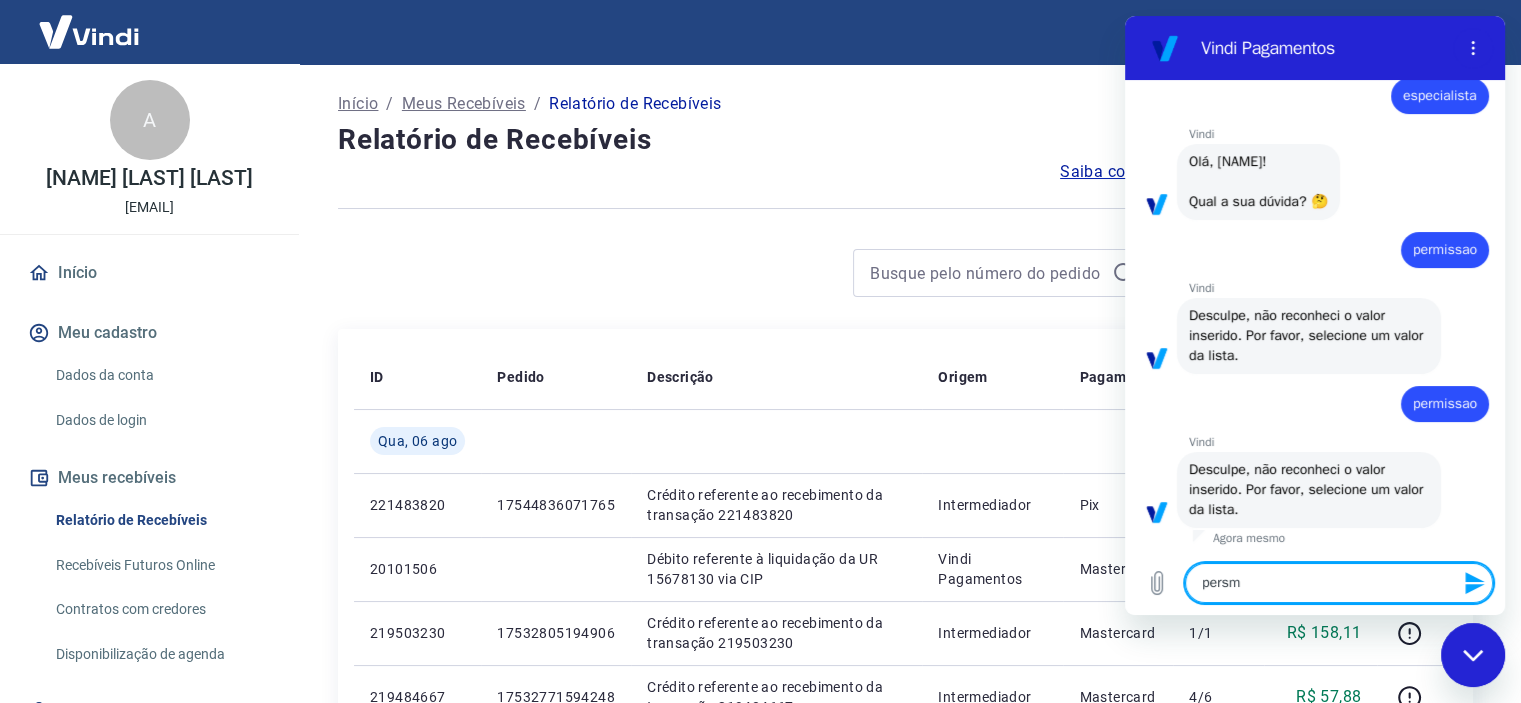 type on "pers" 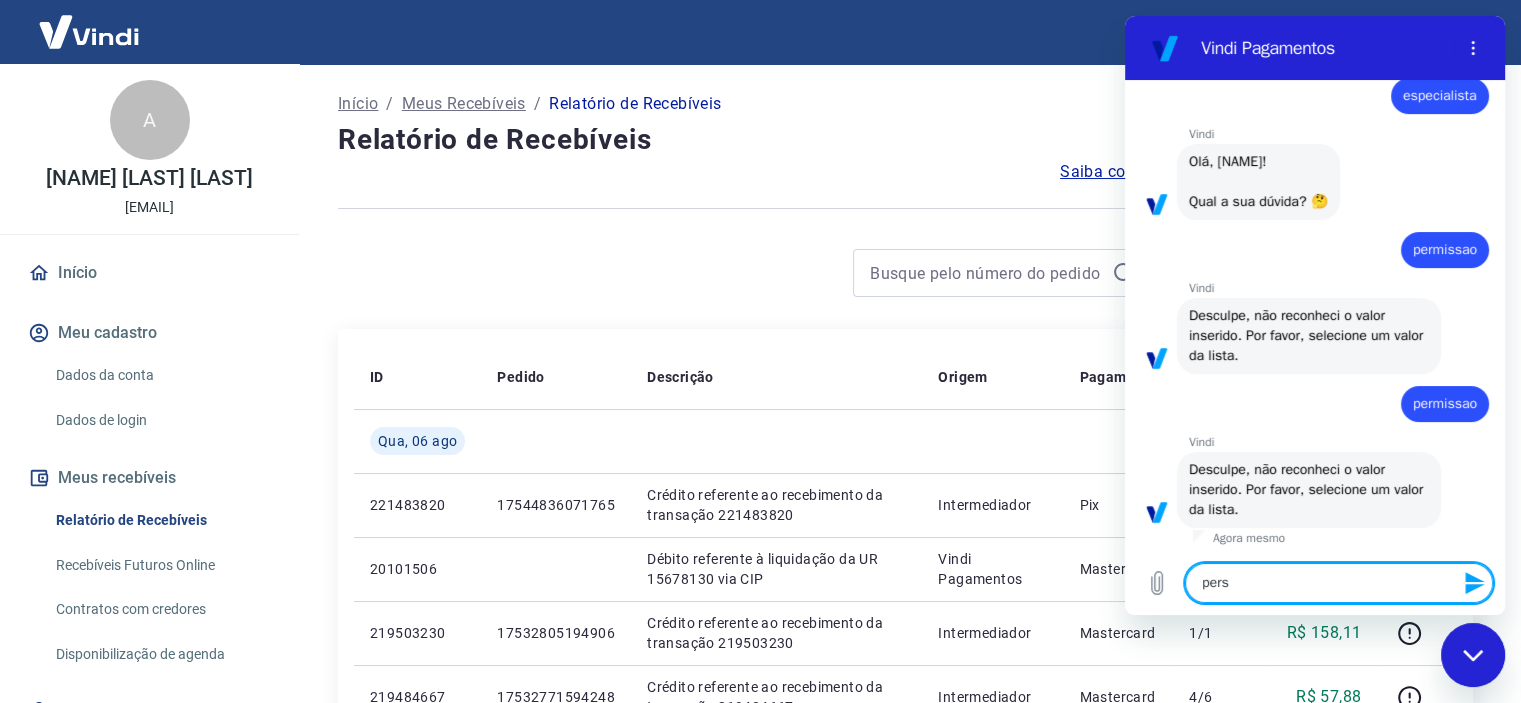 type on "per" 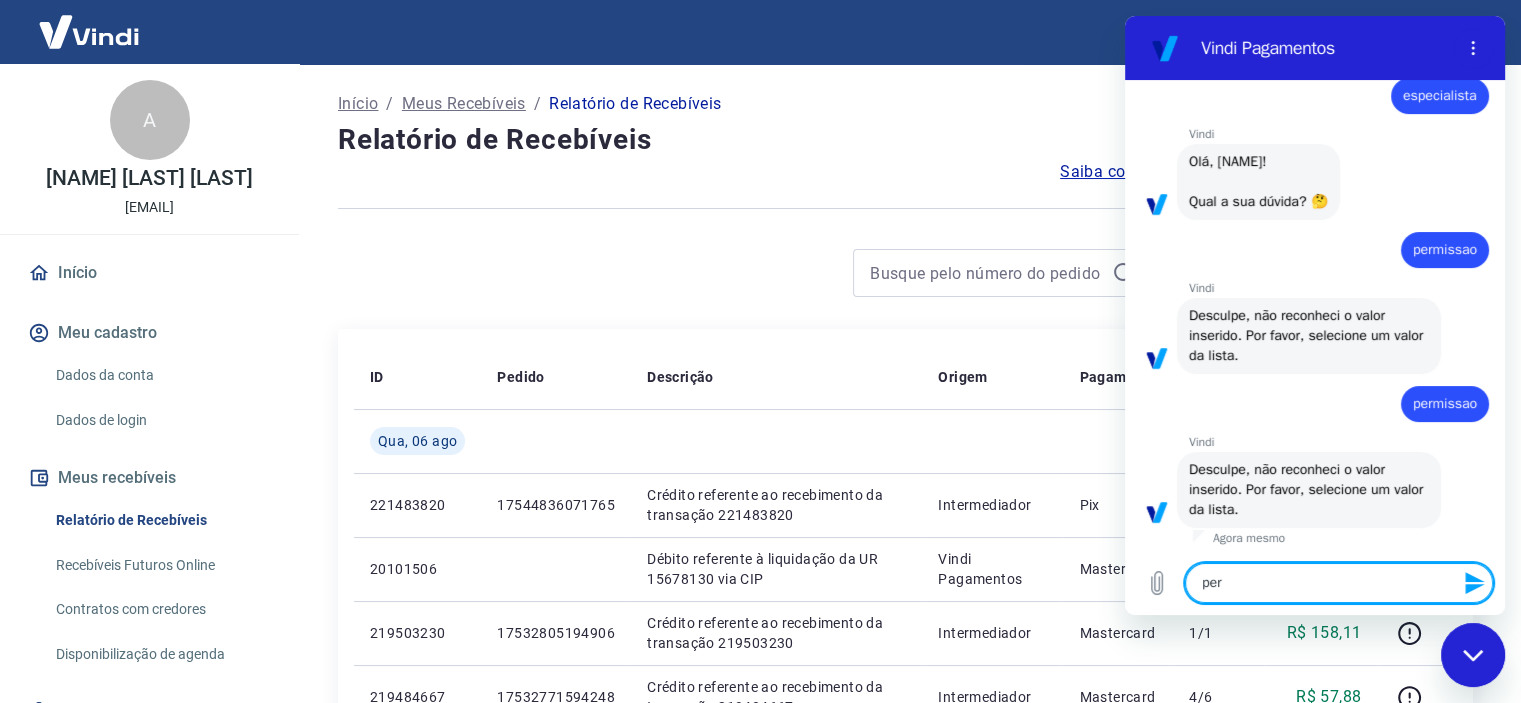 type on "perm" 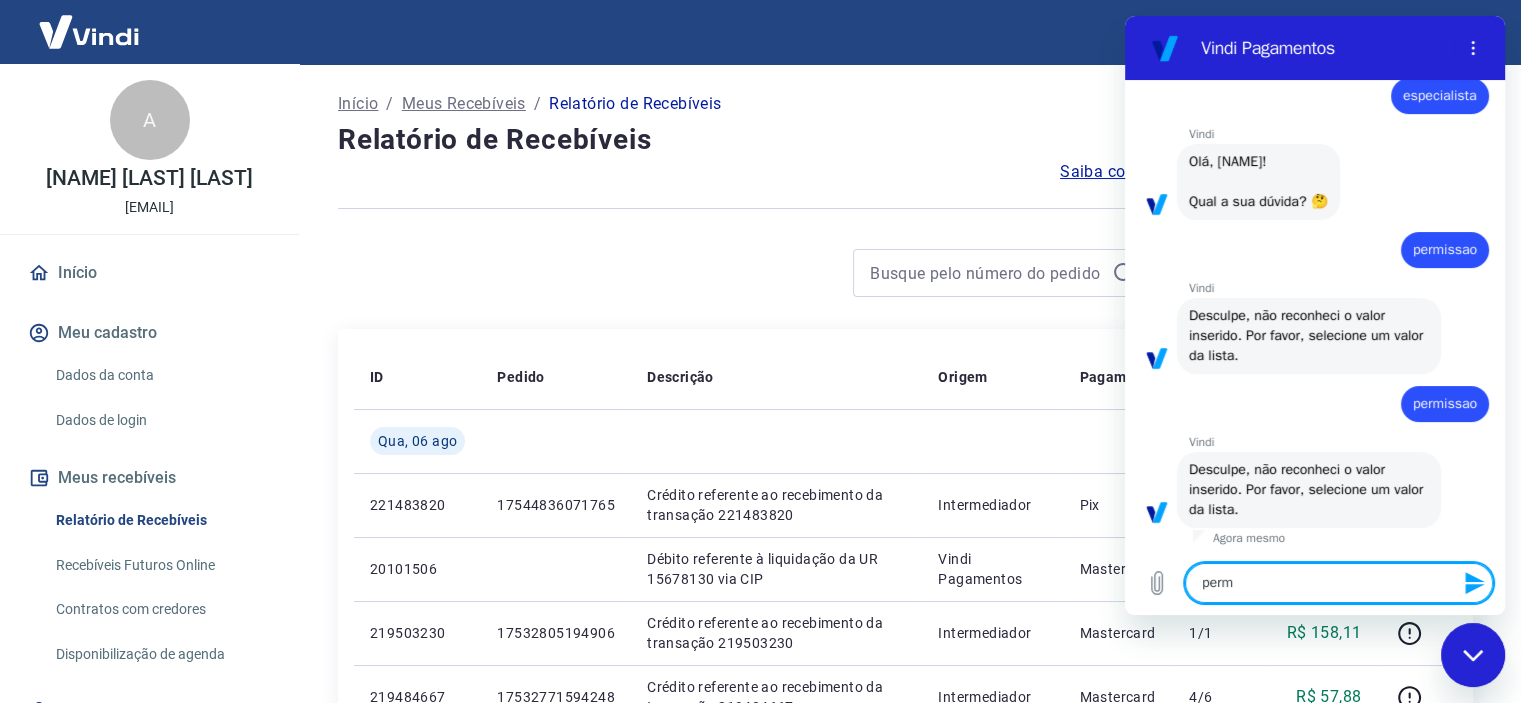 type on "permi" 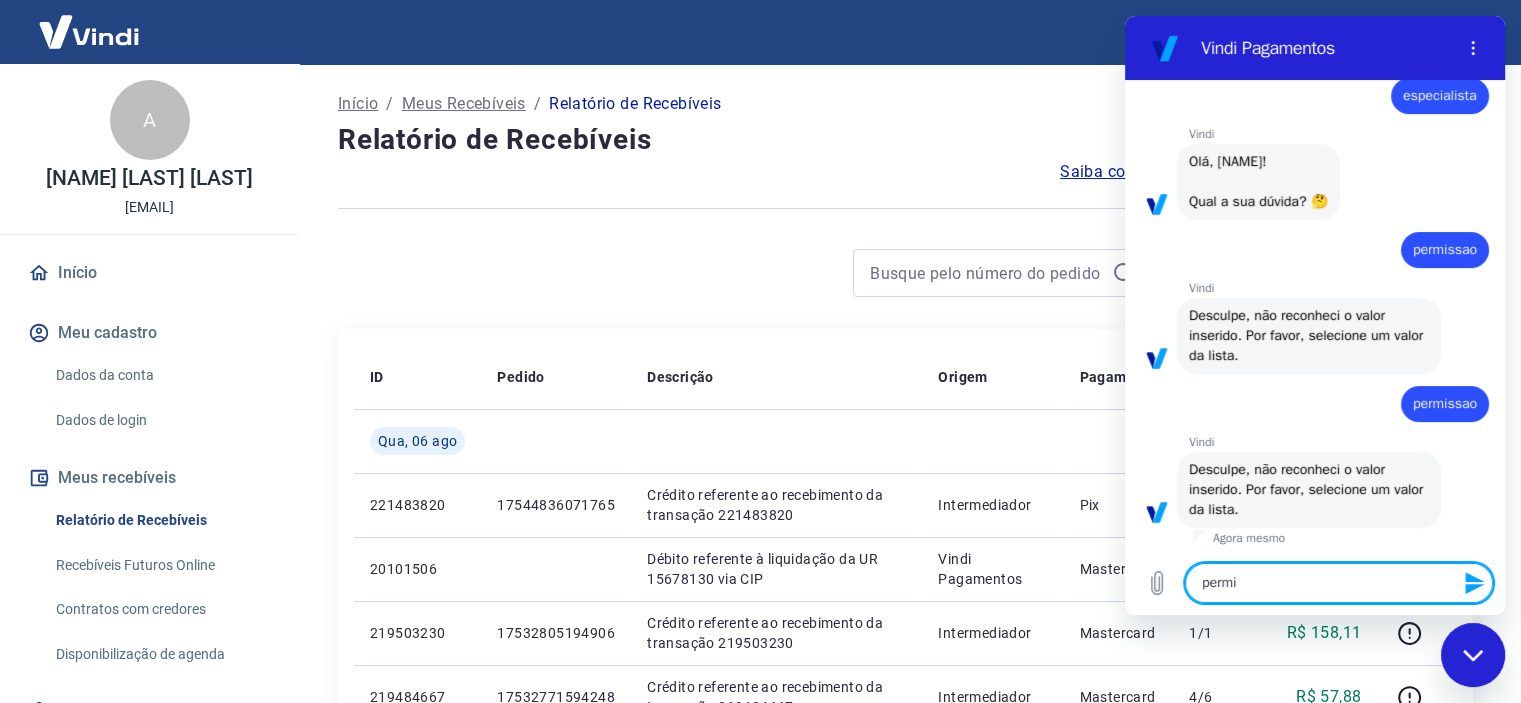 type on "permis" 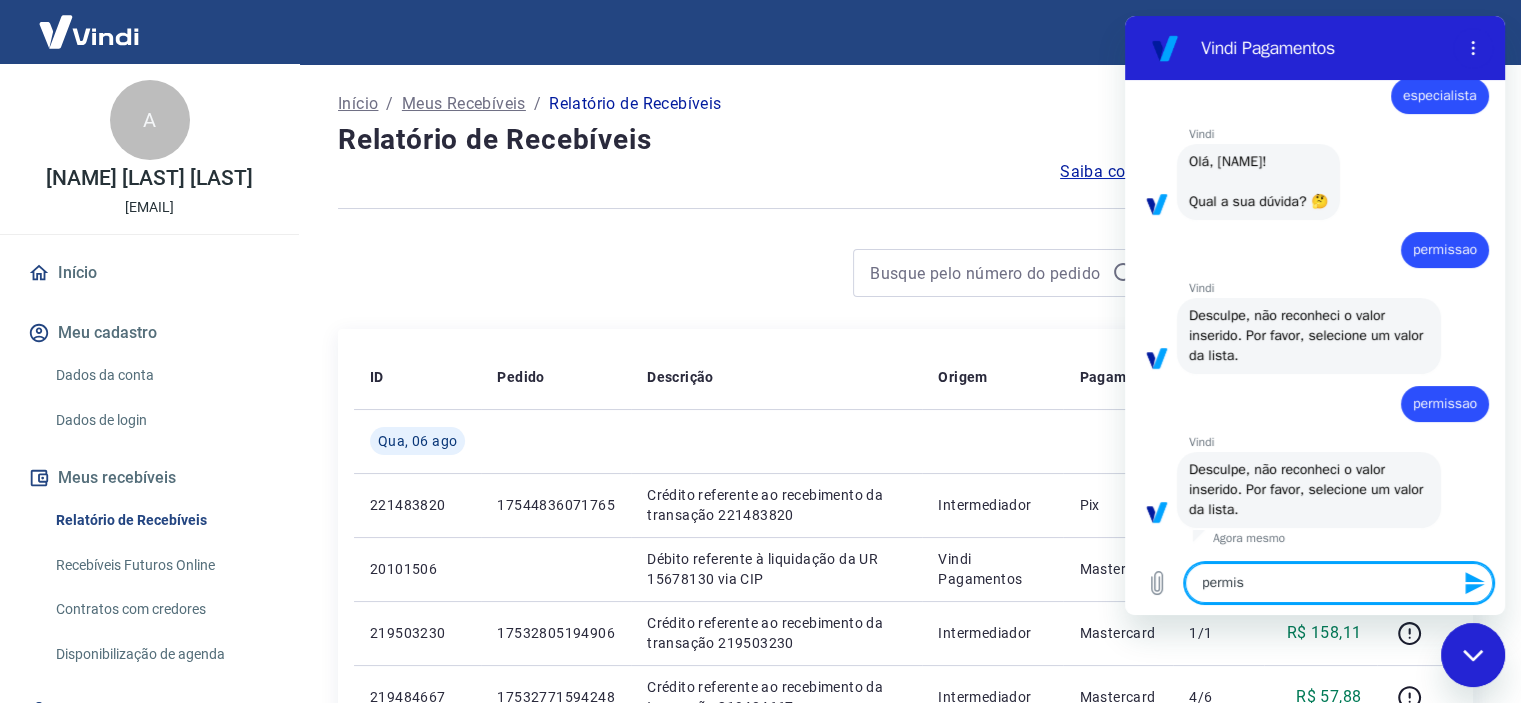 type on "permis" 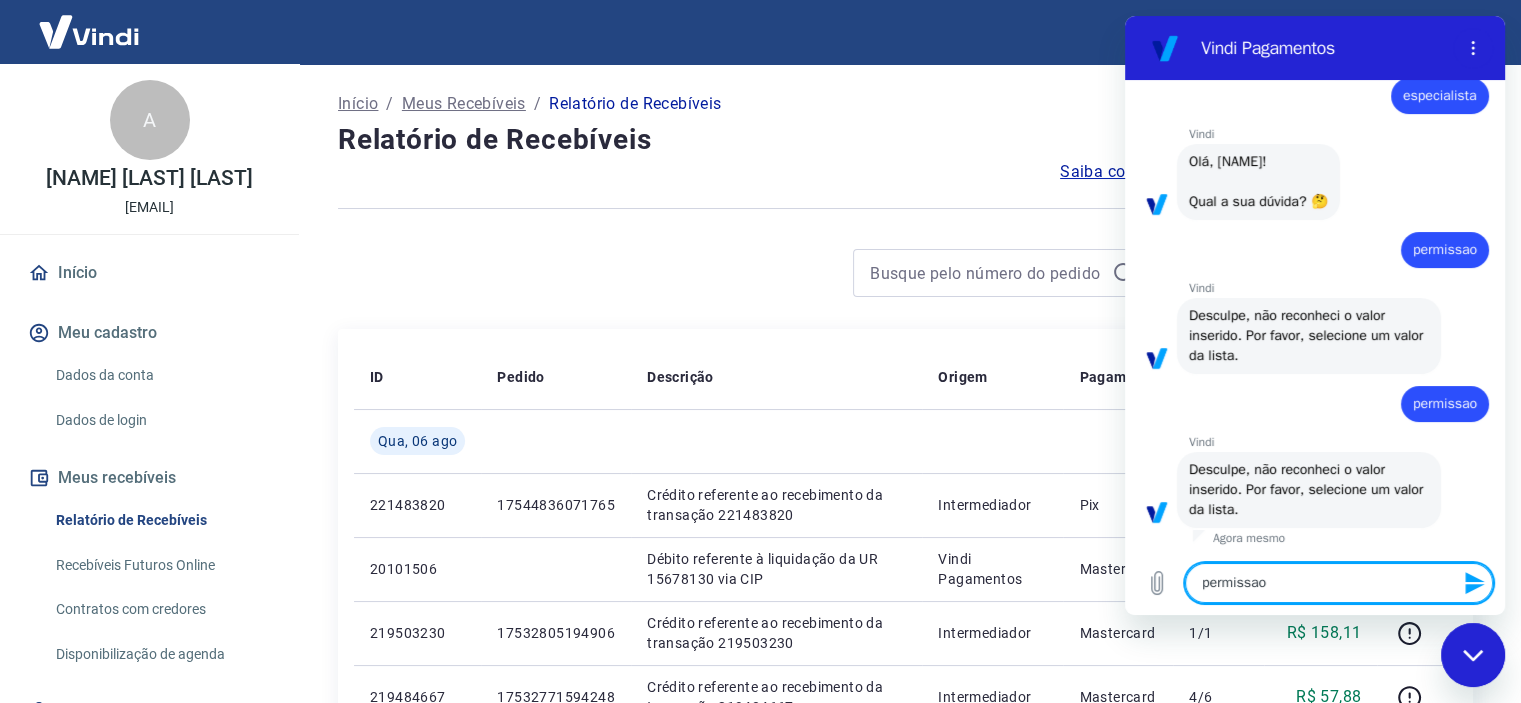 type 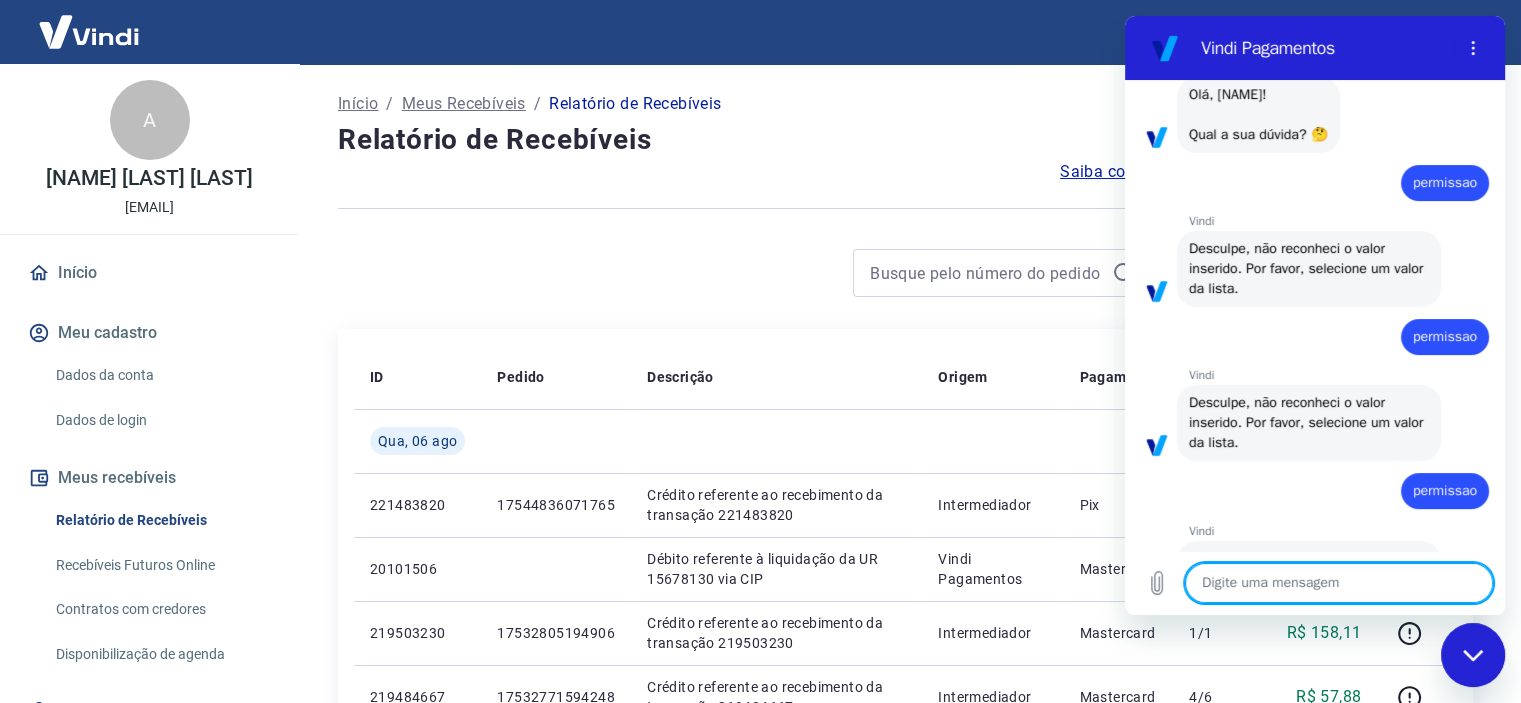 type on "x" 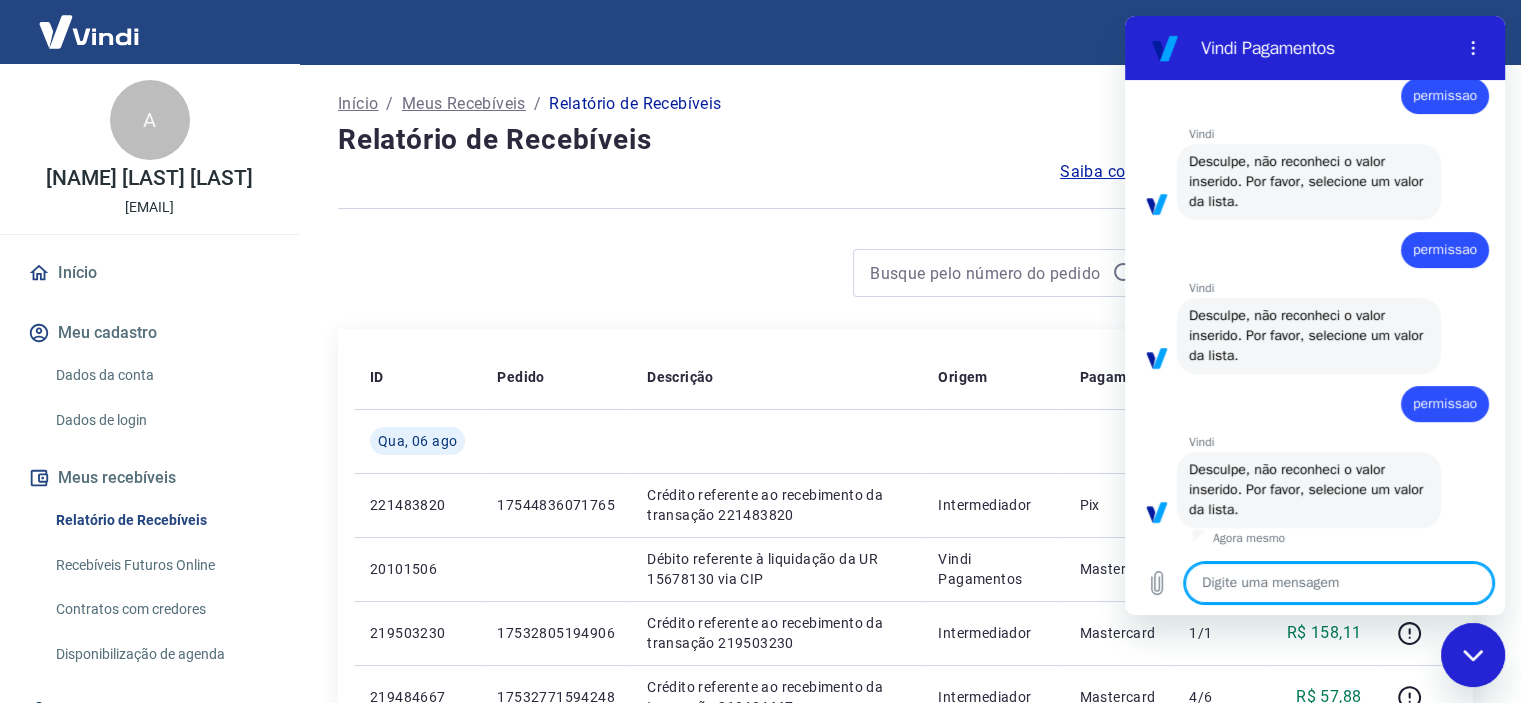 scroll, scrollTop: 216, scrollLeft: 0, axis: vertical 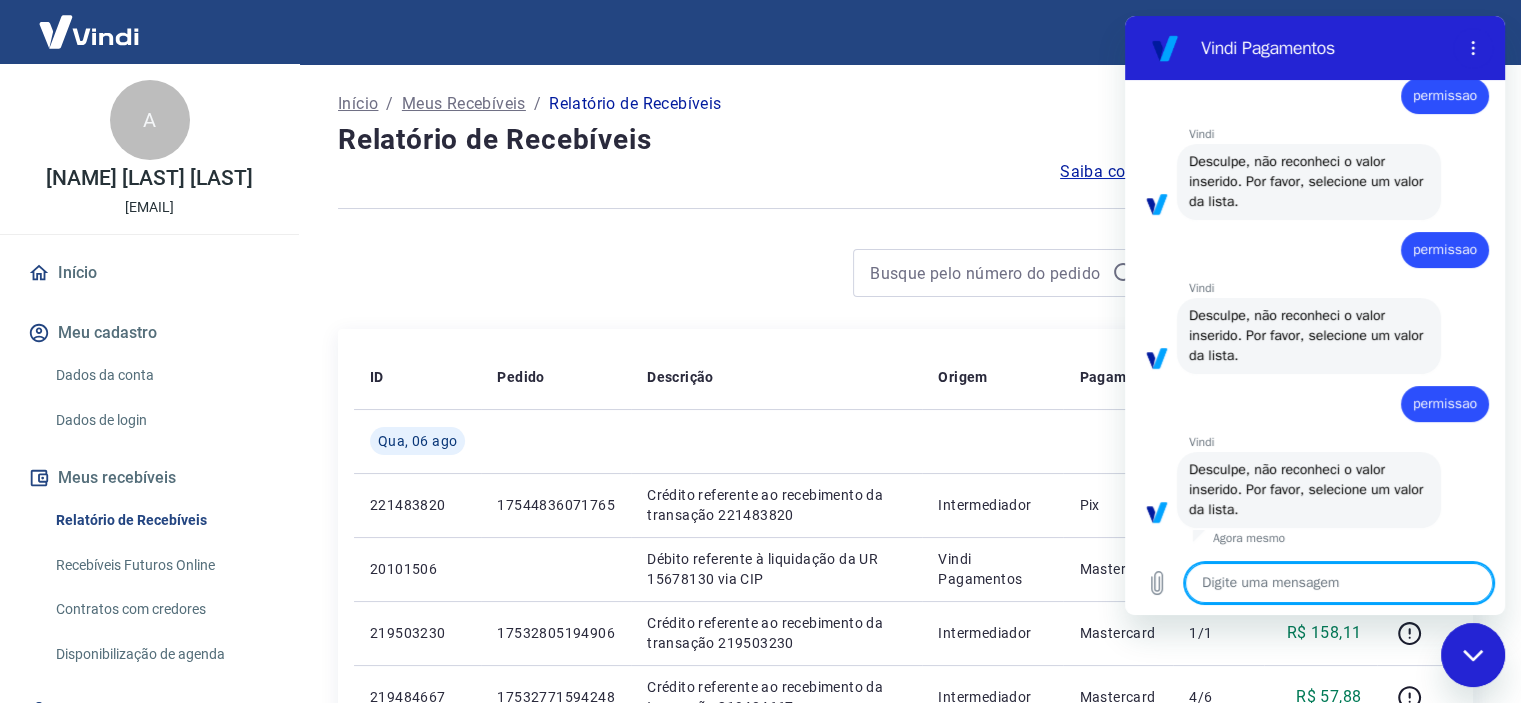 type on "s" 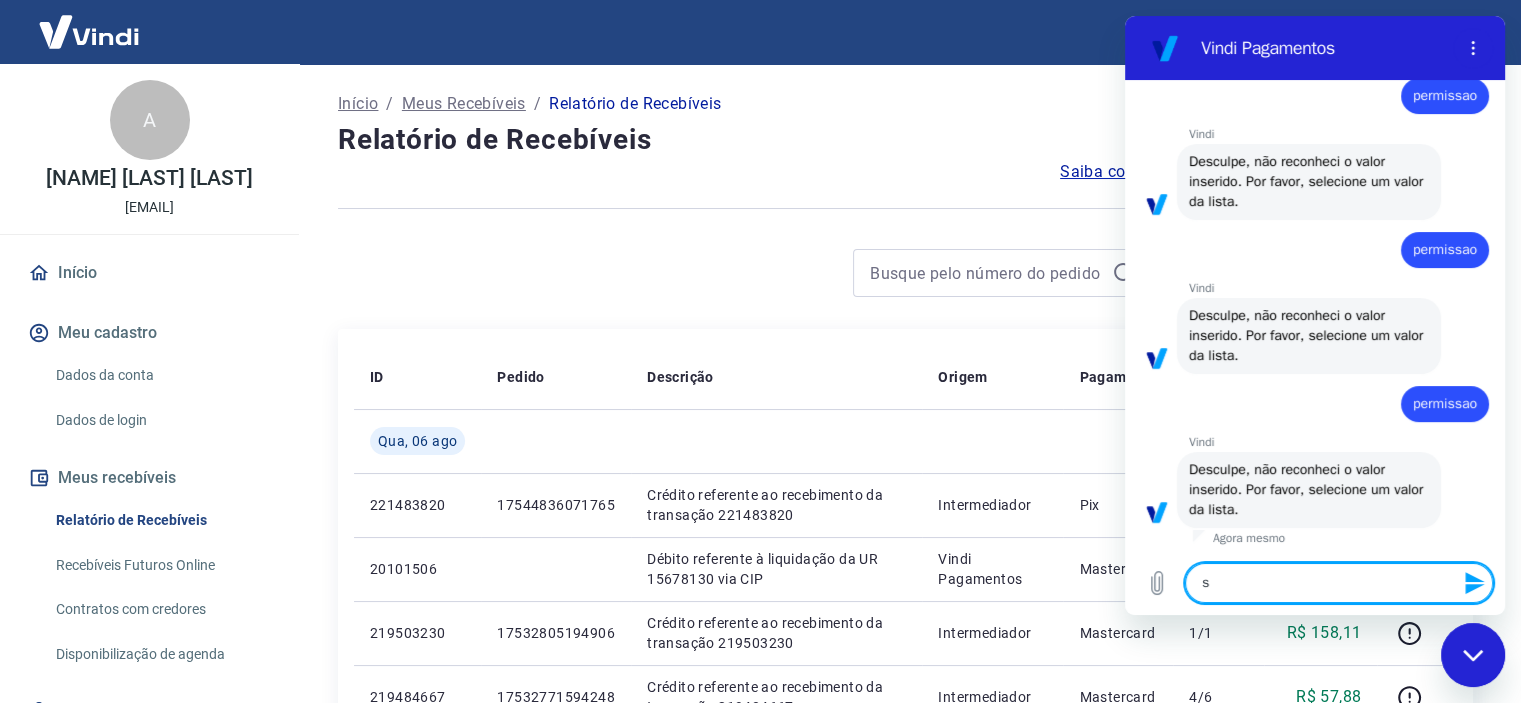 type on "su" 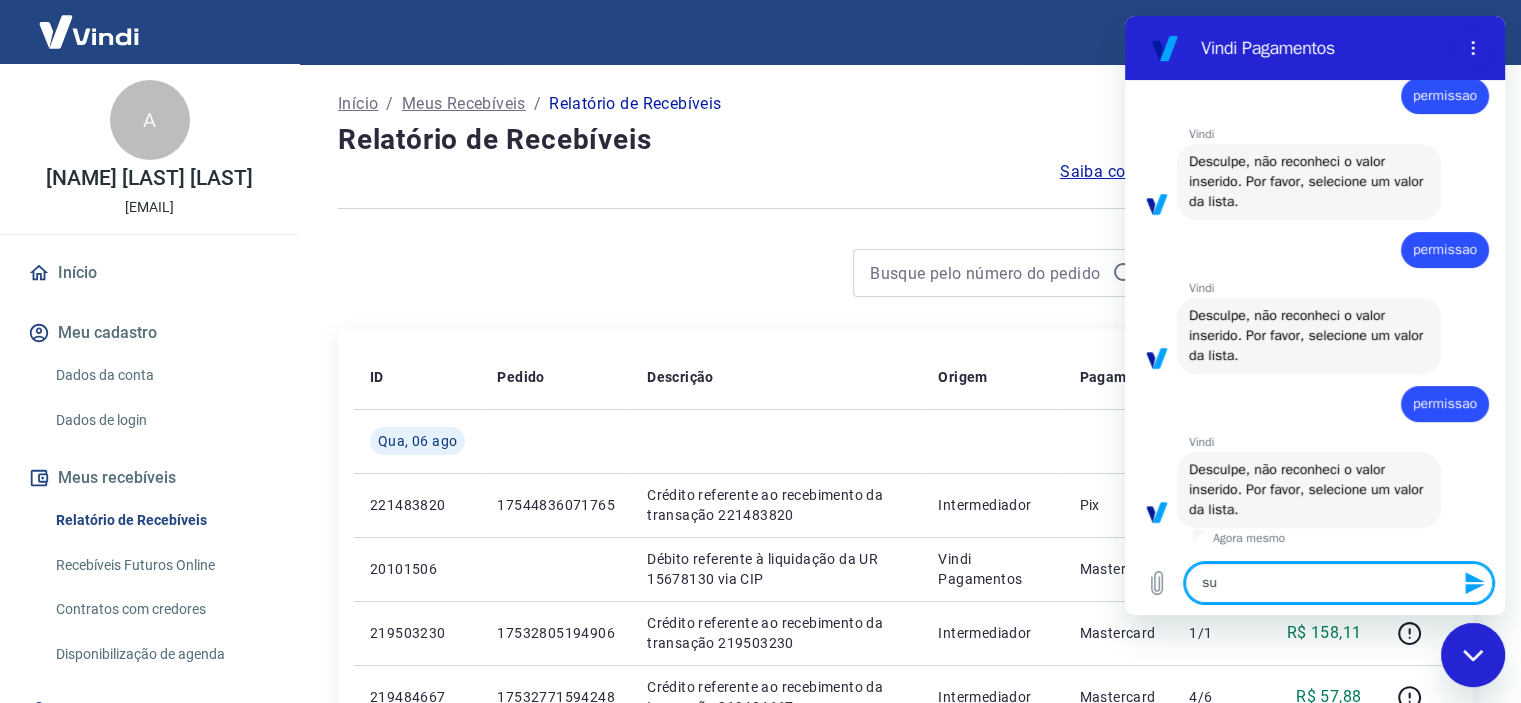 type on "sup" 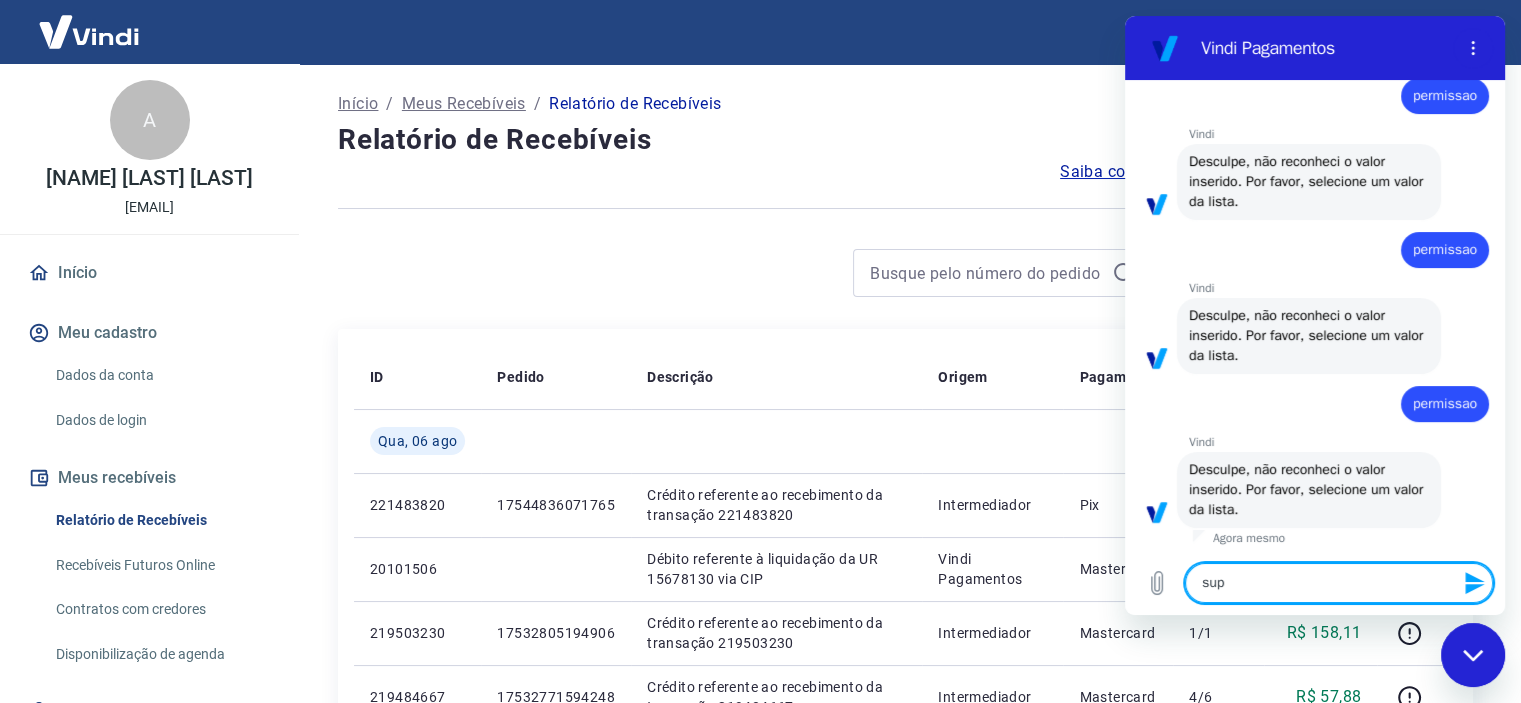 type on "supo" 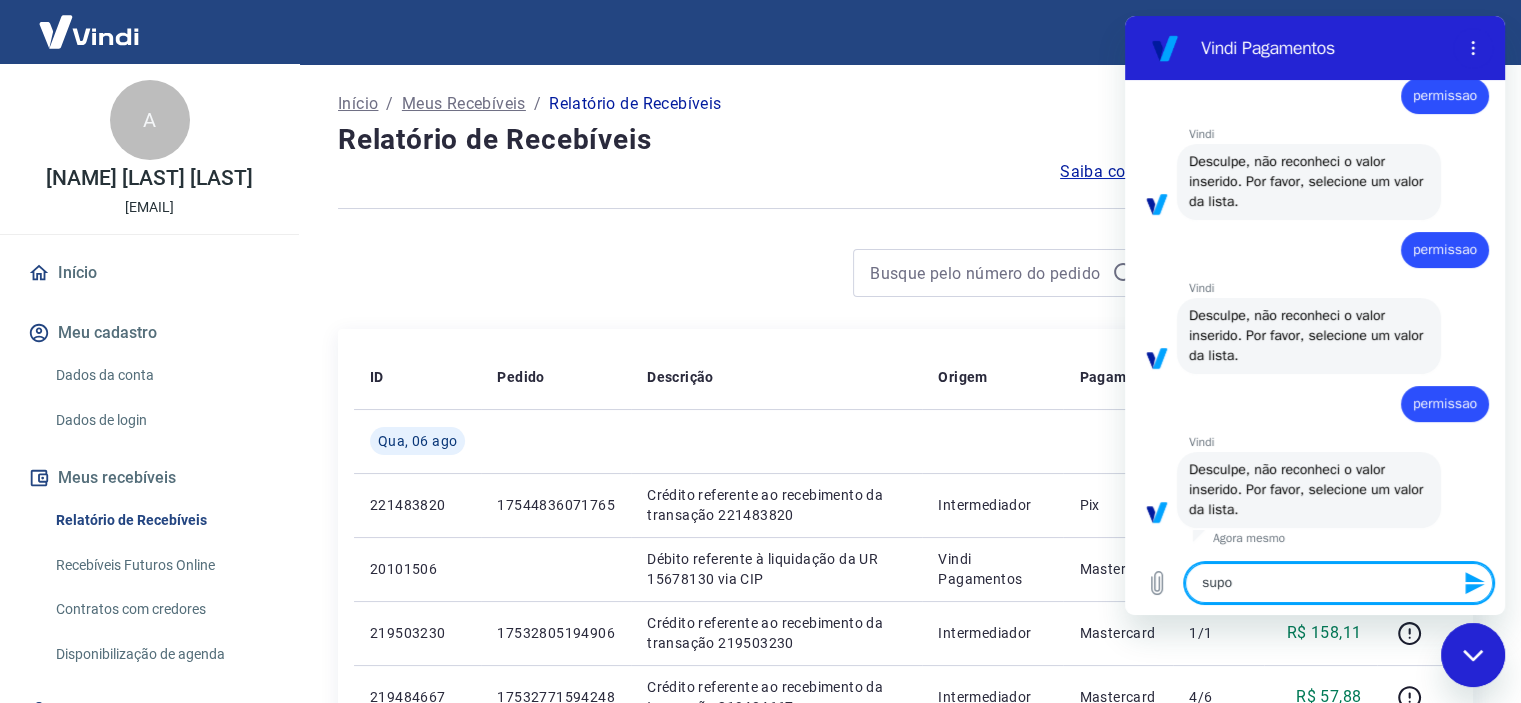 type on "supor" 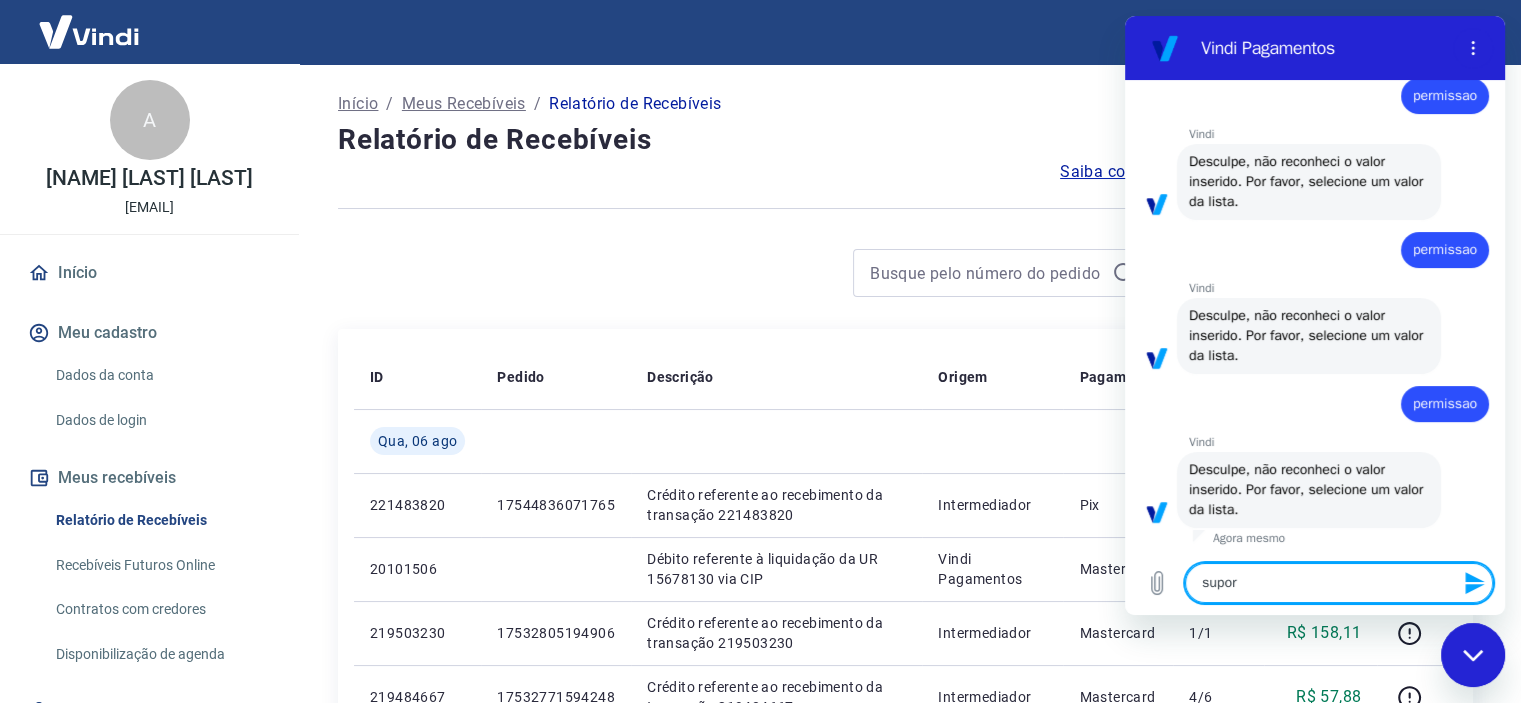 type on "suport" 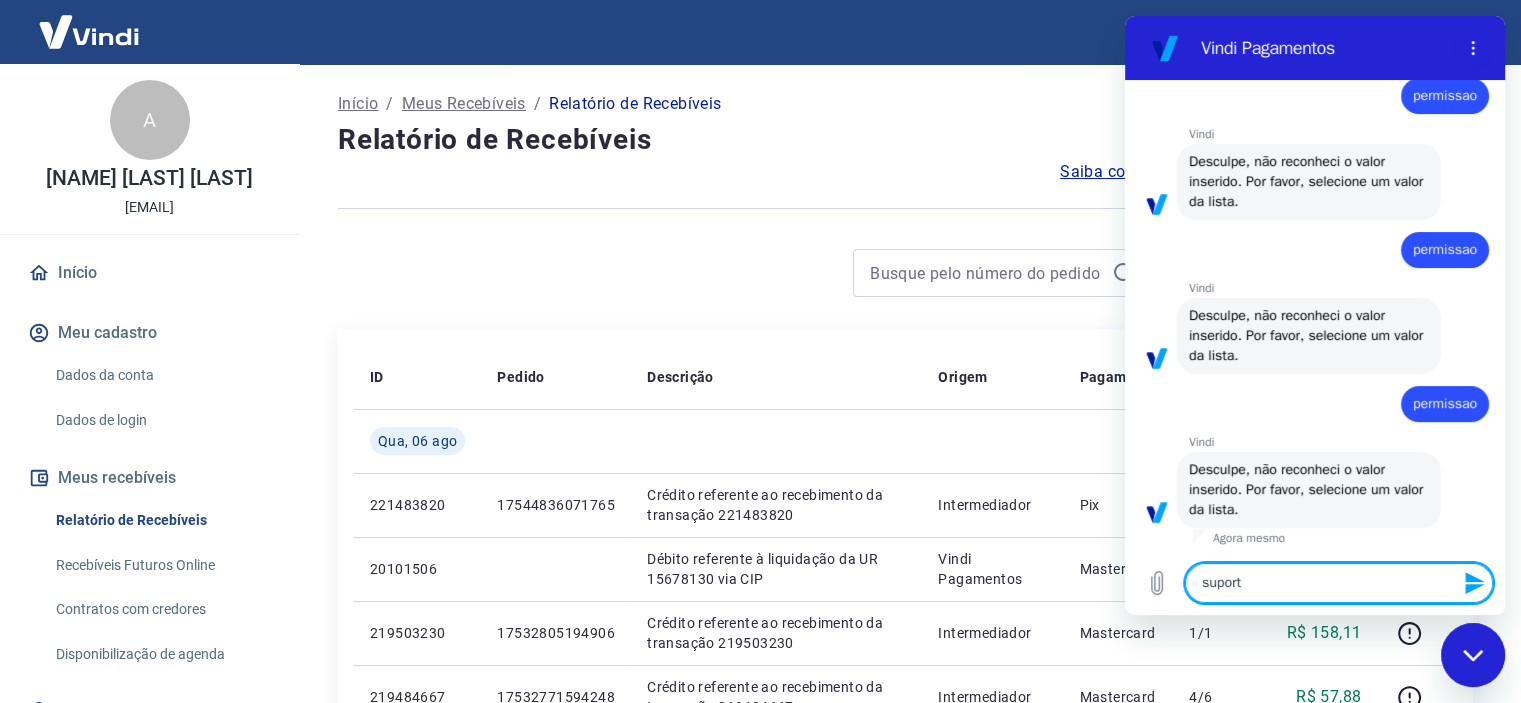 type on "suporte" 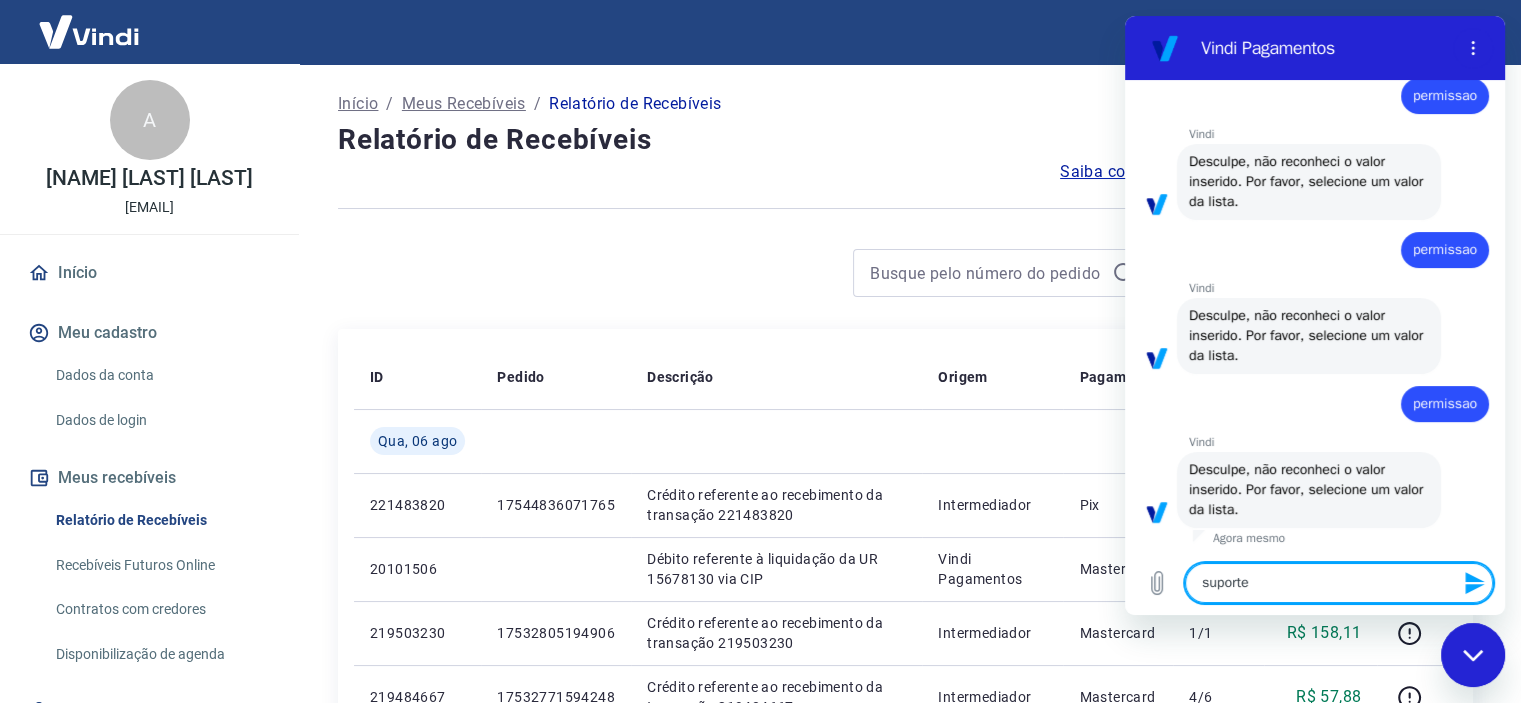 type 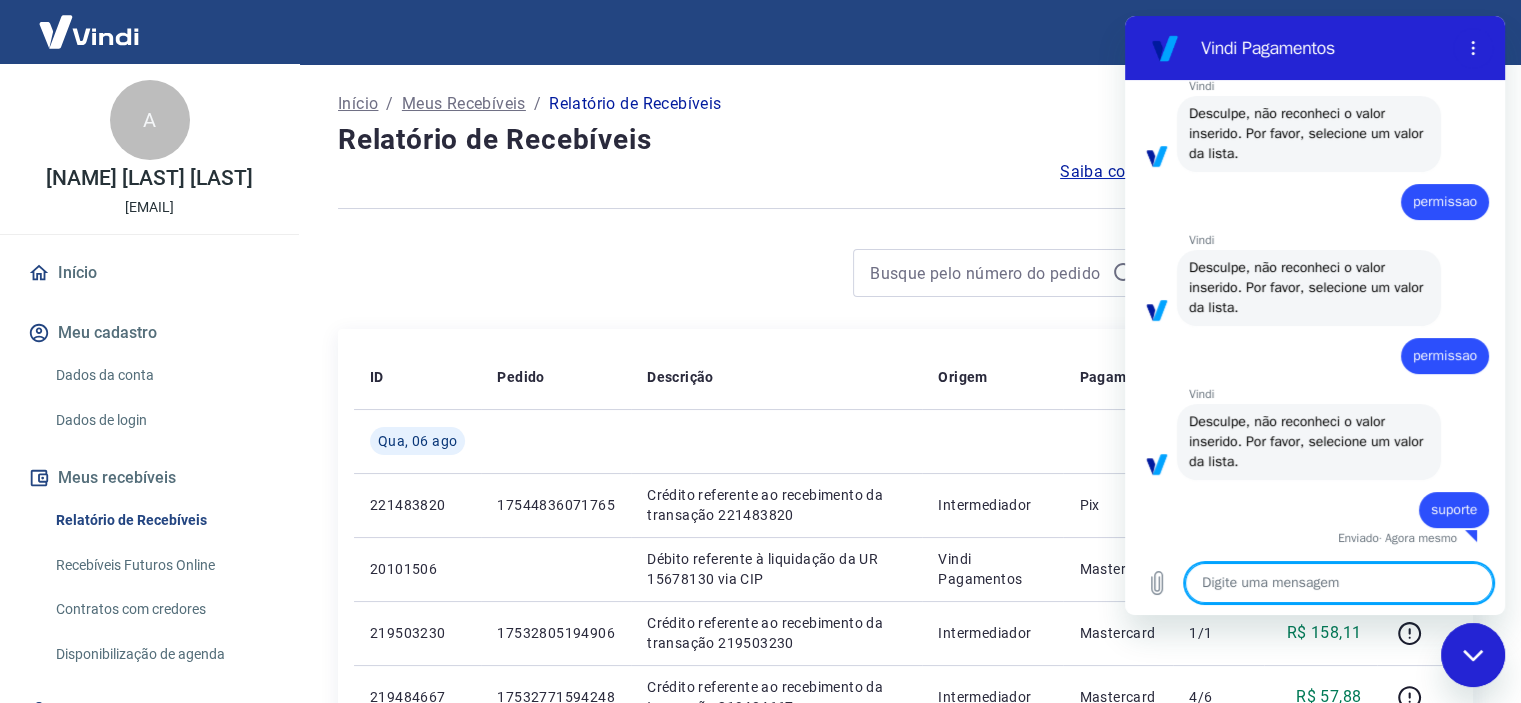 type on "x" 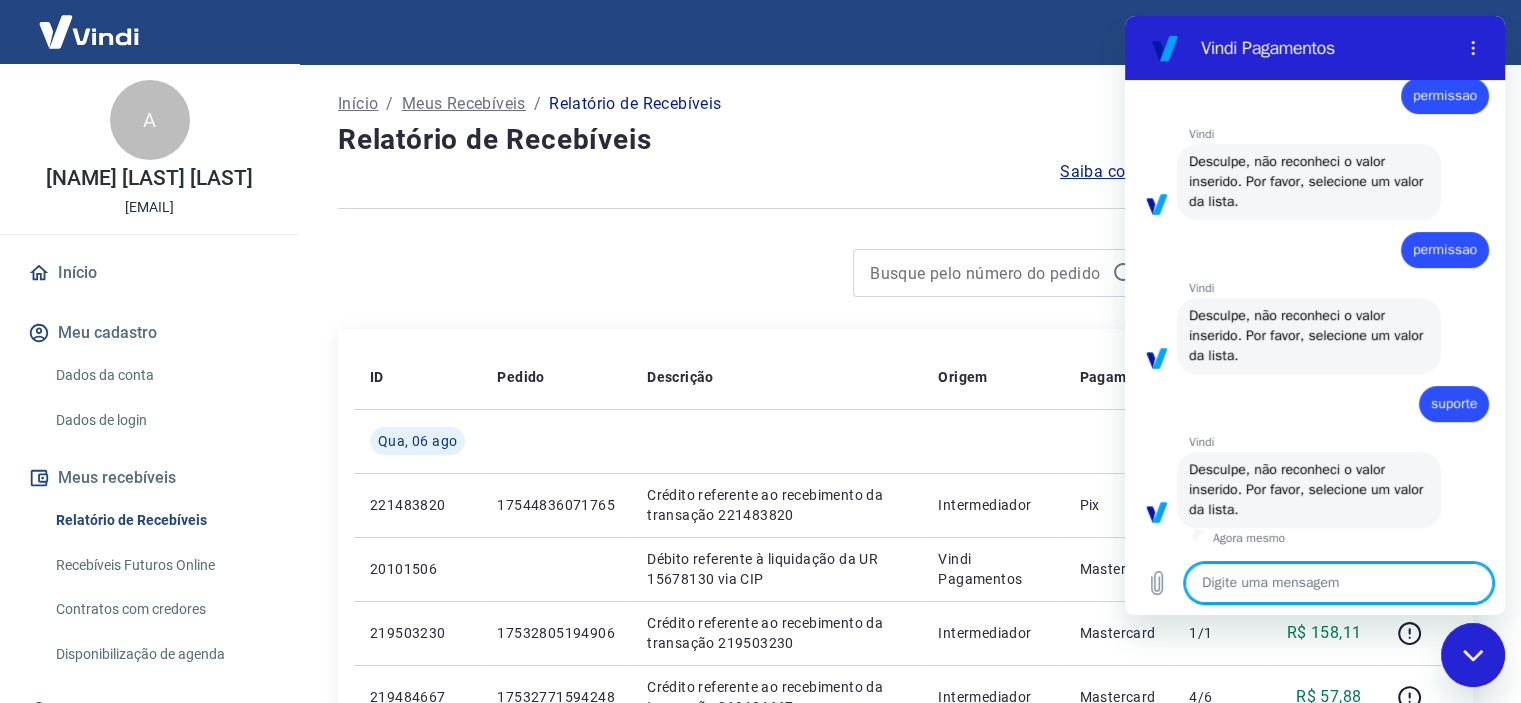 scroll, scrollTop: 369, scrollLeft: 0, axis: vertical 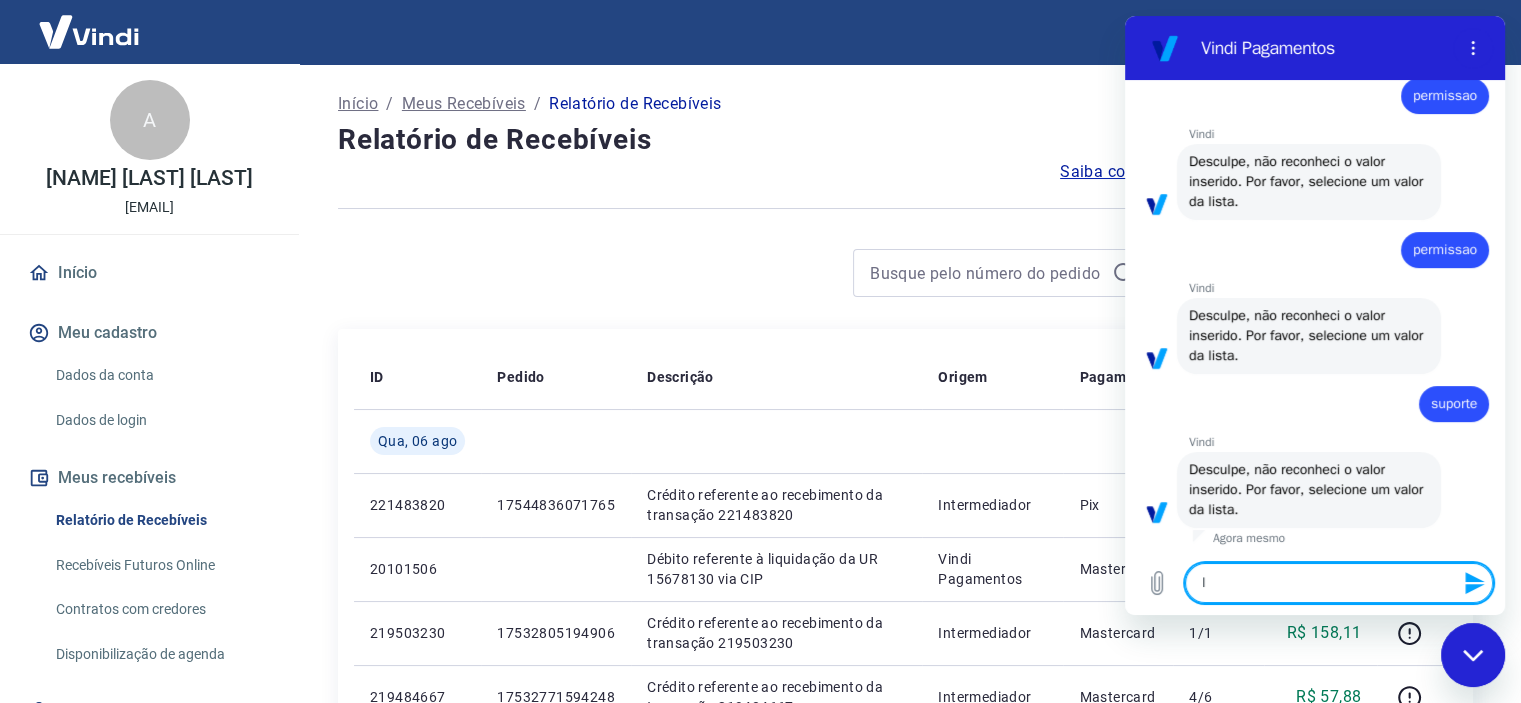 type on "li" 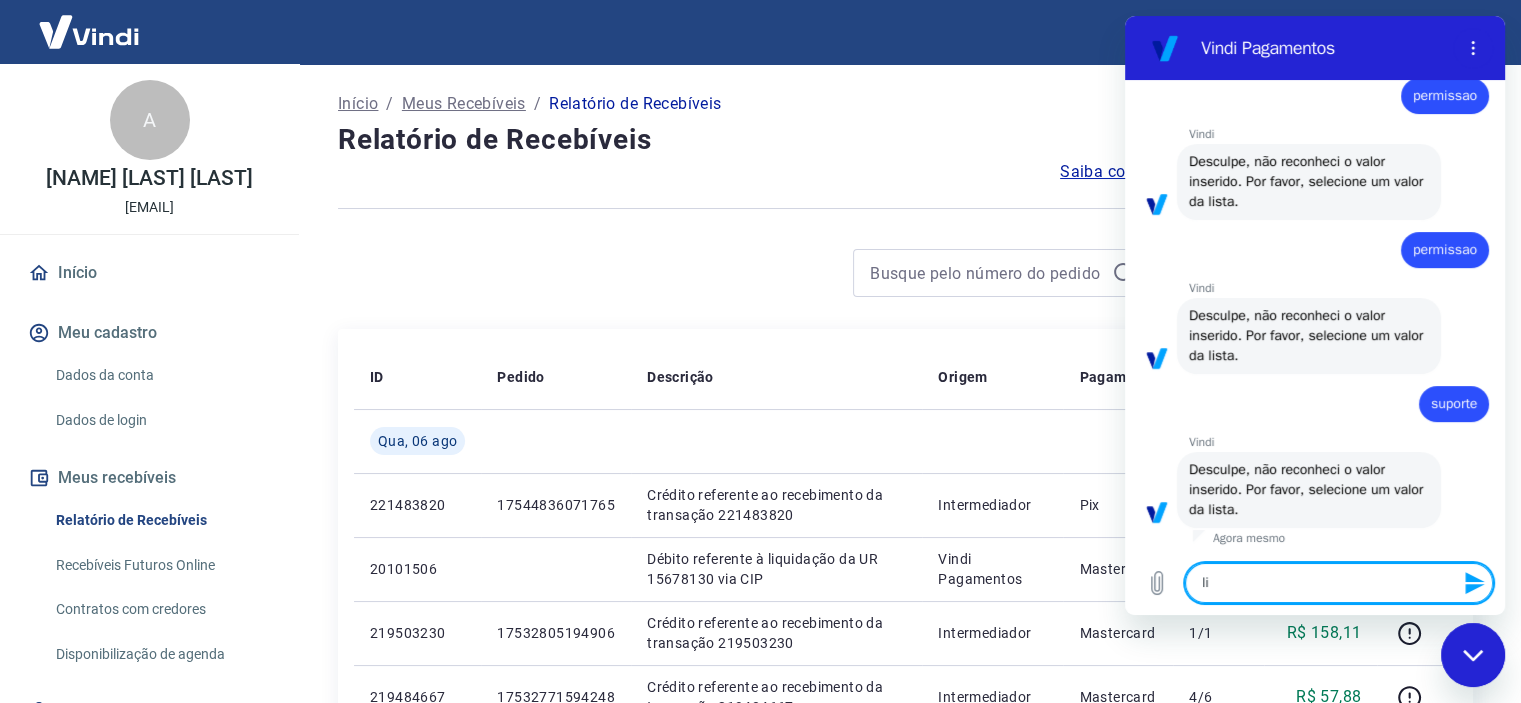 type on "lis" 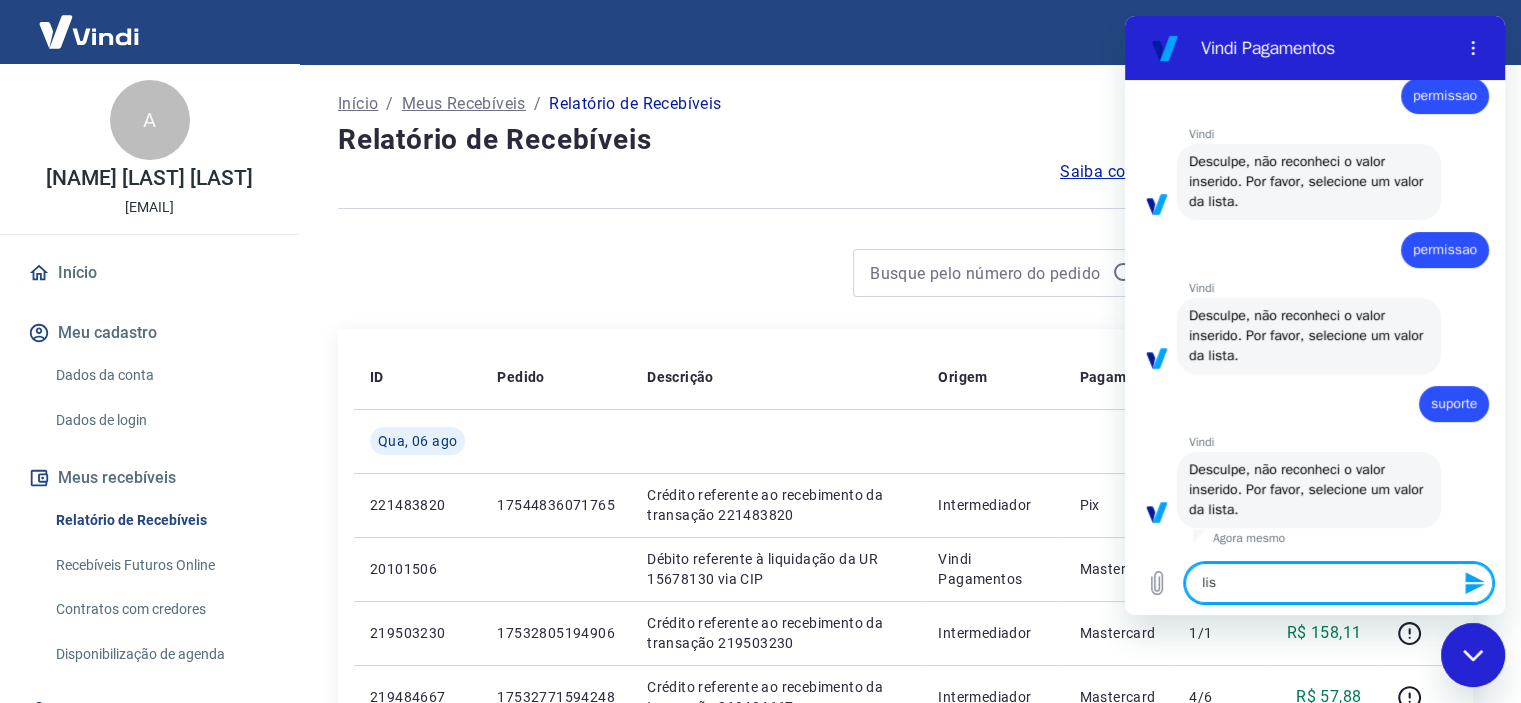 type on "list" 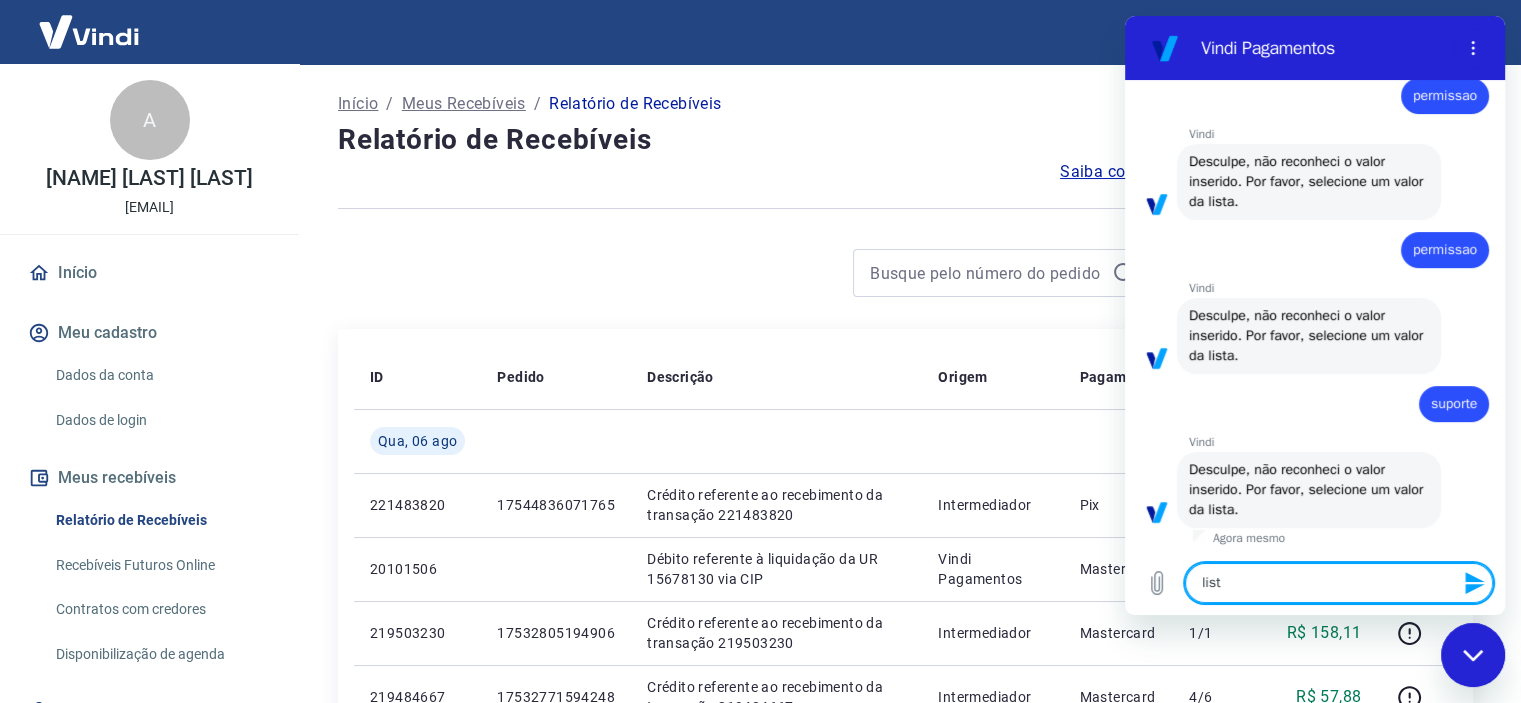 type on "lista" 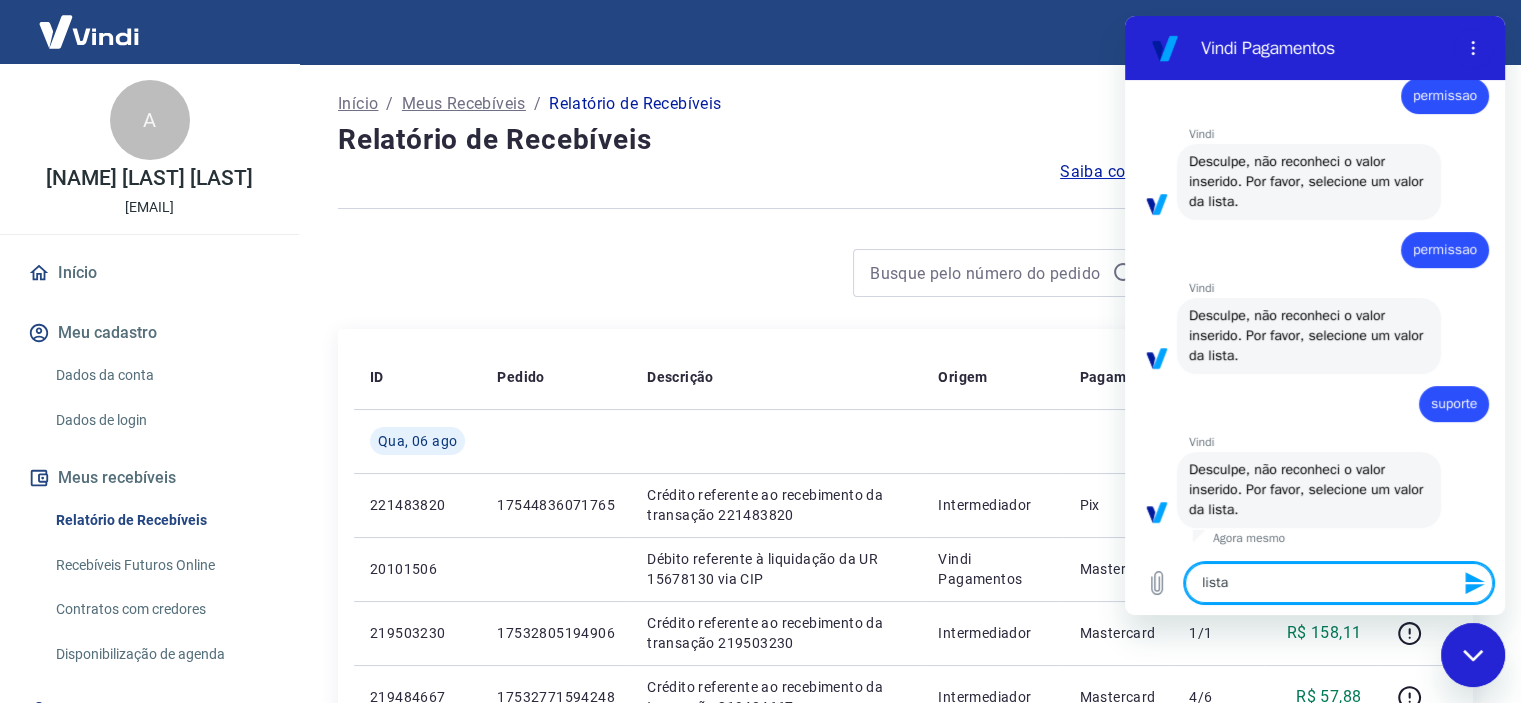 type 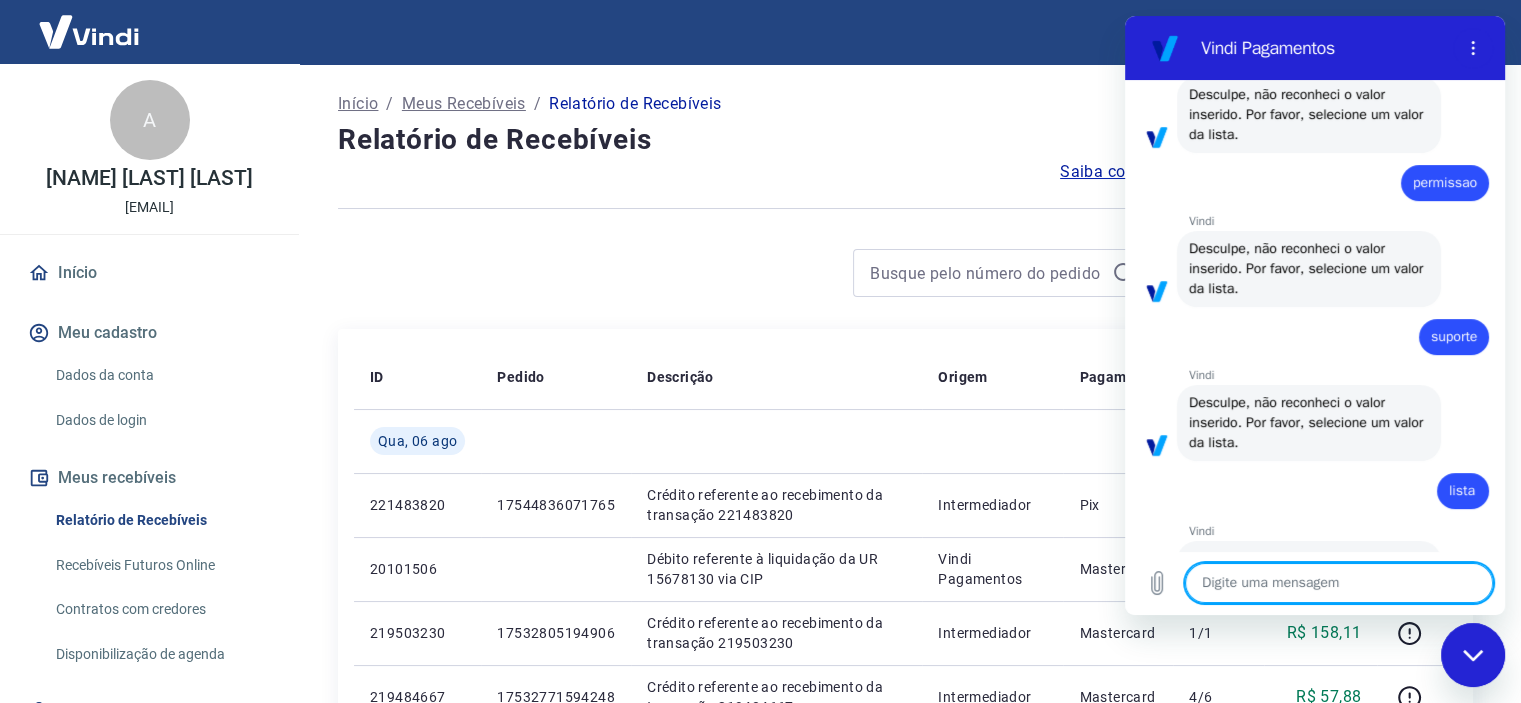 type on "x" 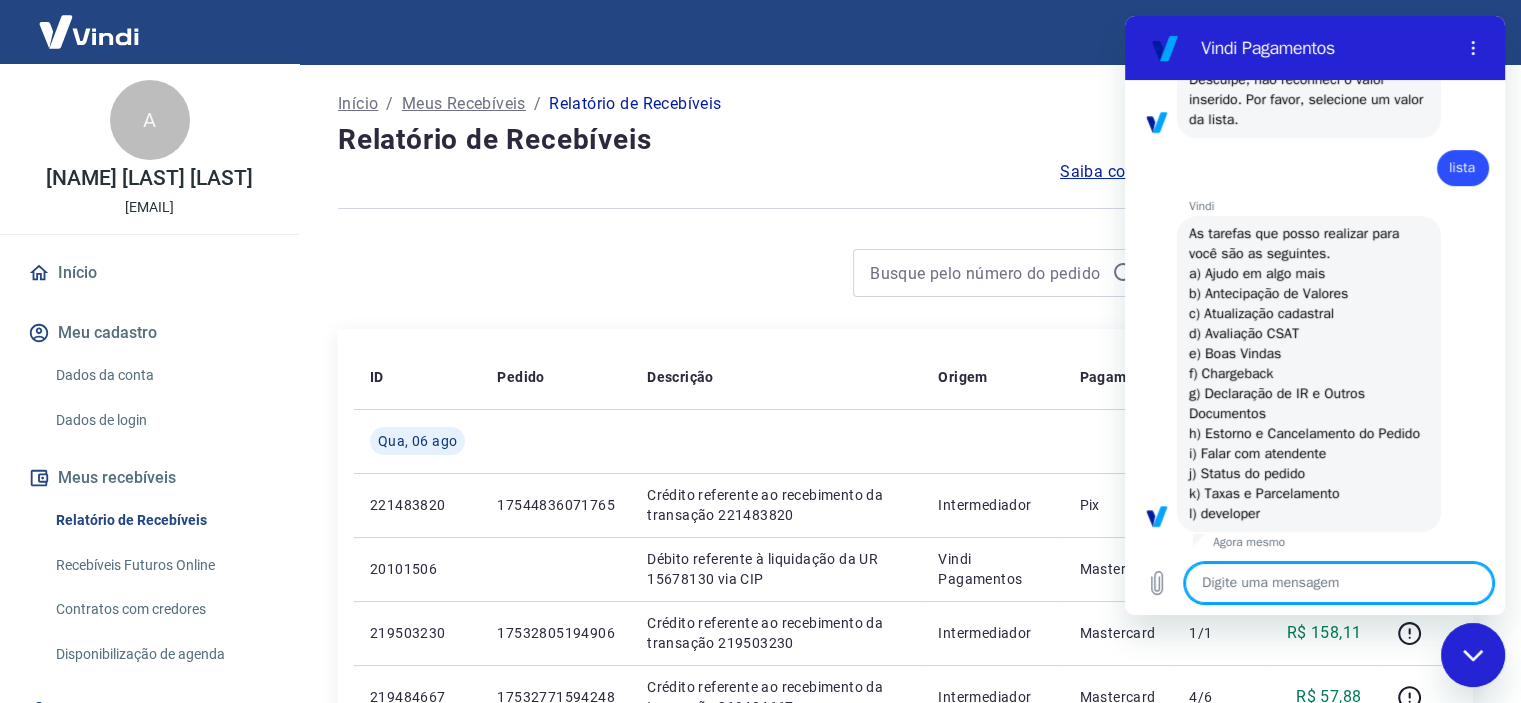 scroll, scrollTop: 784, scrollLeft: 0, axis: vertical 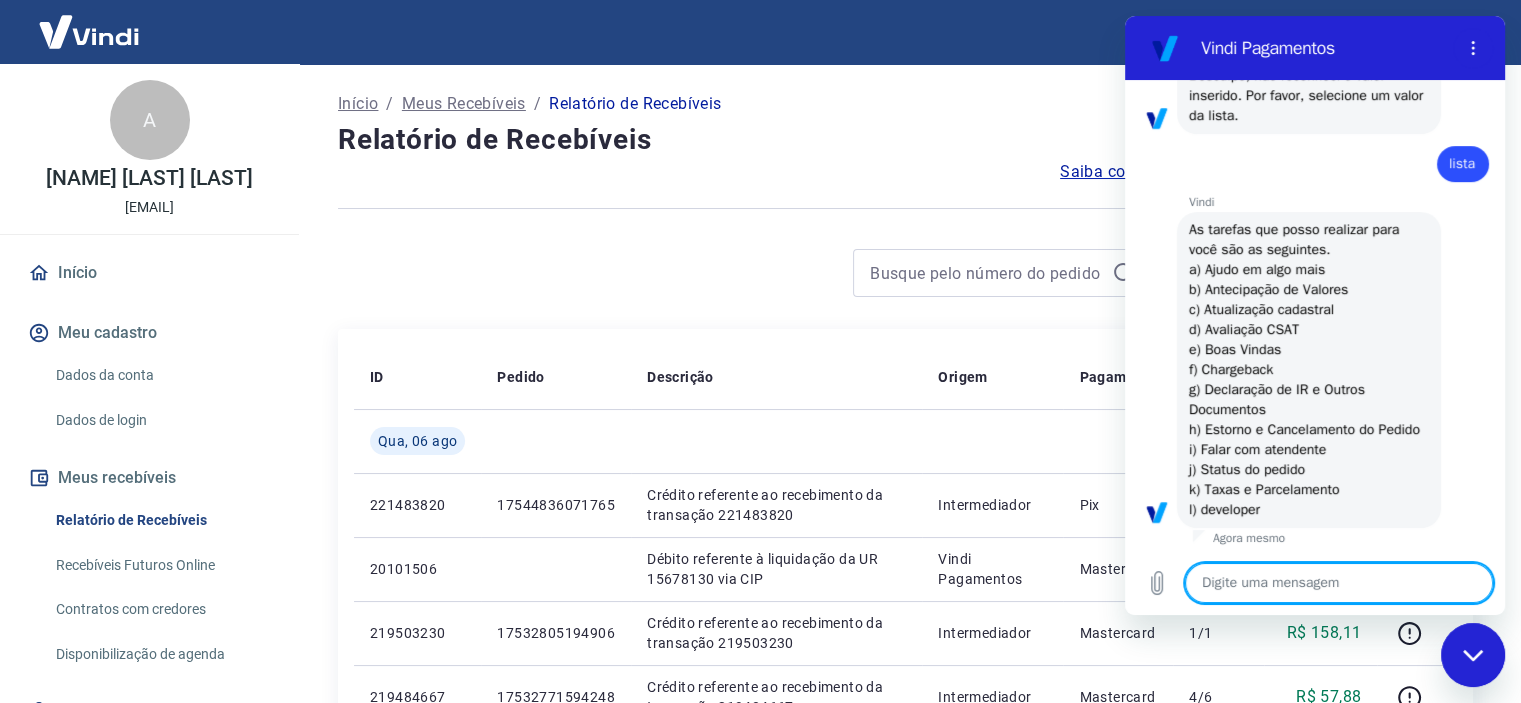type on "i" 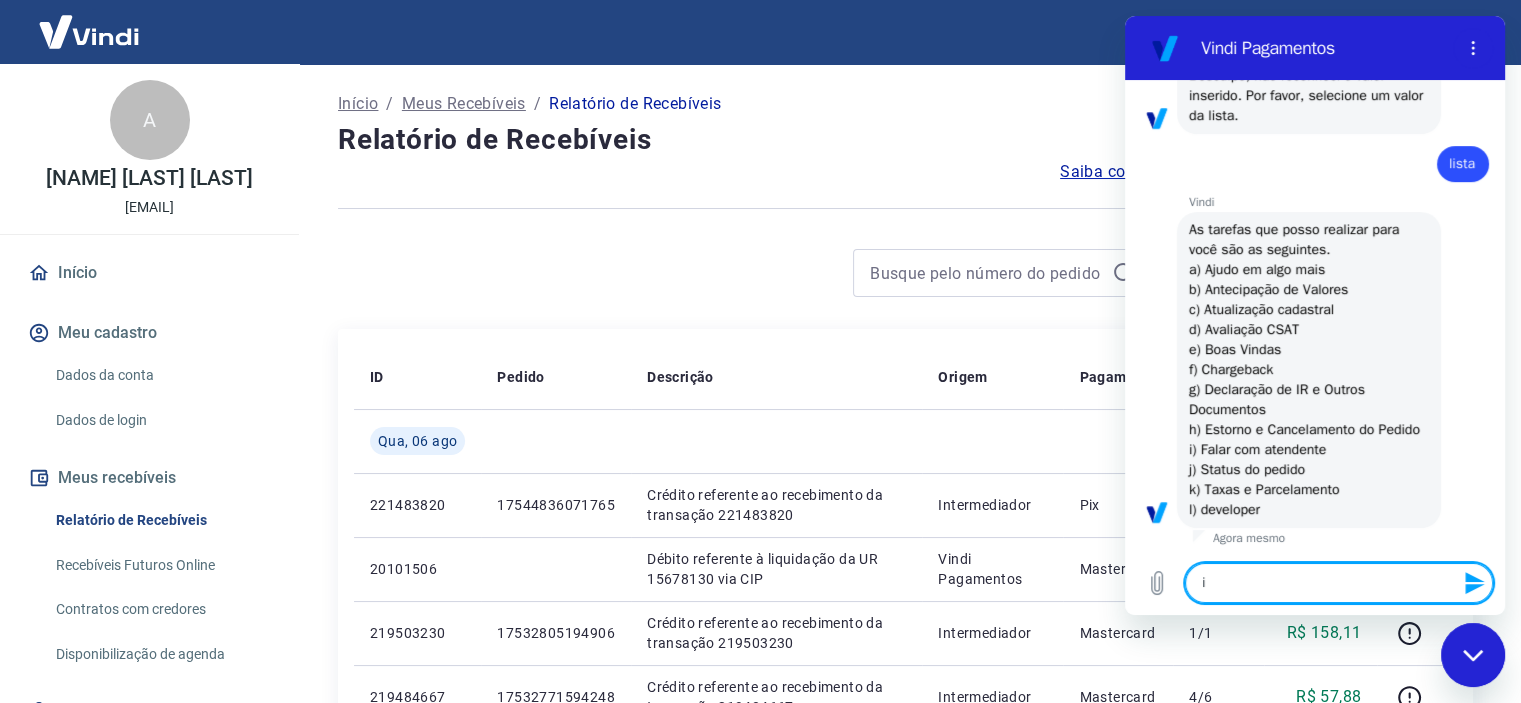 type 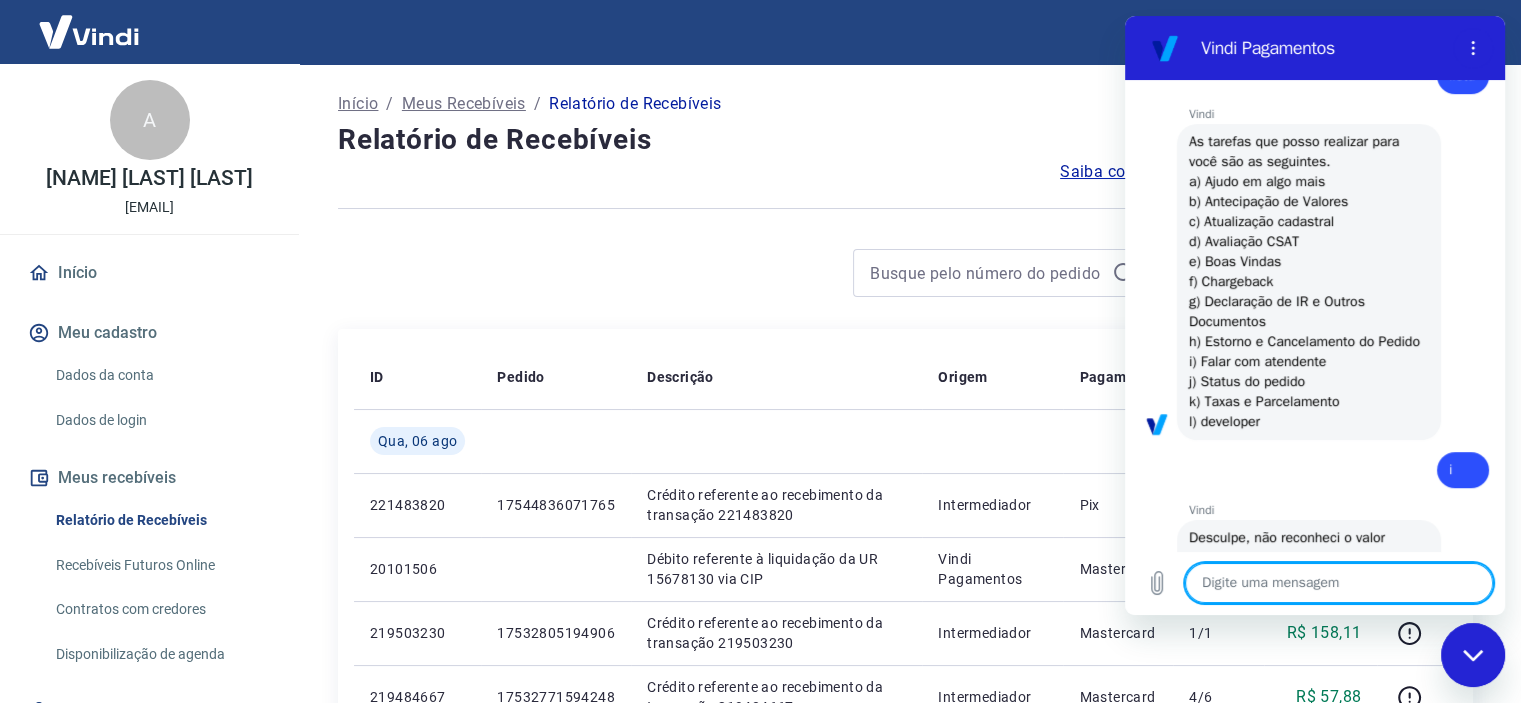 type on "x" 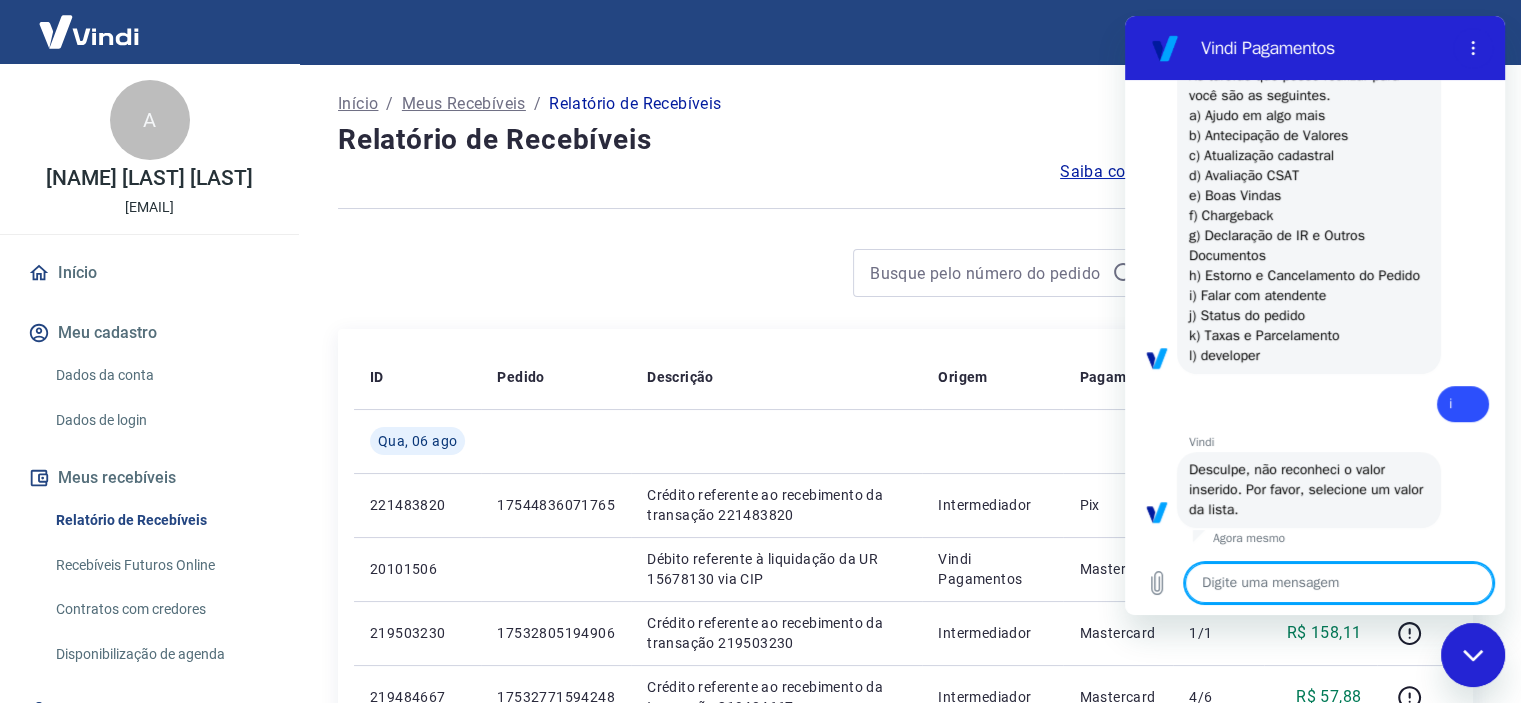 scroll, scrollTop: 937, scrollLeft: 0, axis: vertical 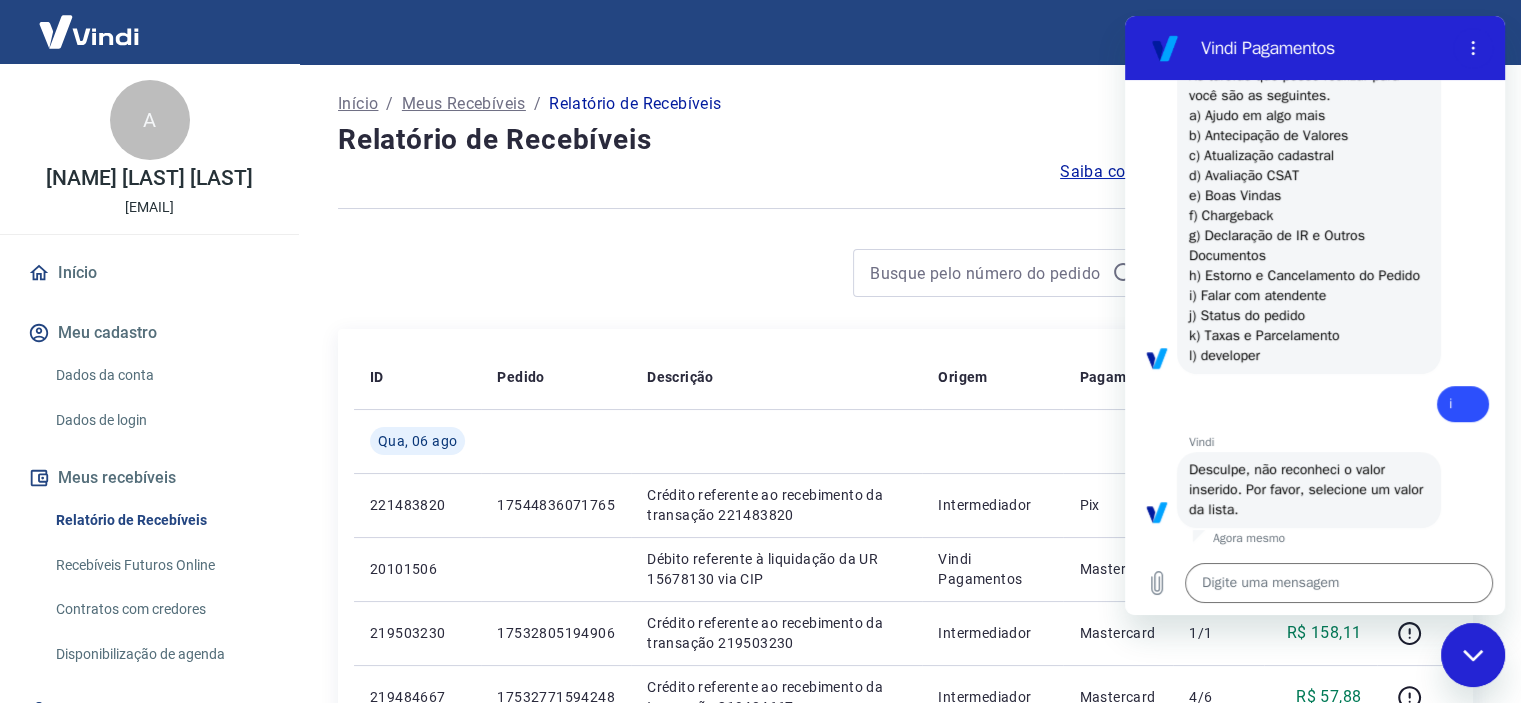 drag, startPoint x: 1261, startPoint y: 295, endPoint x: 1205, endPoint y: 295, distance: 56 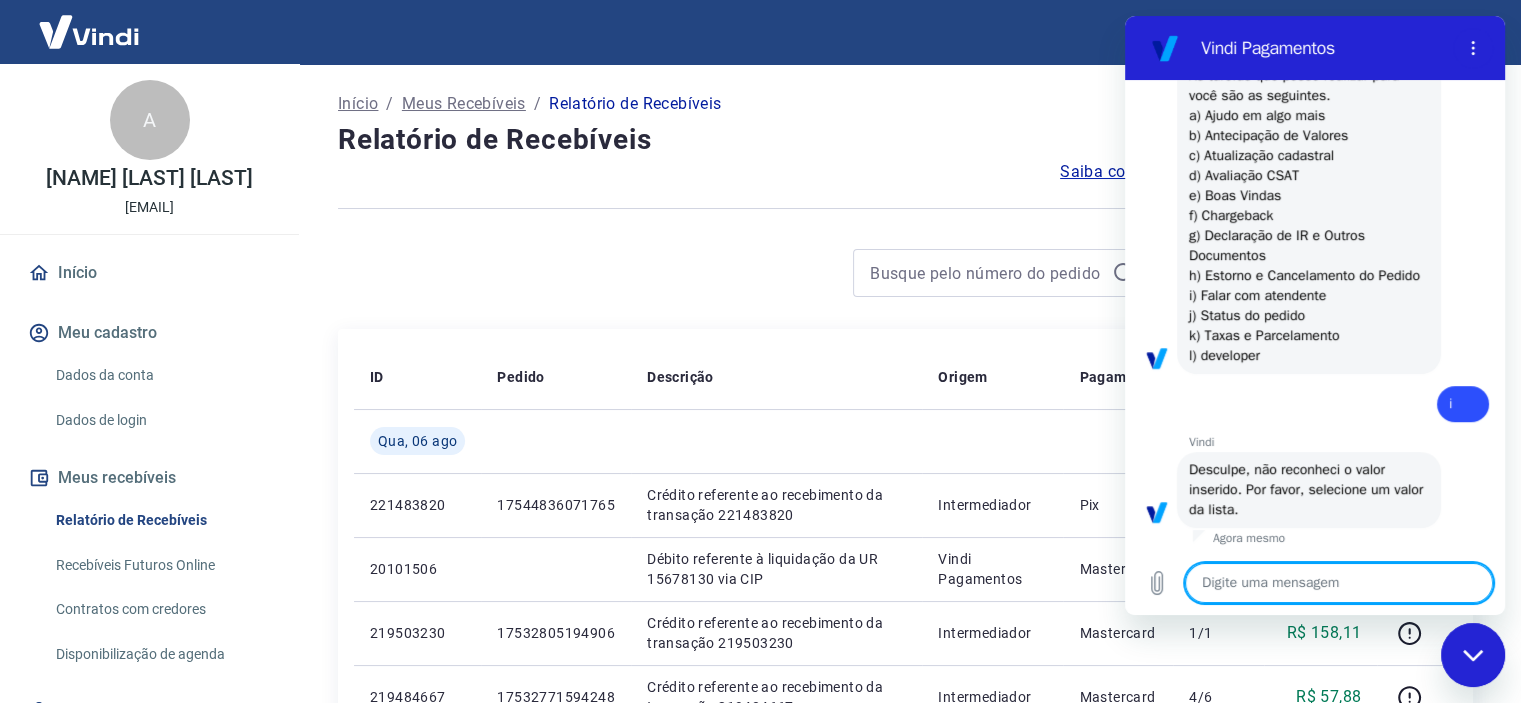 click at bounding box center [1339, 583] 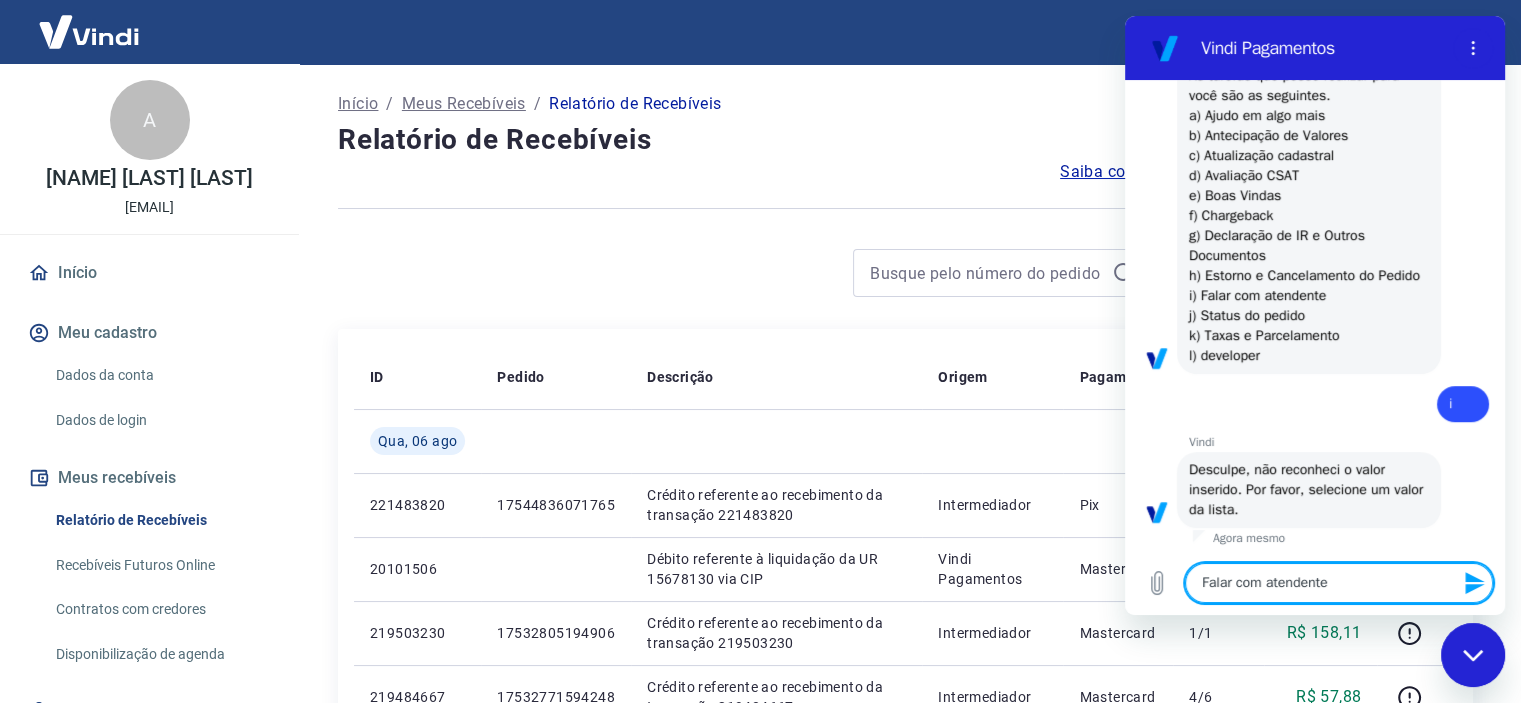 type 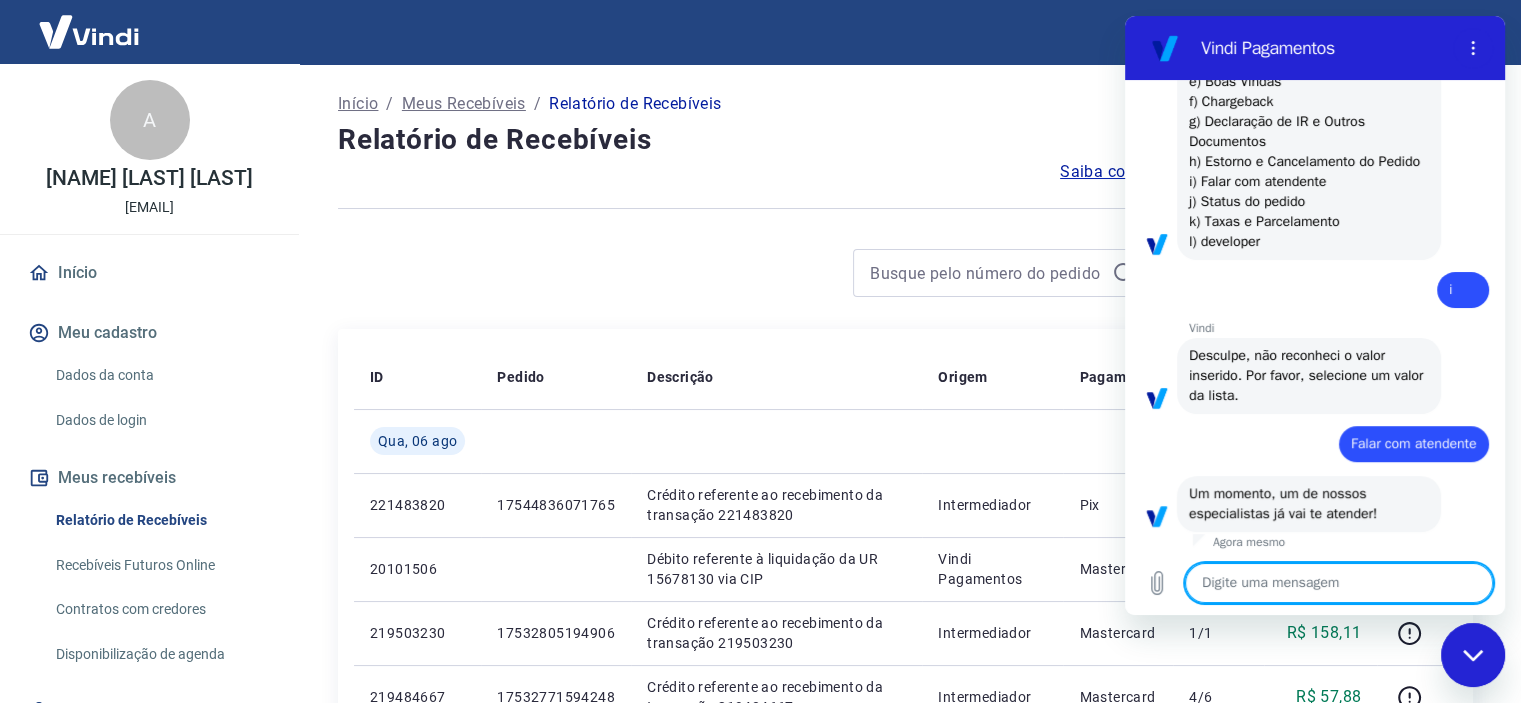 type on "x" 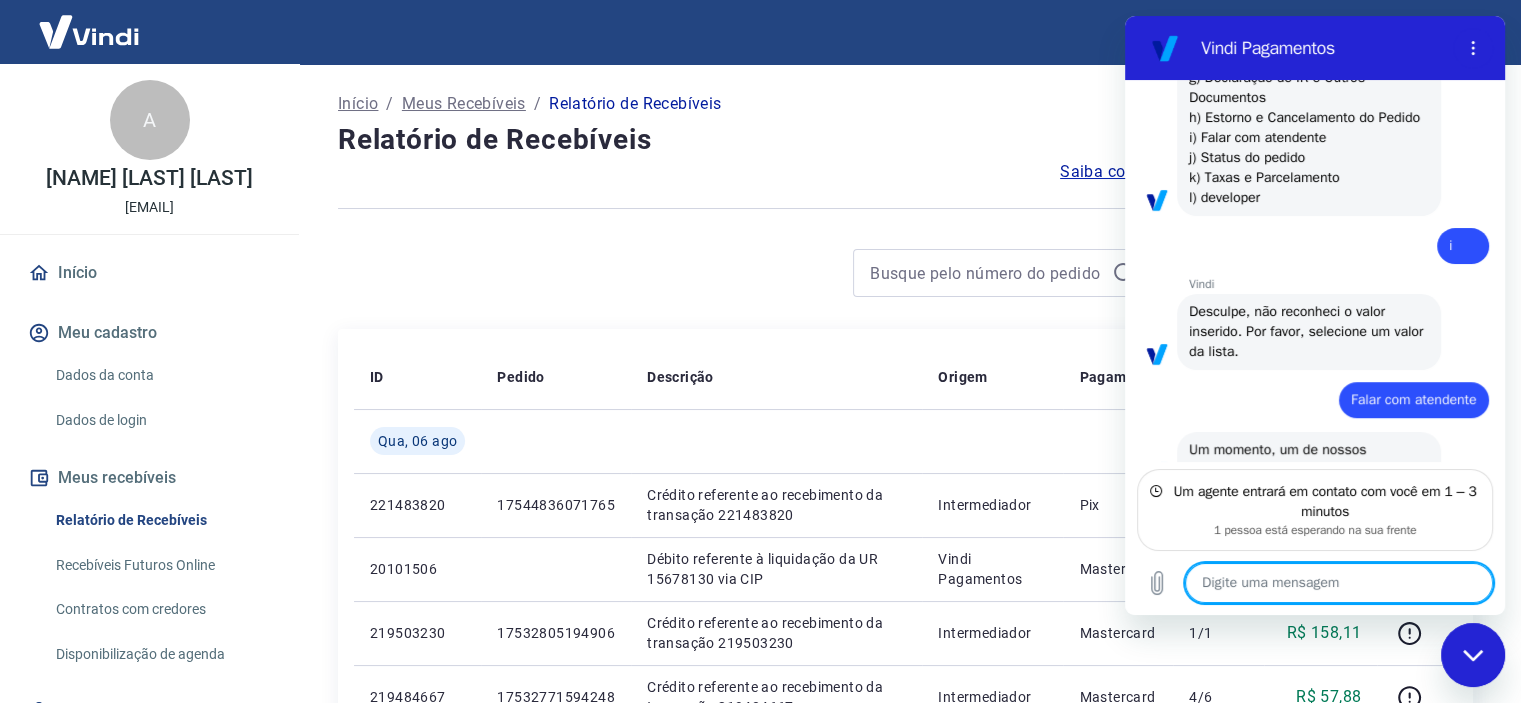 scroll, scrollTop: 1145, scrollLeft: 0, axis: vertical 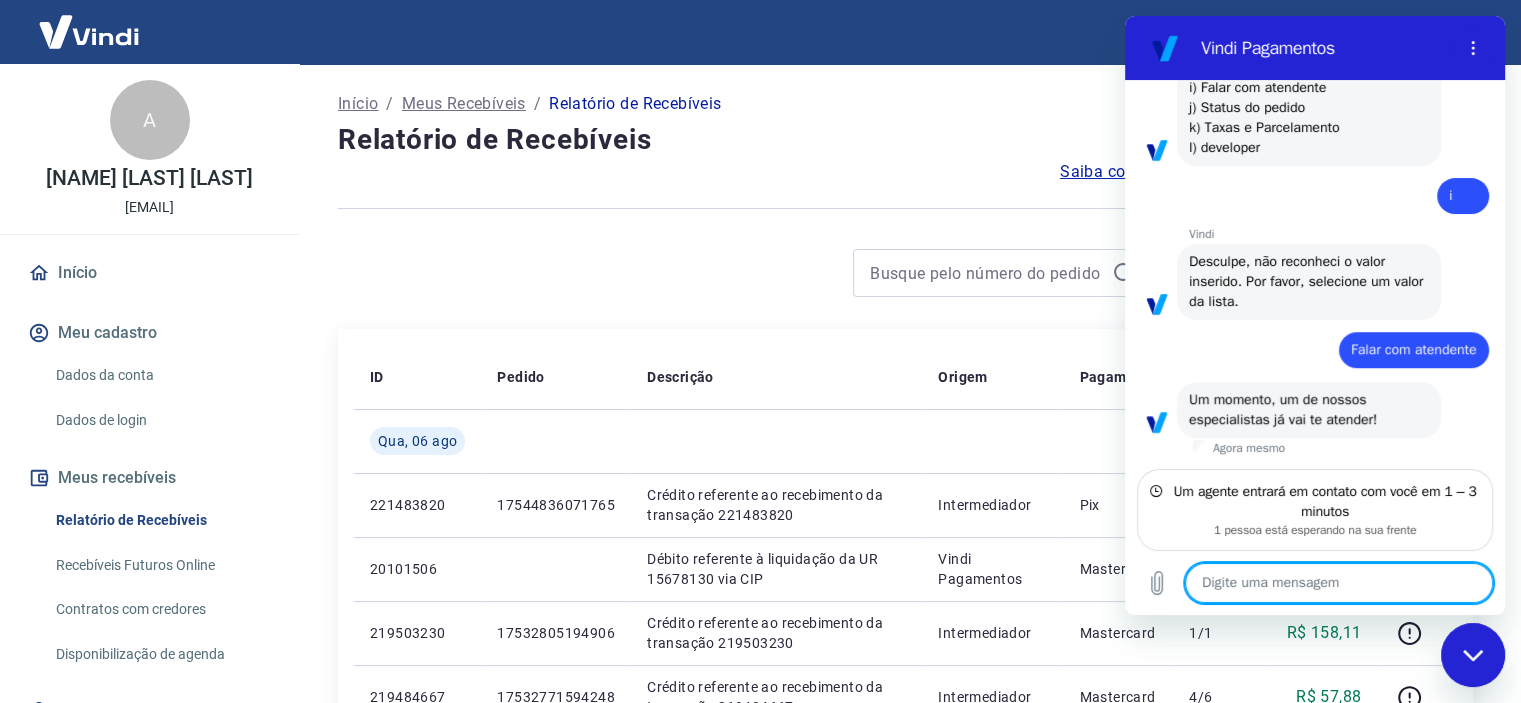 type on "B" 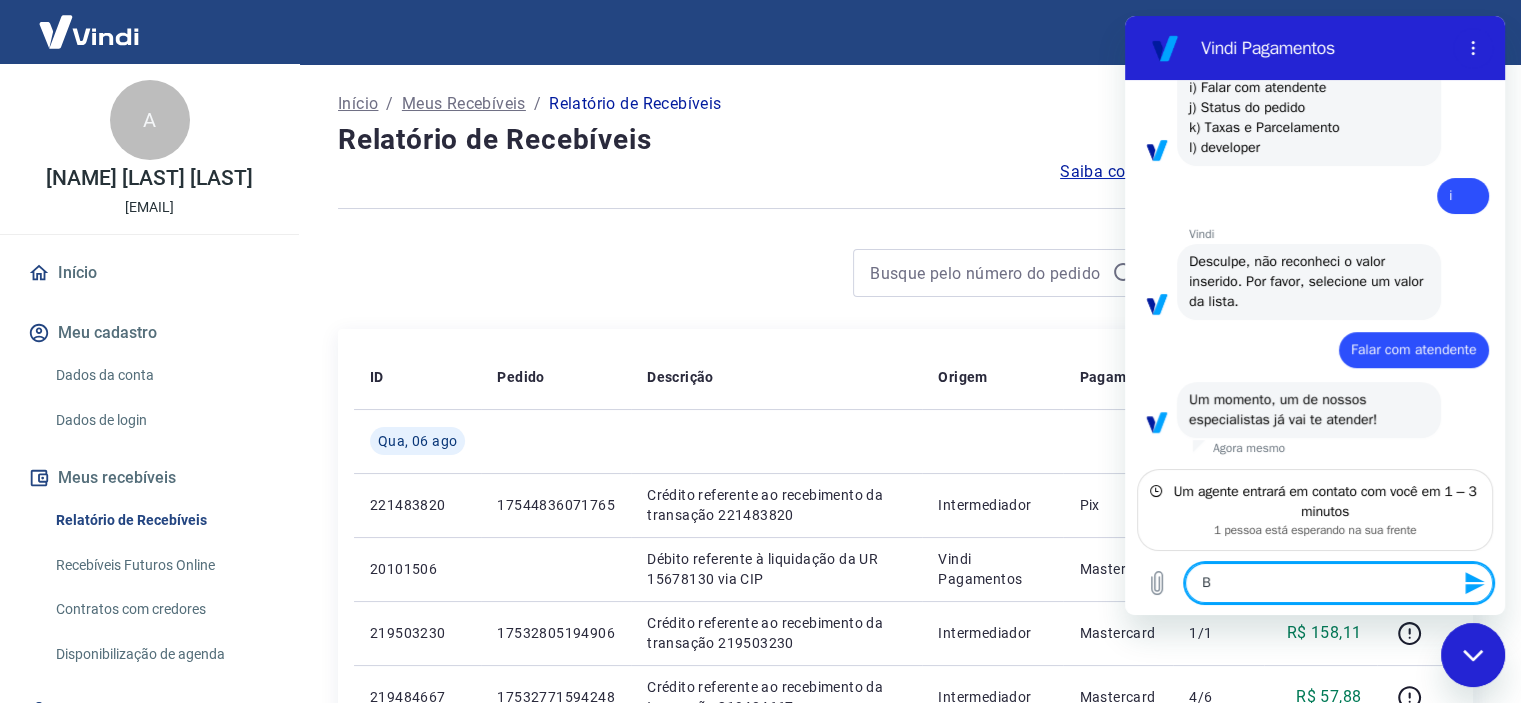 type on "Bo" 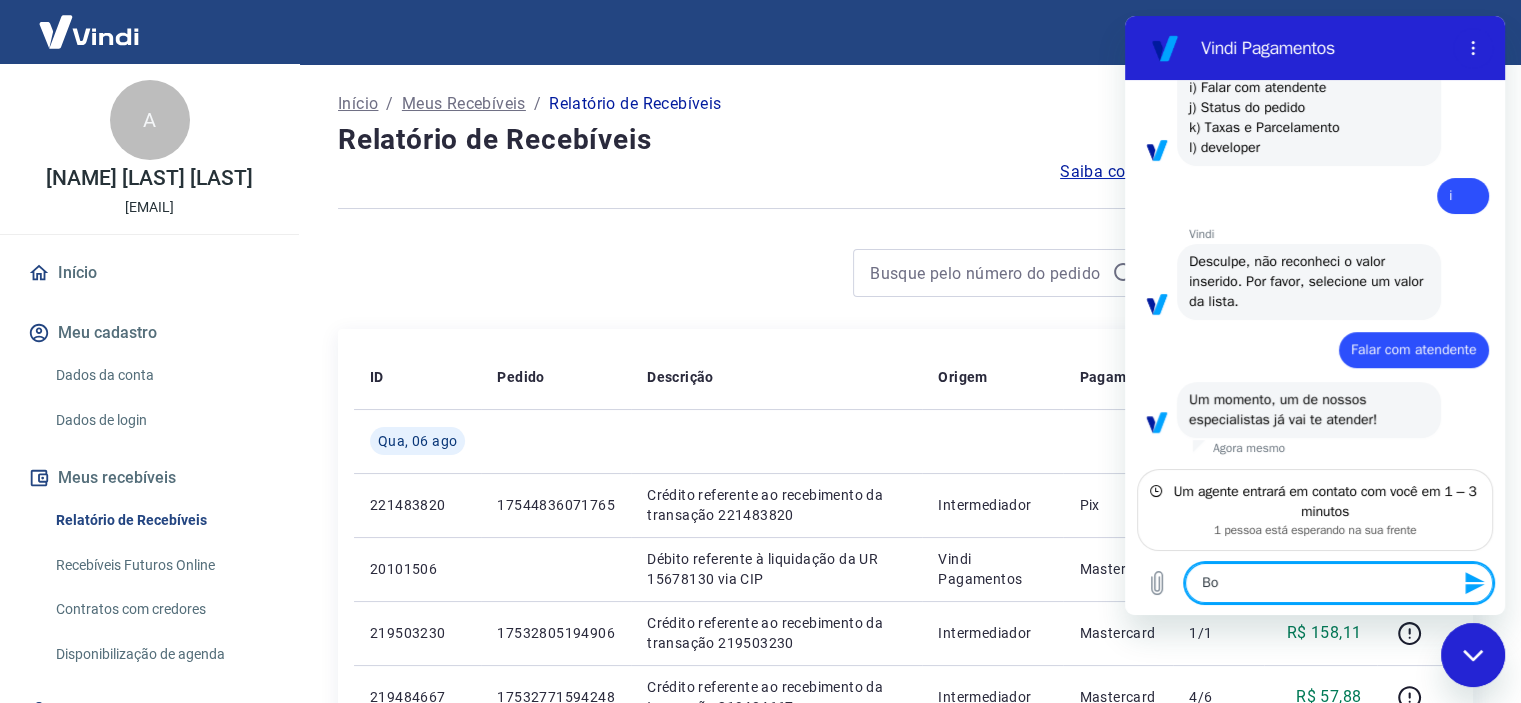 type on "x" 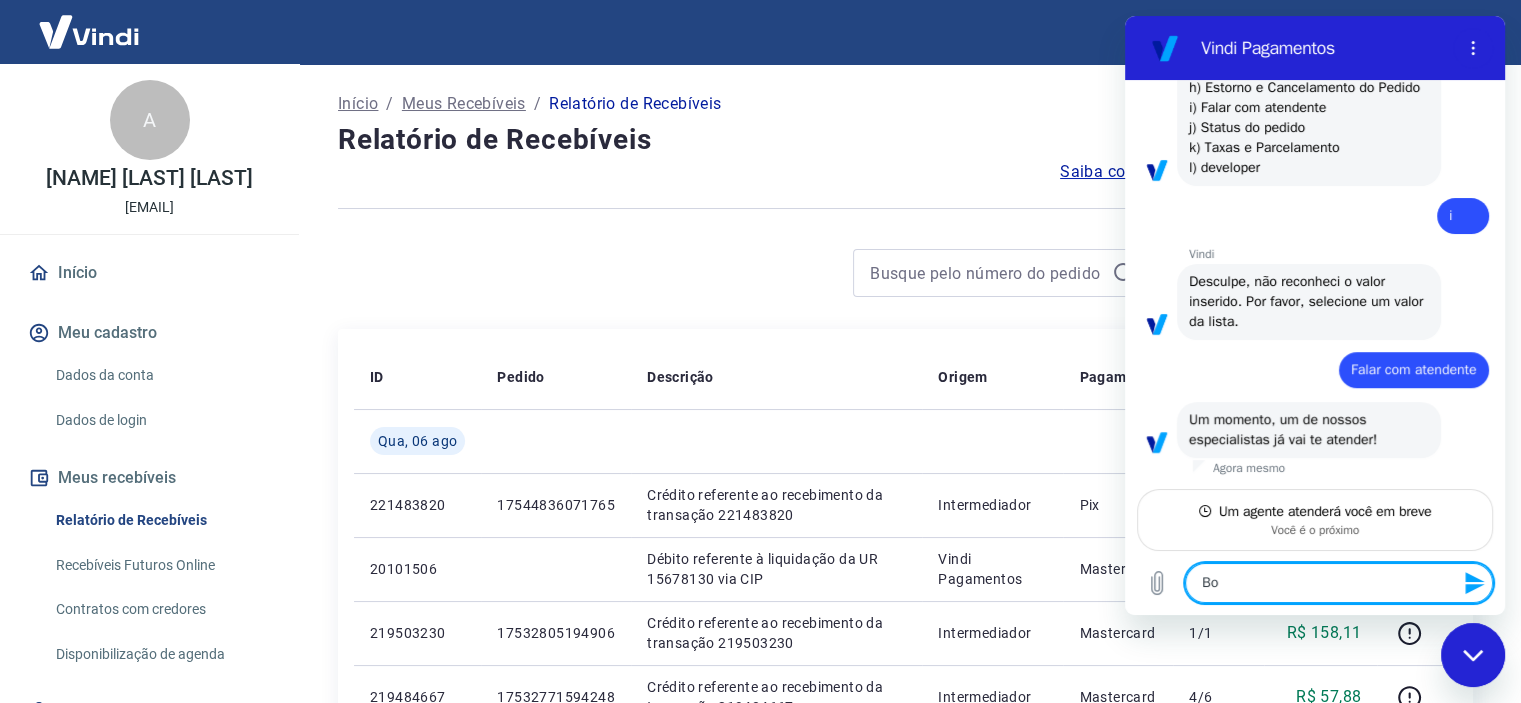 type on "Bom" 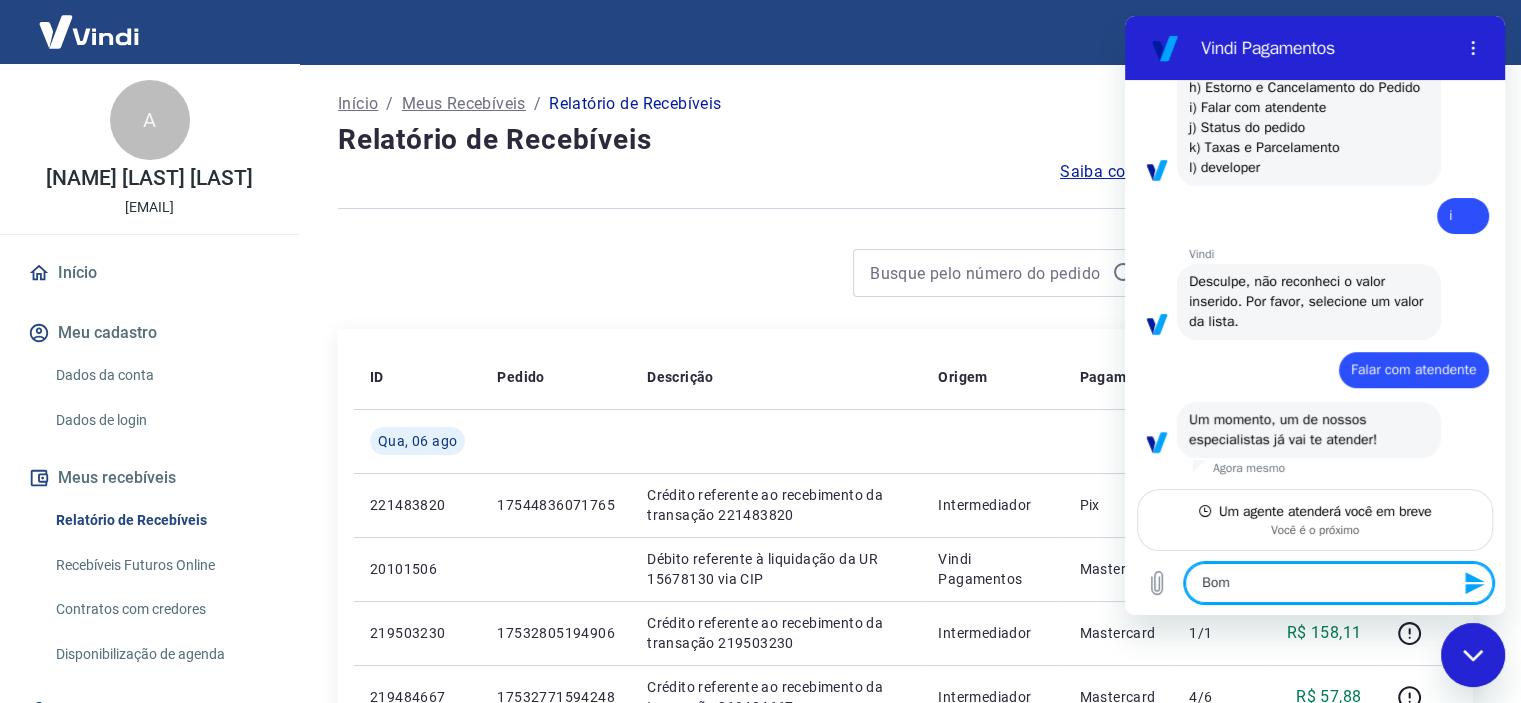 scroll, scrollTop: 1125, scrollLeft: 0, axis: vertical 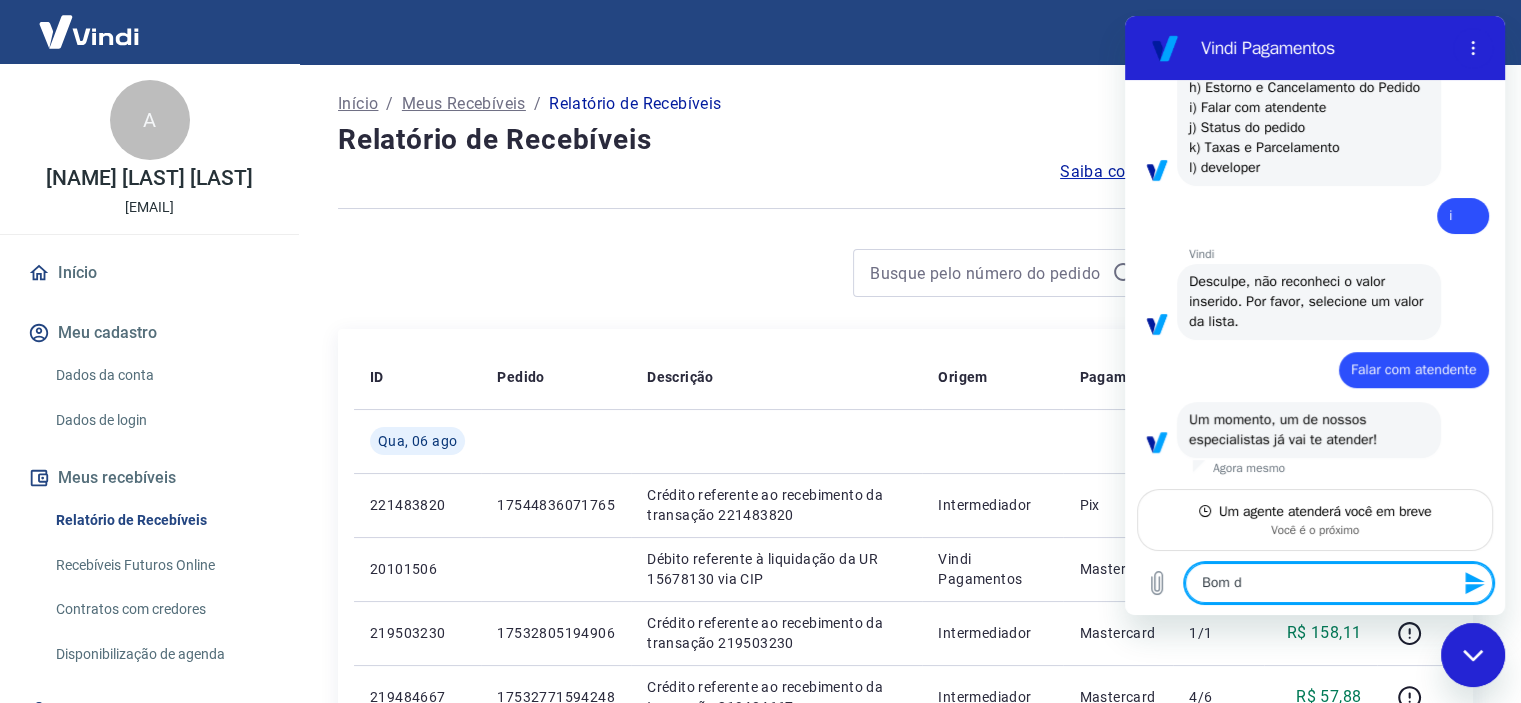 type on "Bom di" 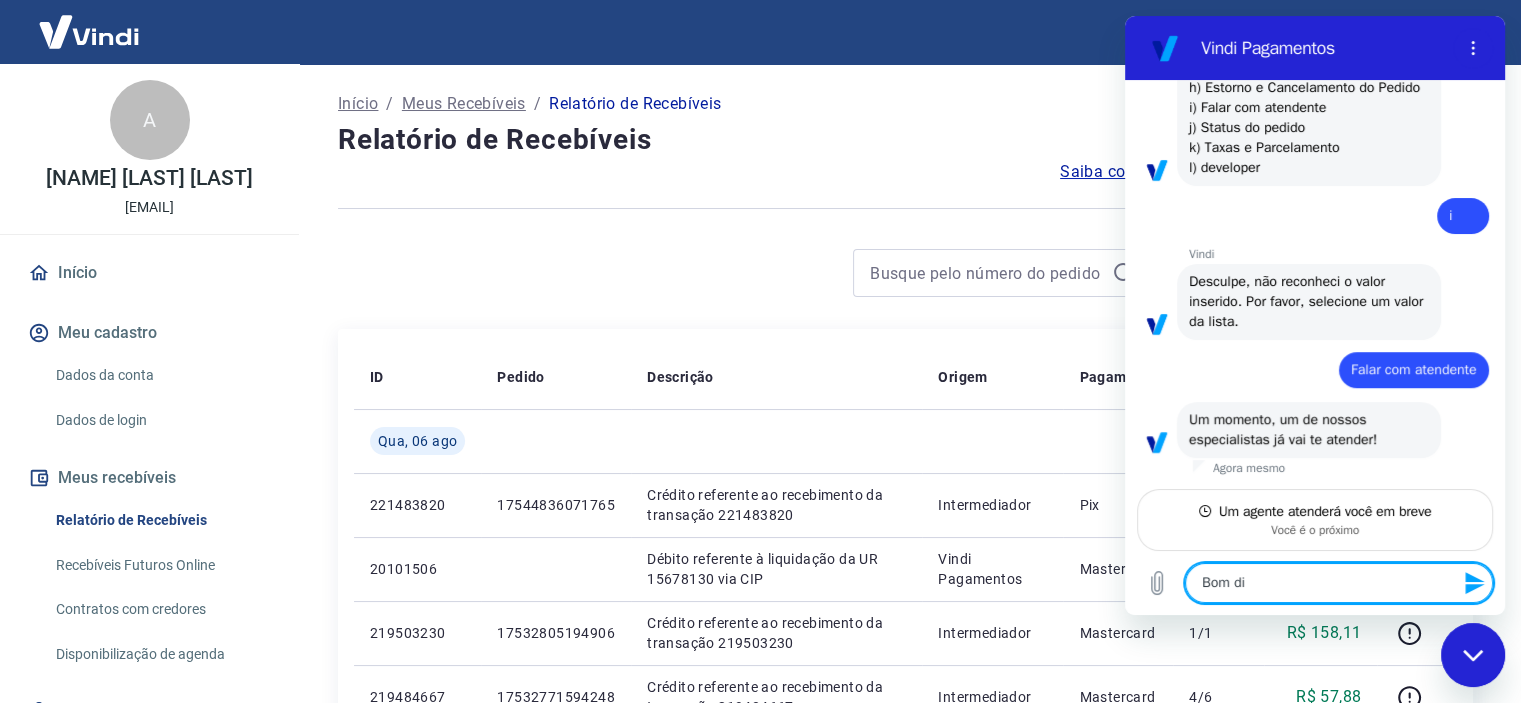 type on "Bom dia" 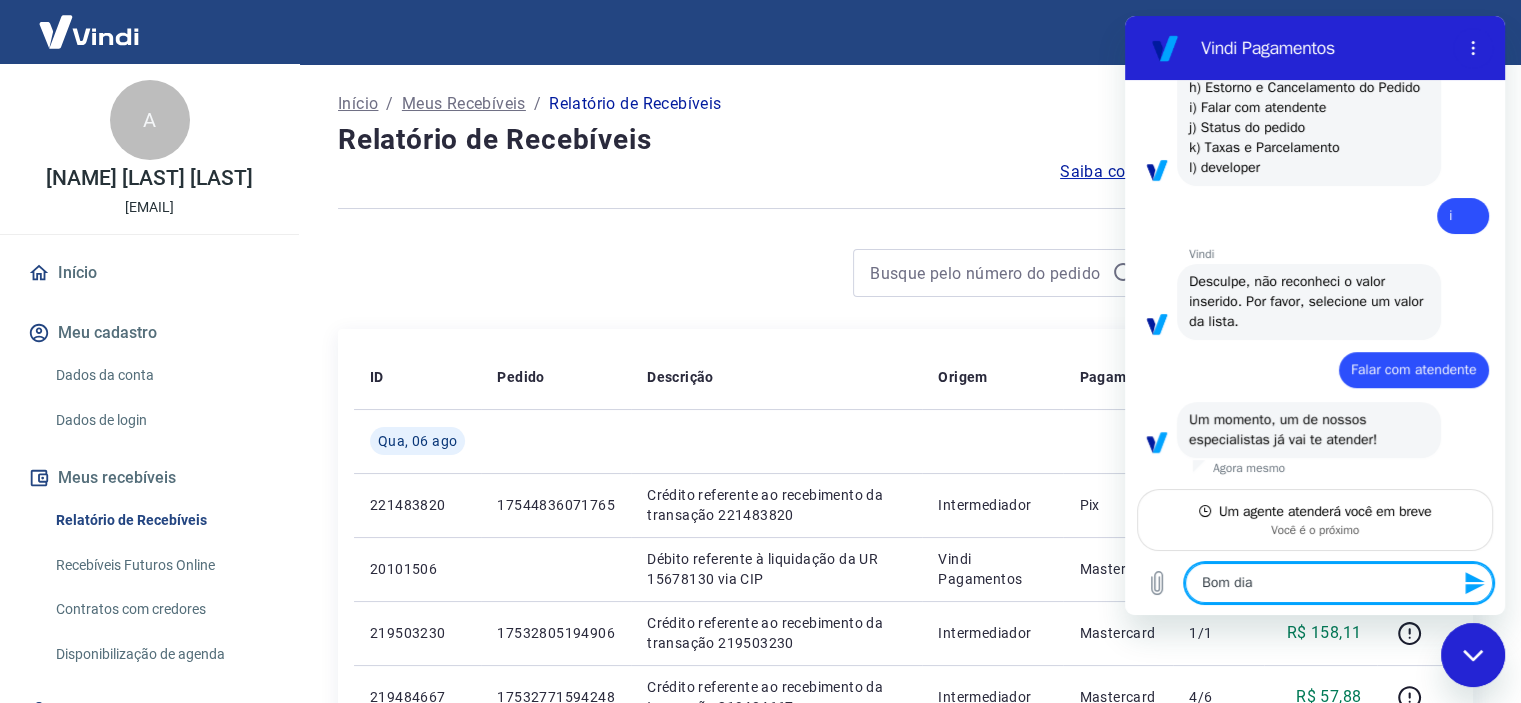 type on "Bom dia!" 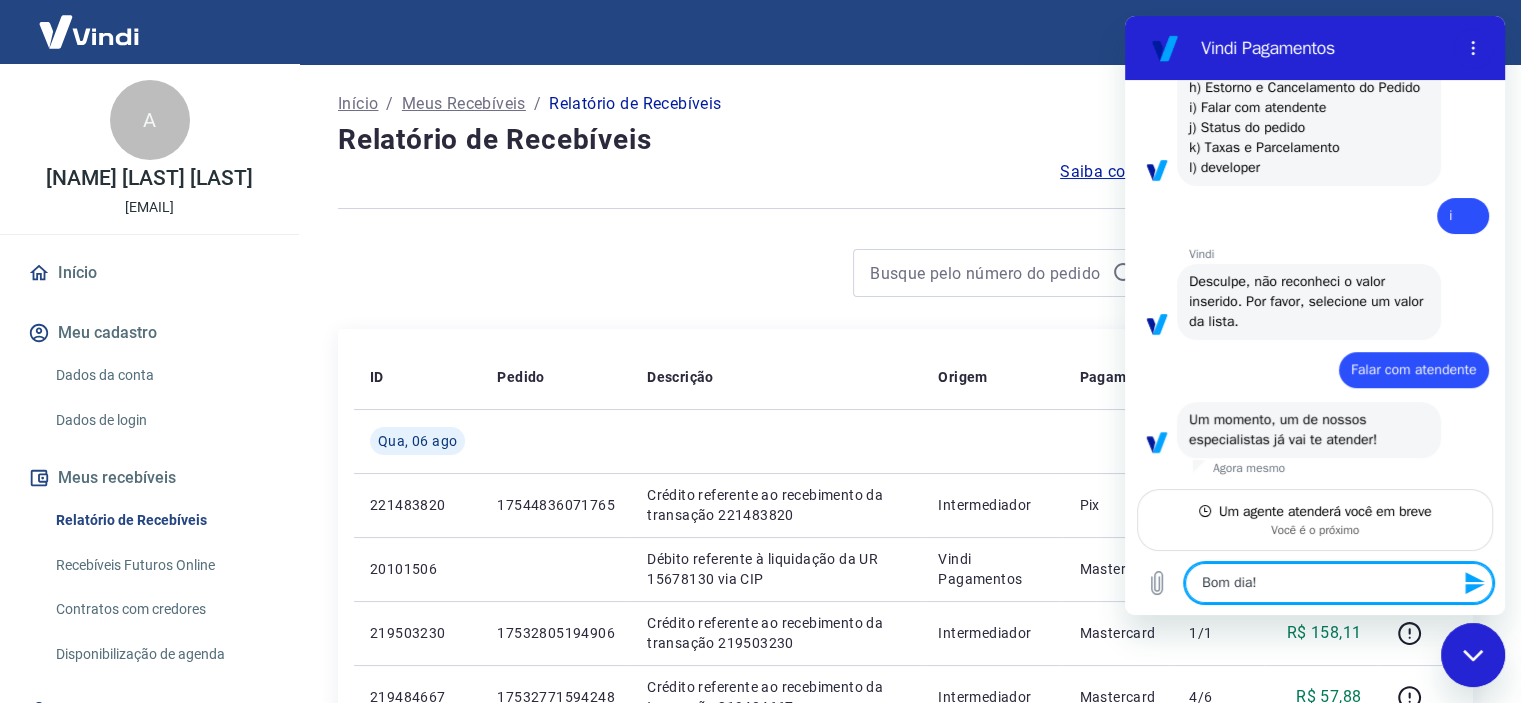 type on "Bom dia!" 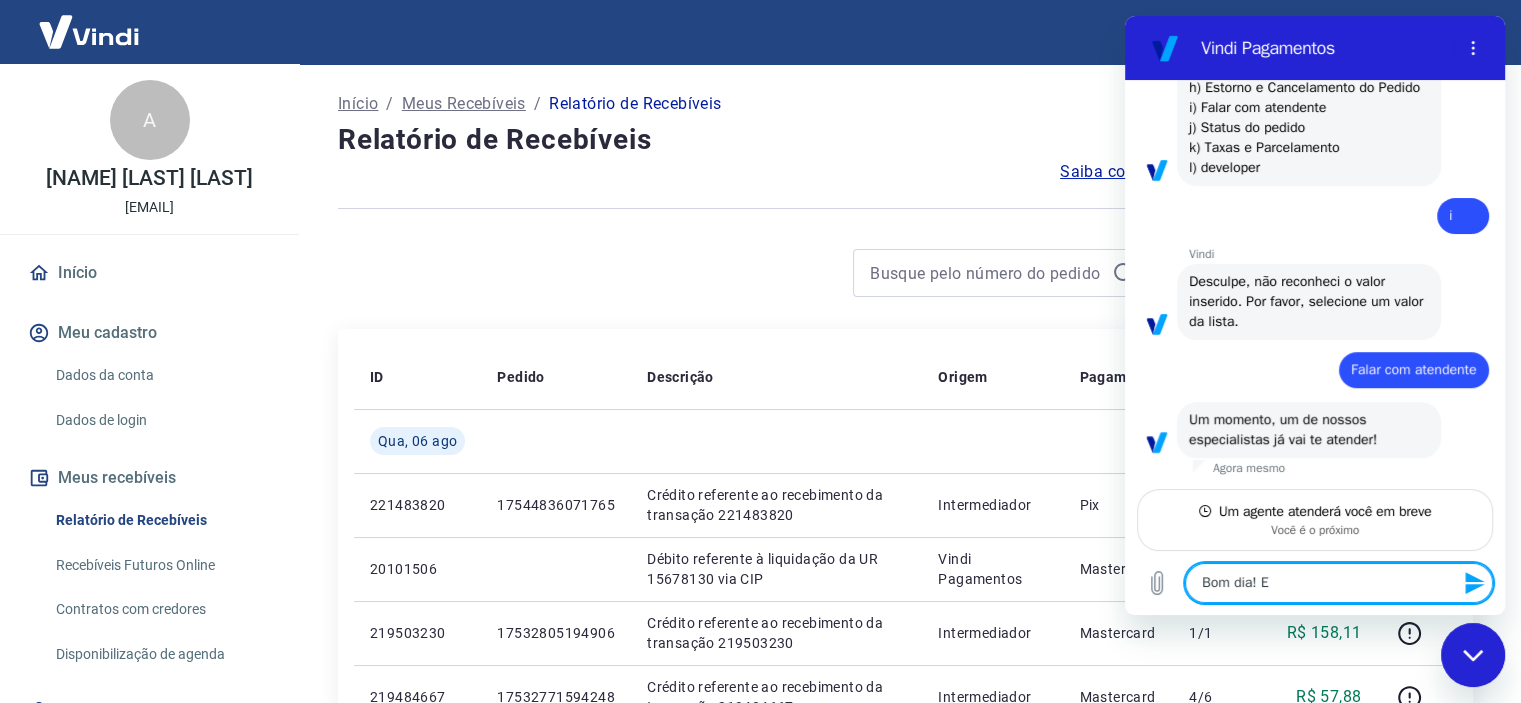 type on "Bom dia! Es" 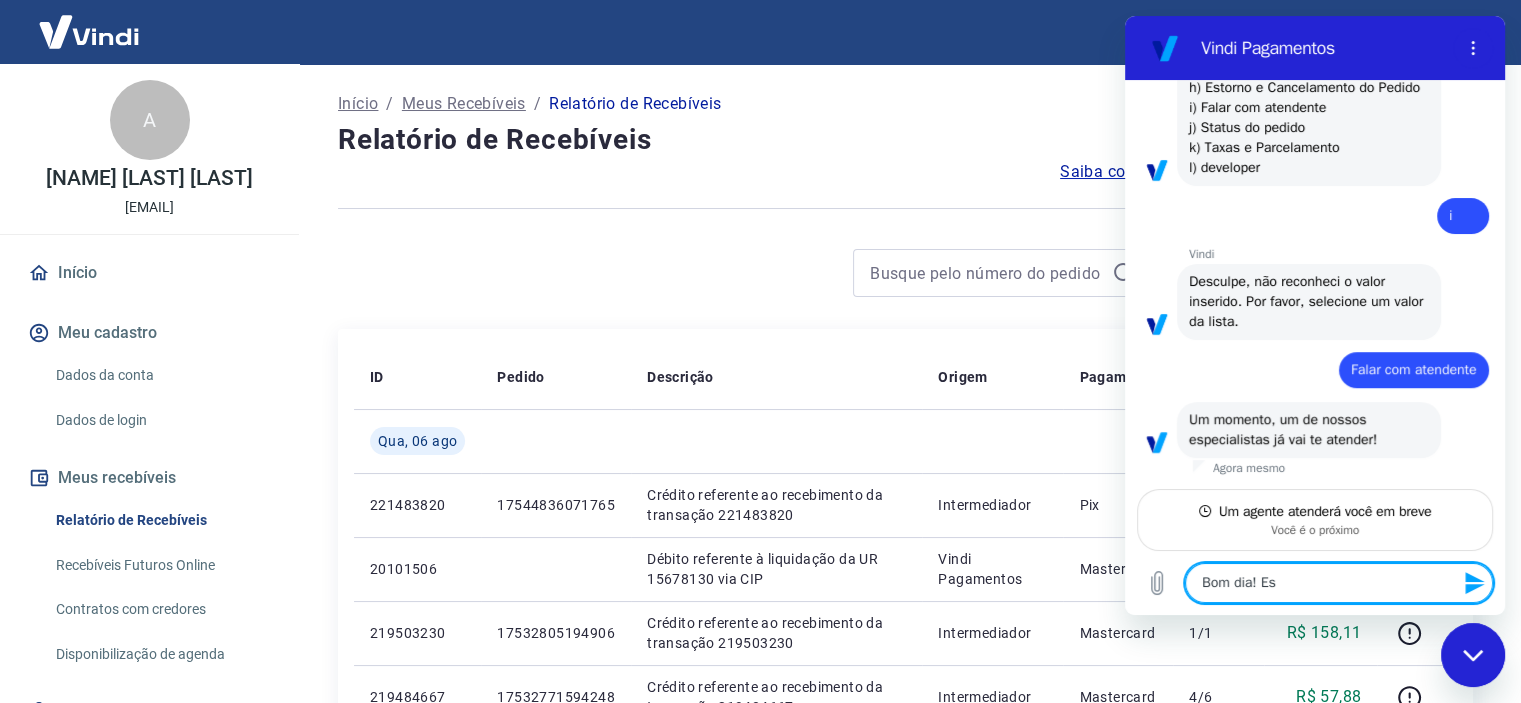 type on "Bom dia! Est" 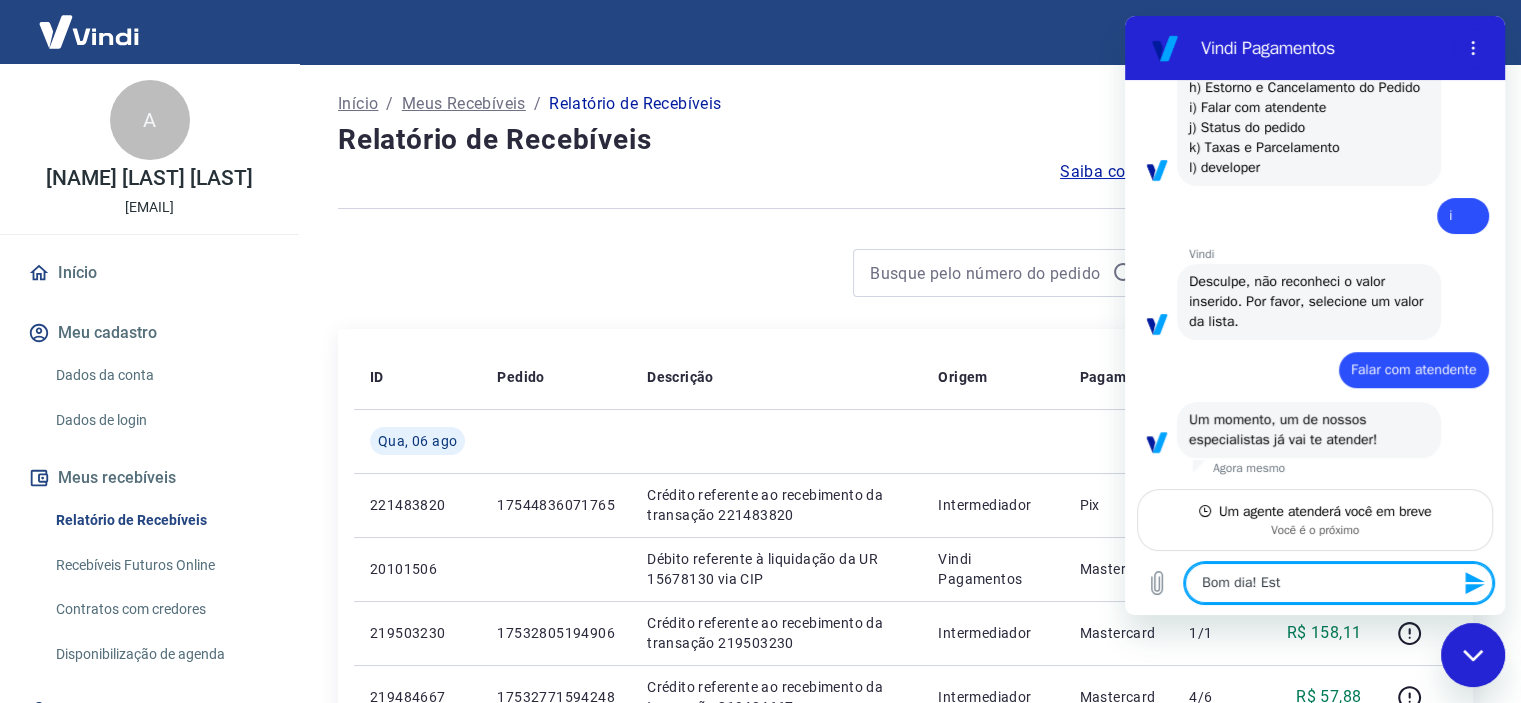 type on "Bom dia! Esto" 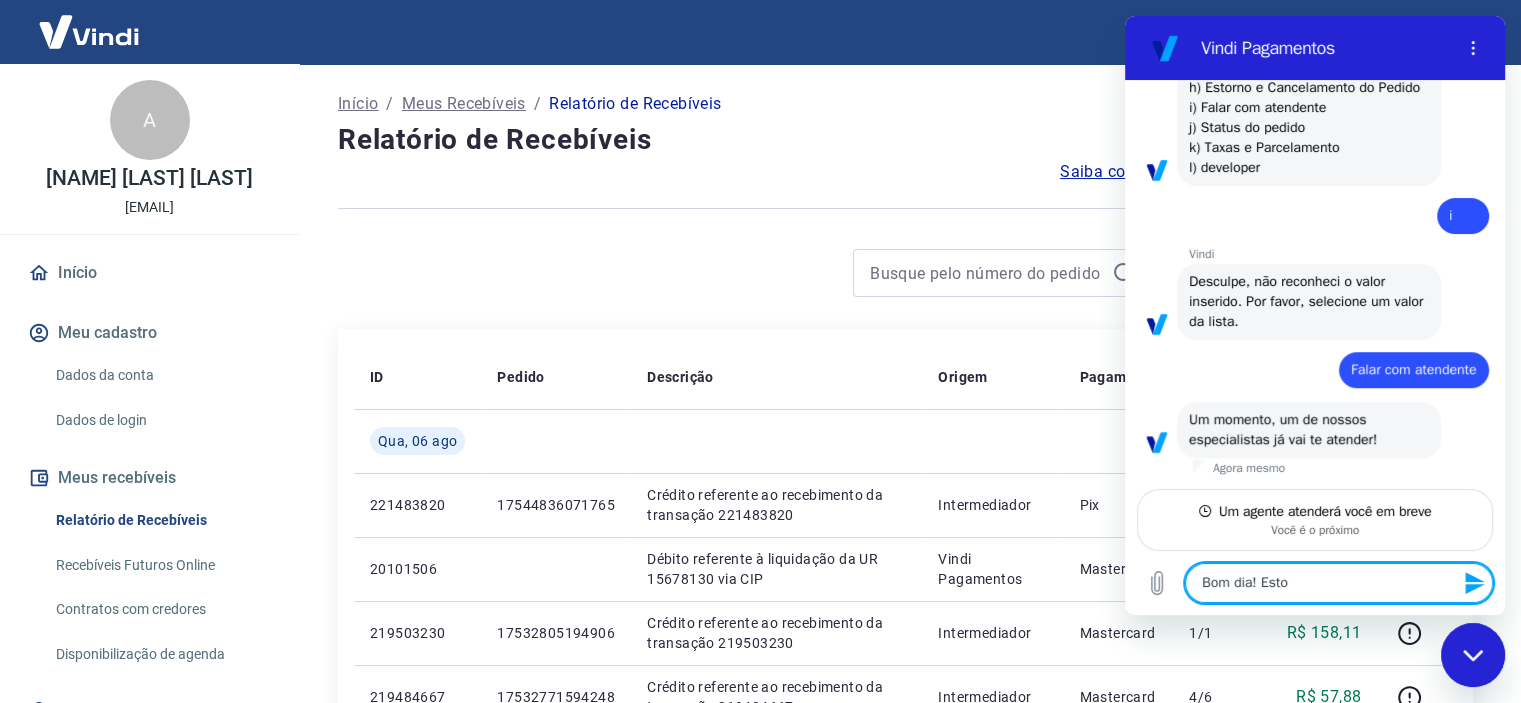 type on "Bom dia! Estou" 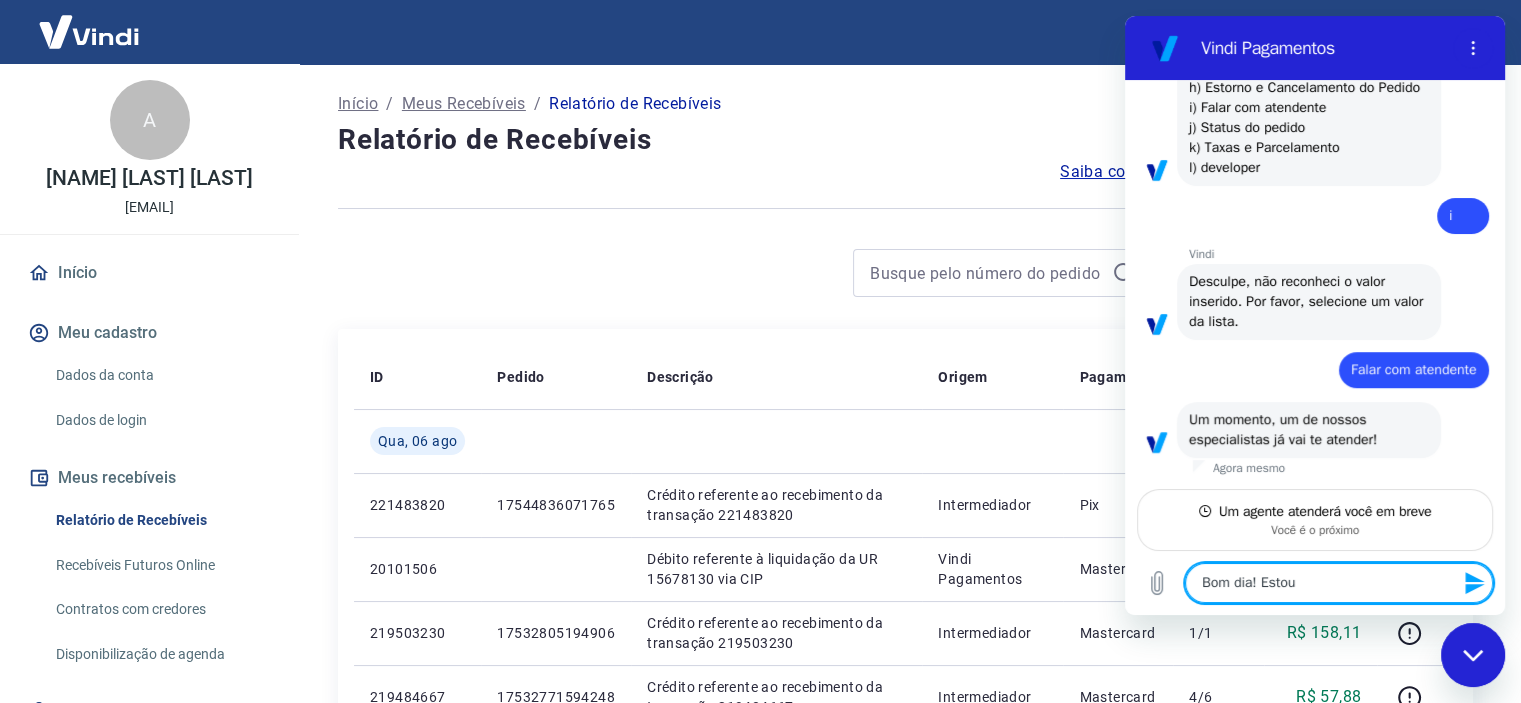 type on "Bom dia! Estou" 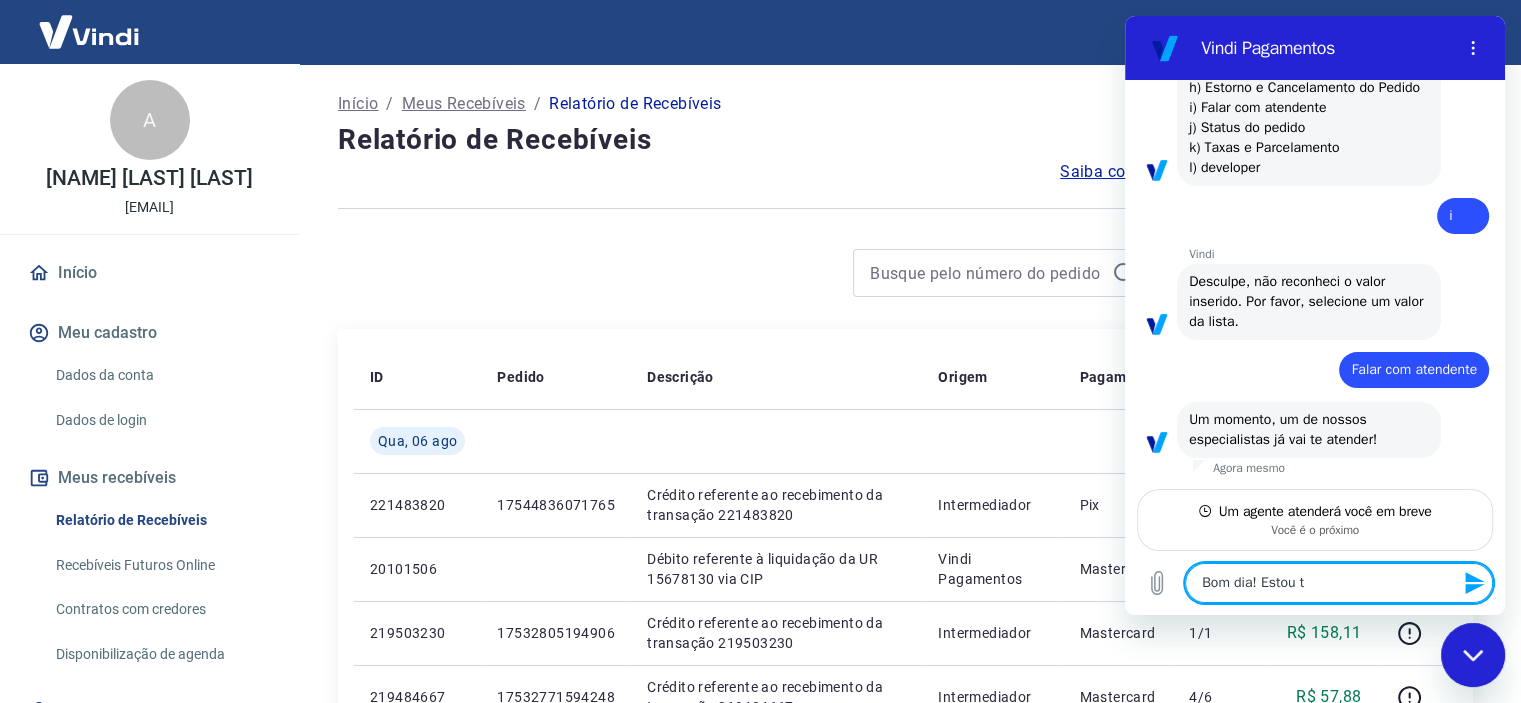 type on "x" 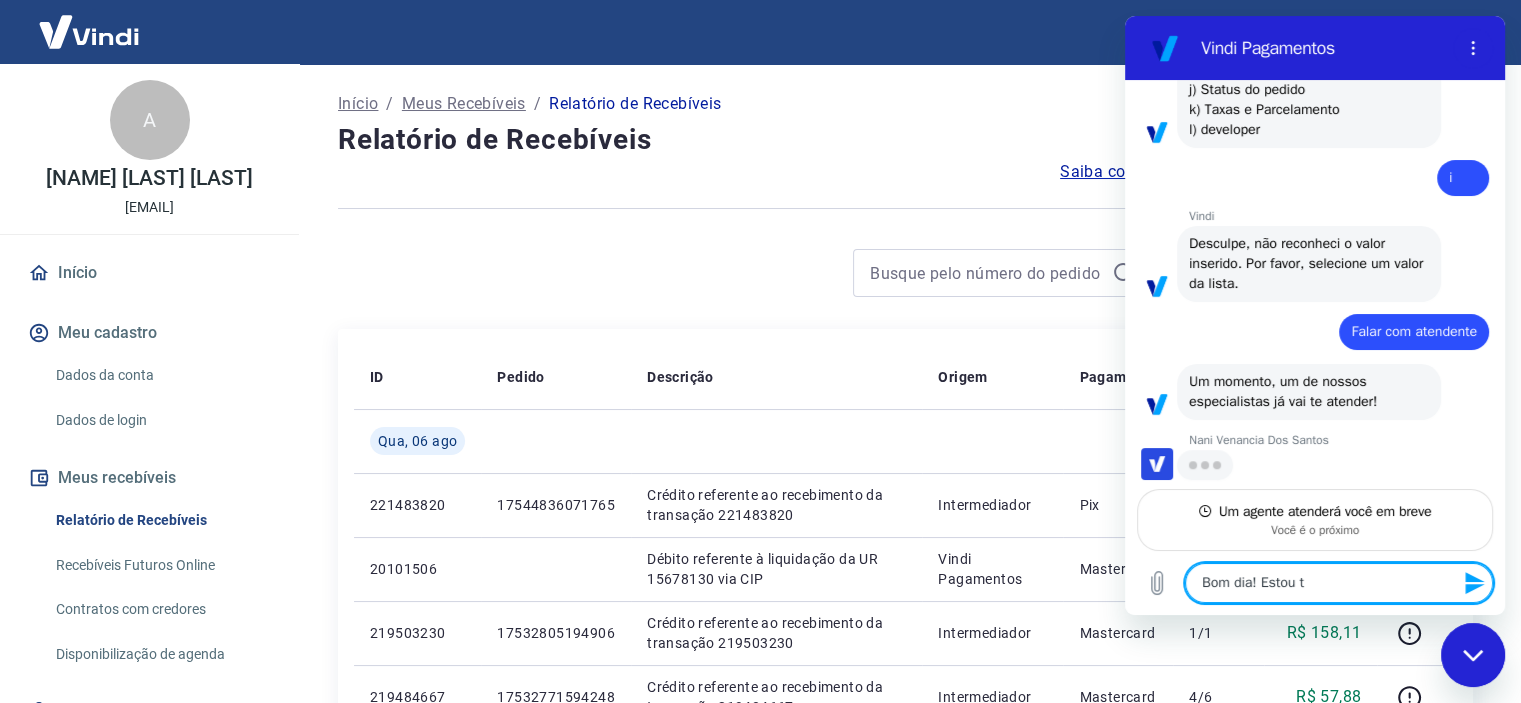 scroll, scrollTop: 1163, scrollLeft: 0, axis: vertical 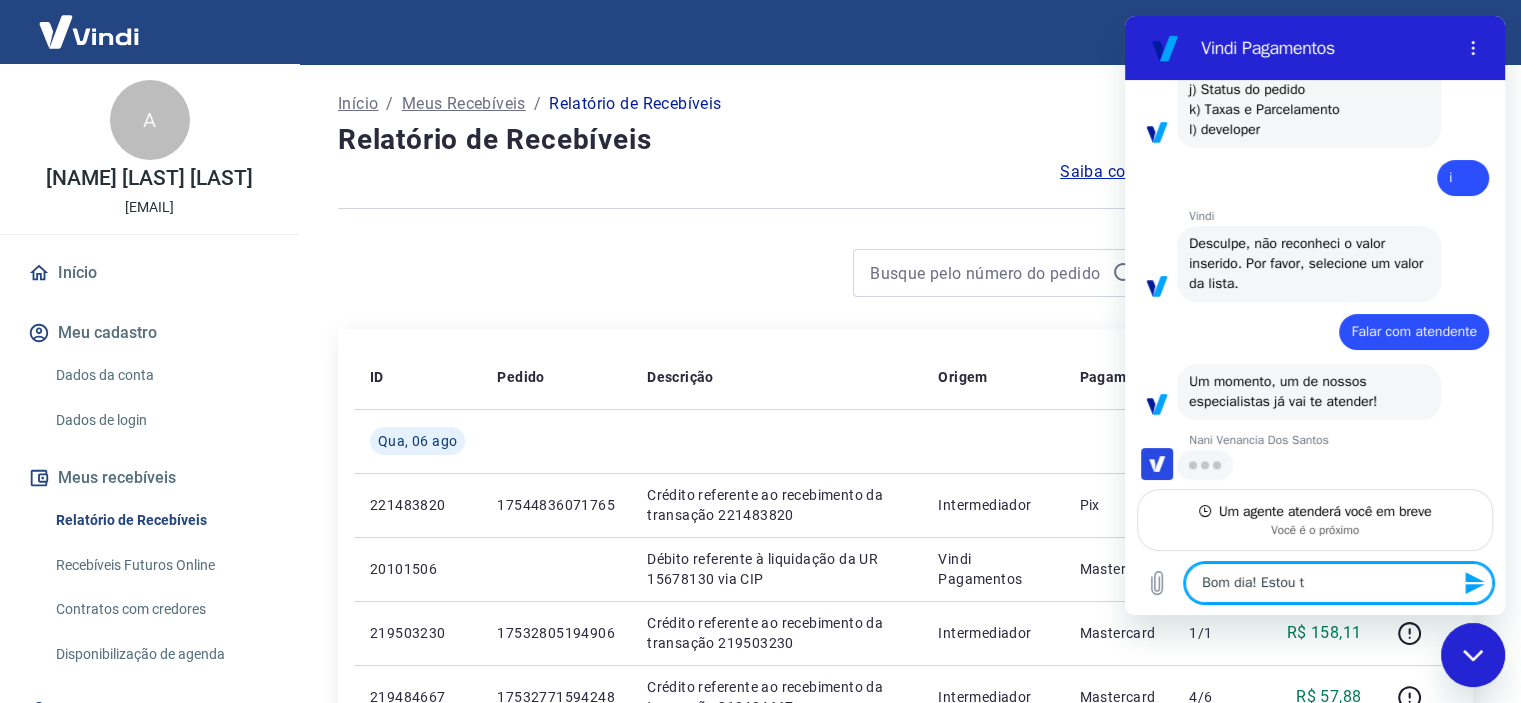 type on "Bom dia! Estou" 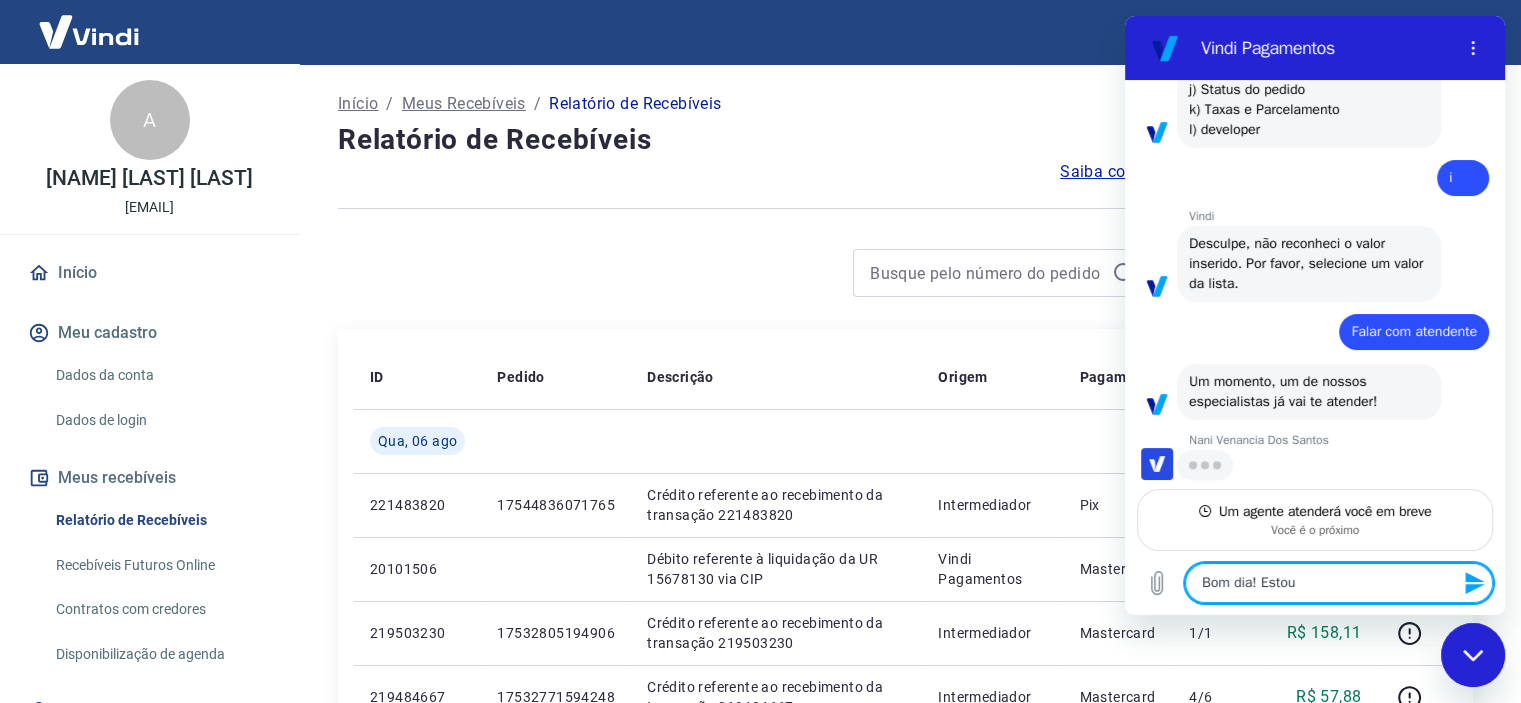 type on "Bom dia! Estou" 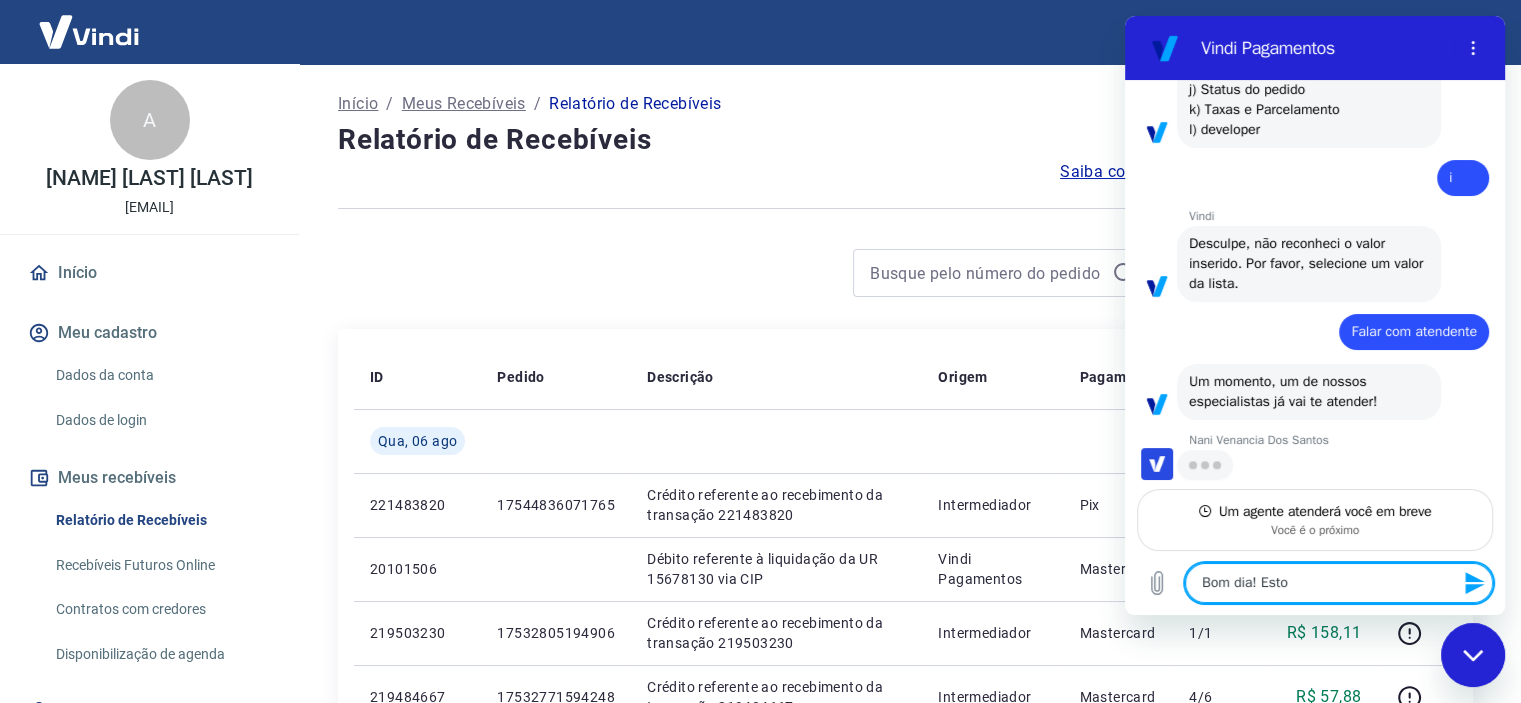 type on "Bom dia! Est" 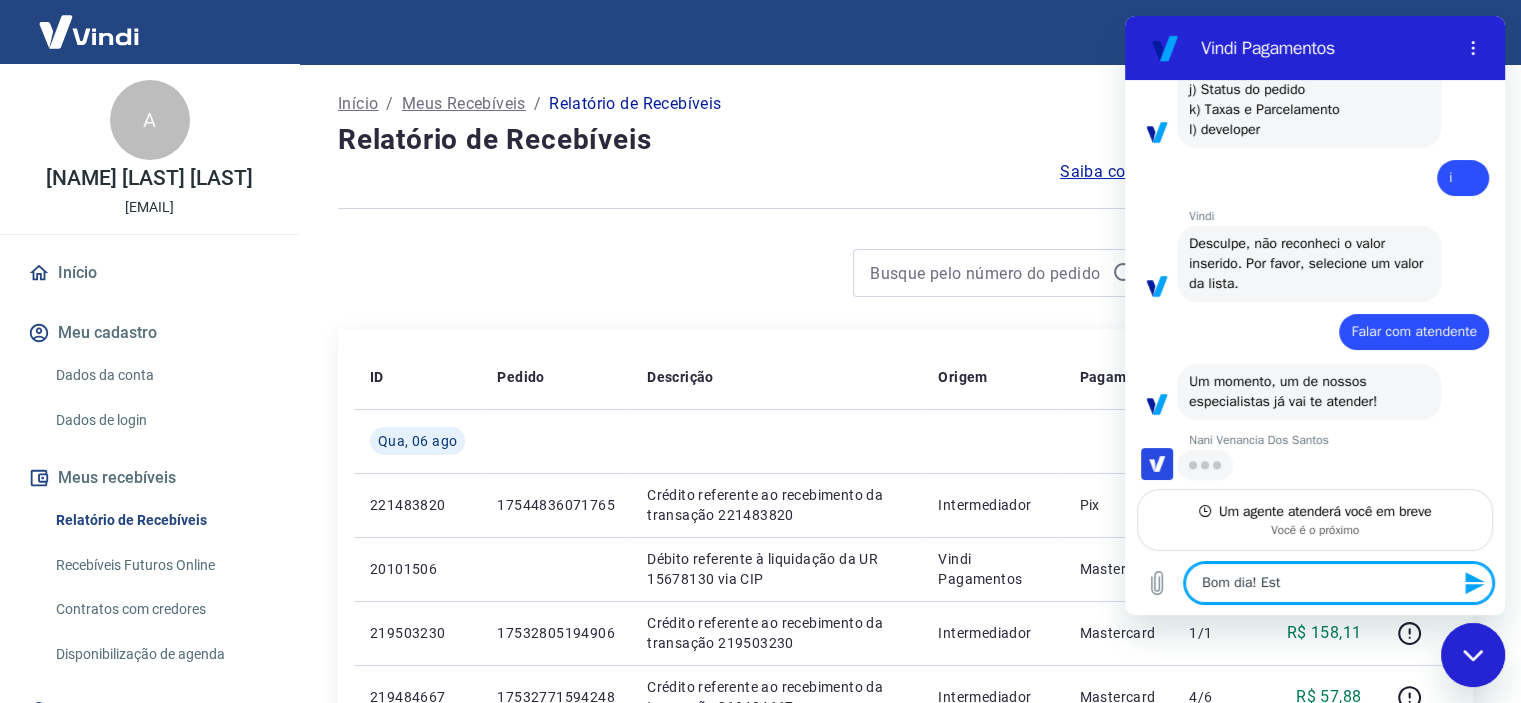 type on "Bom dia! Es" 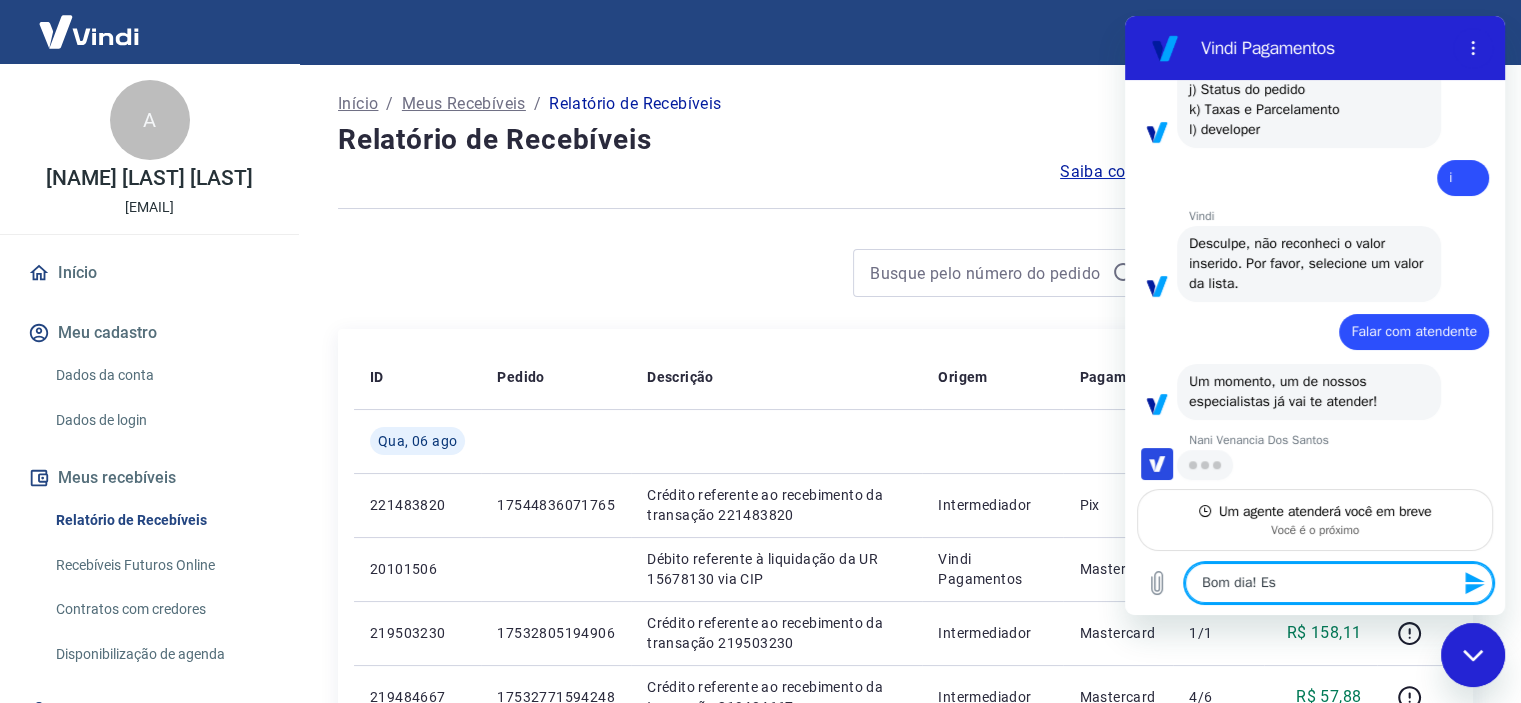 type on "Bom dia! E" 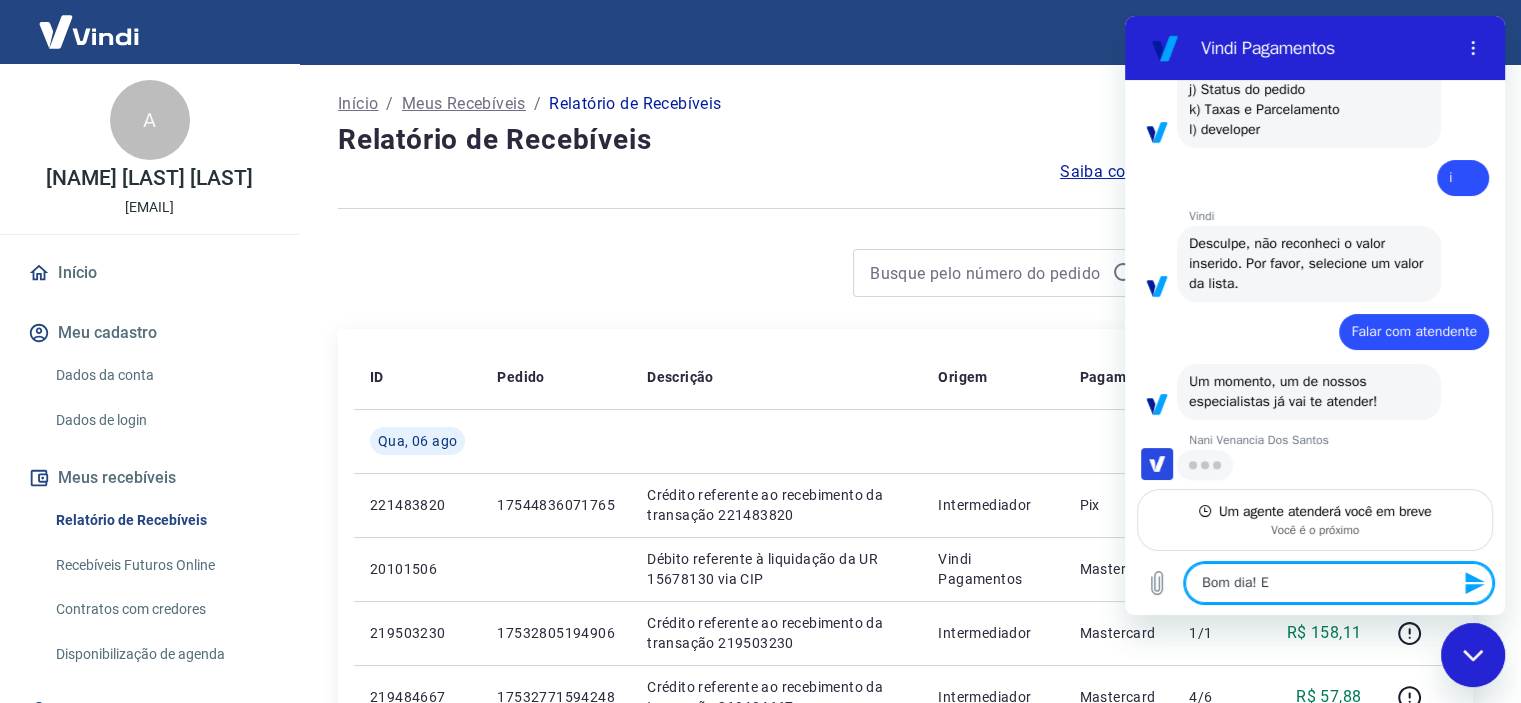 type on "Bom dia!" 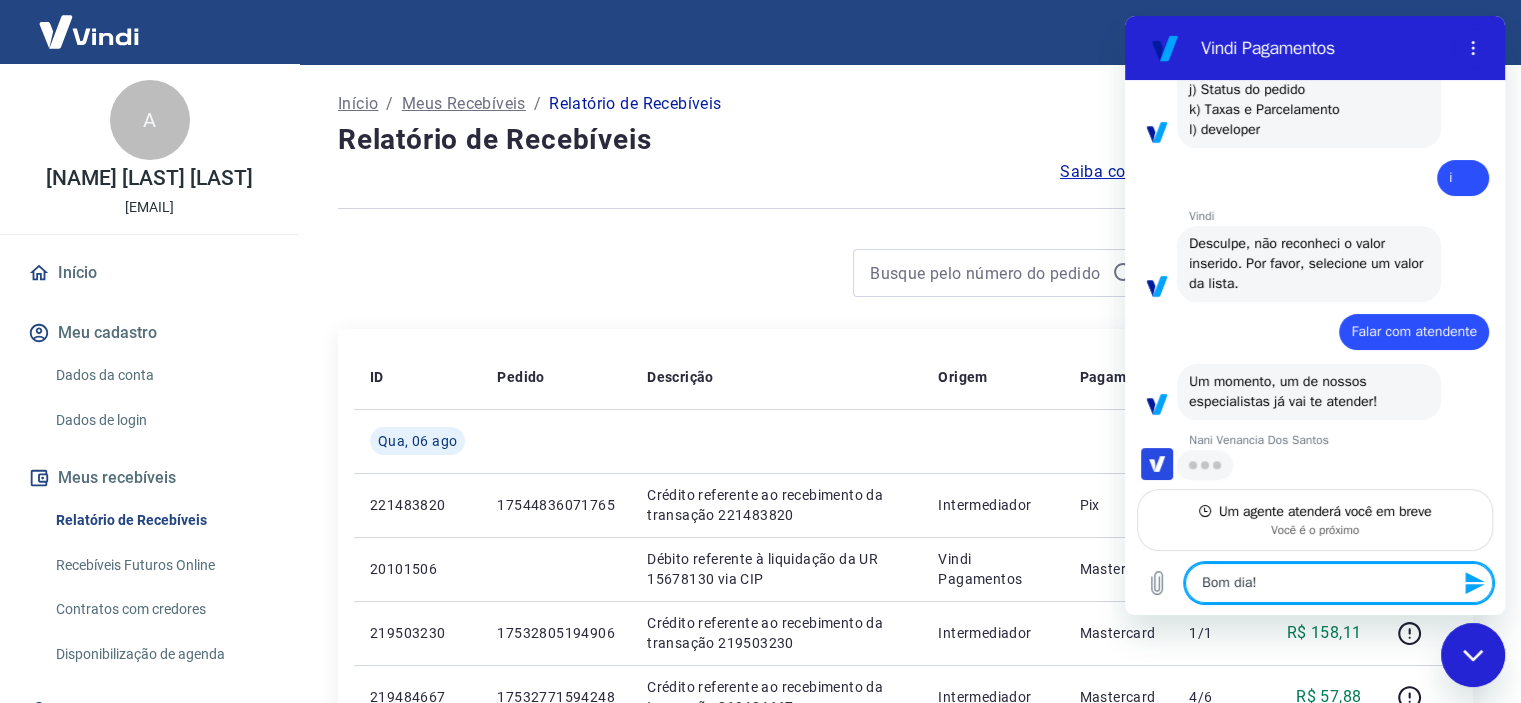type on "Bom dia!" 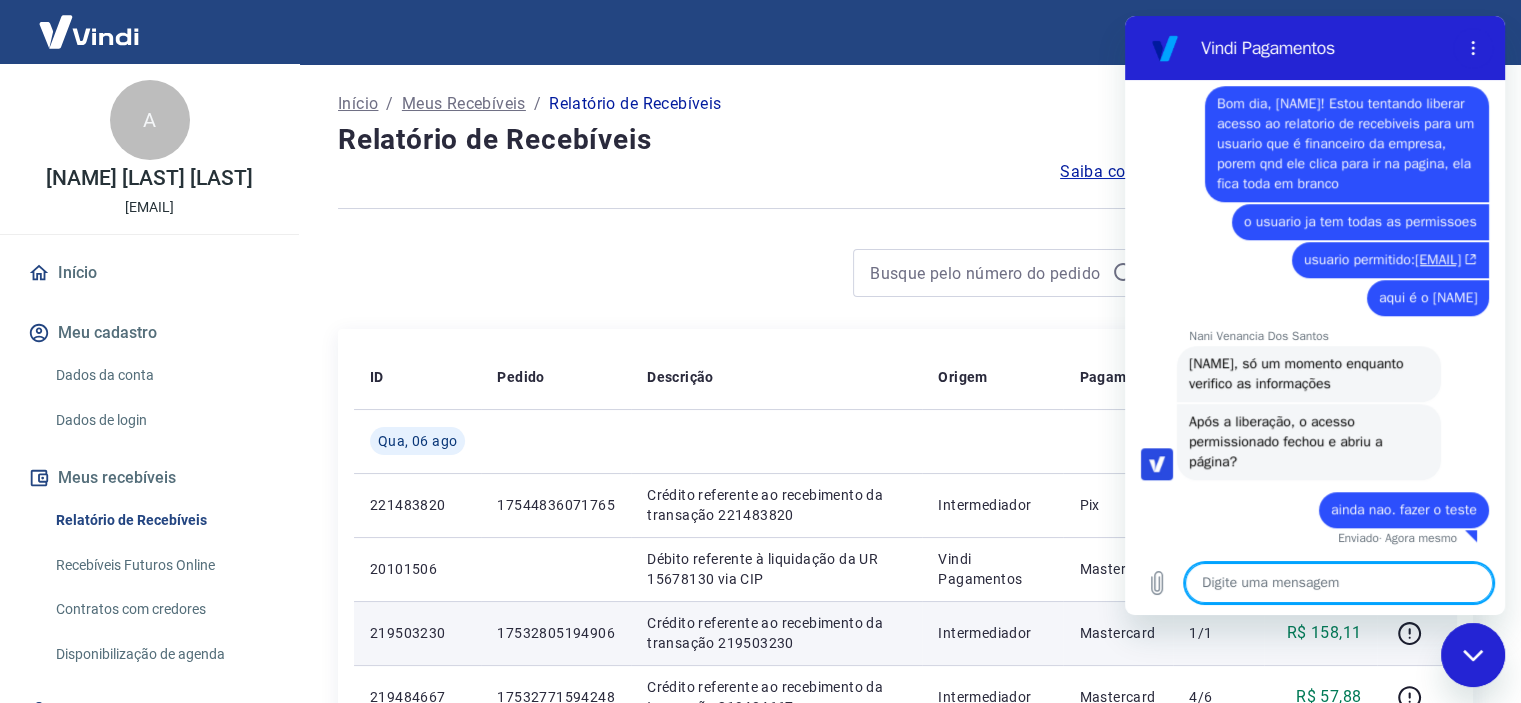 scroll, scrollTop: 1696, scrollLeft: 0, axis: vertical 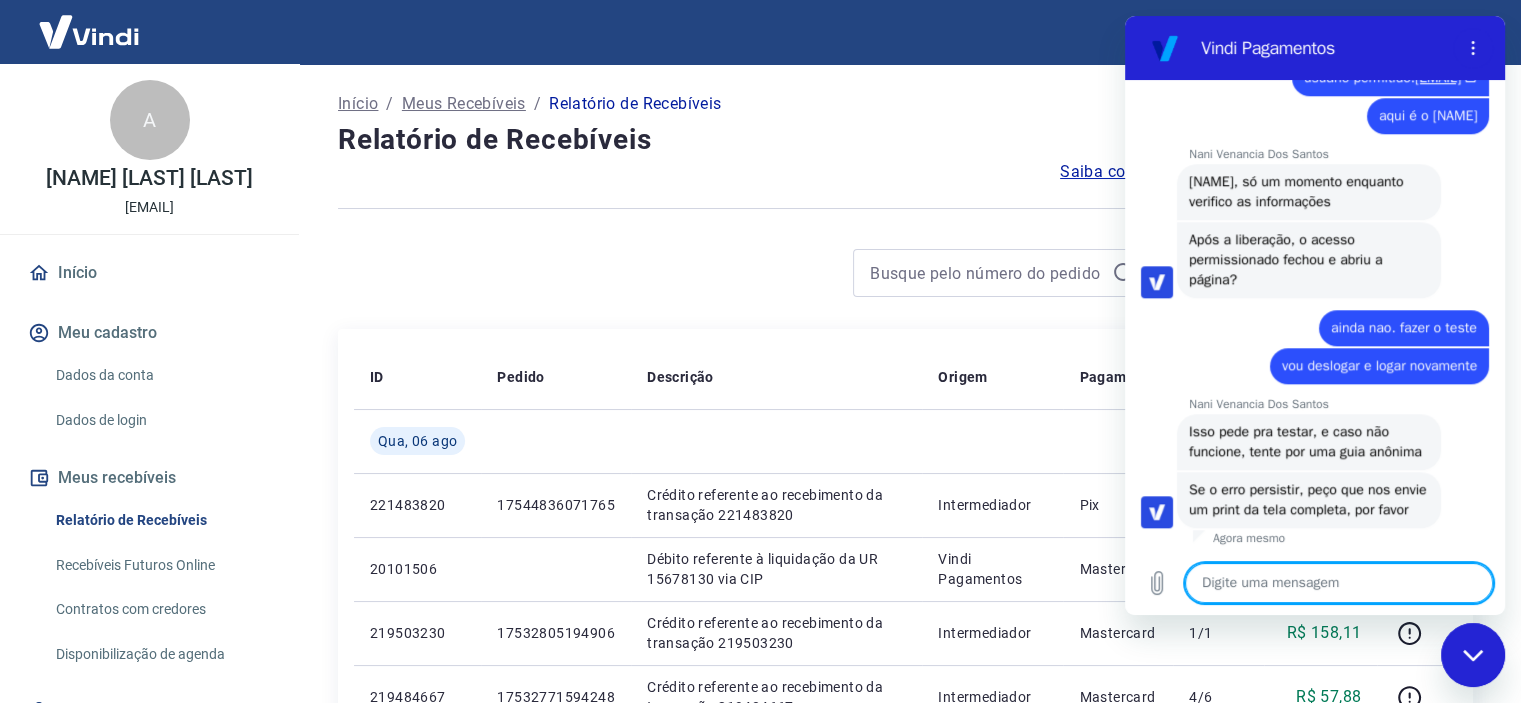click at bounding box center (1339, 583) 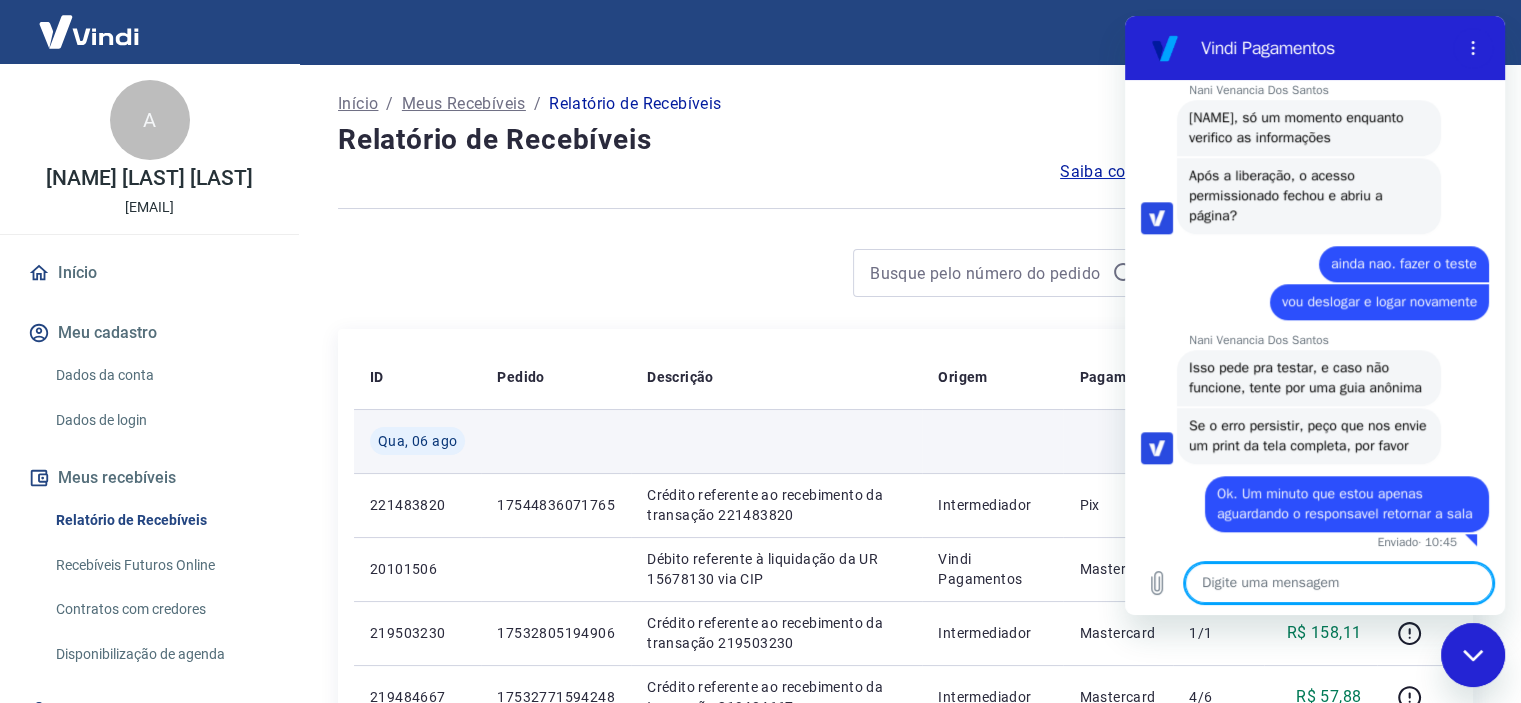 scroll, scrollTop: 2005, scrollLeft: 0, axis: vertical 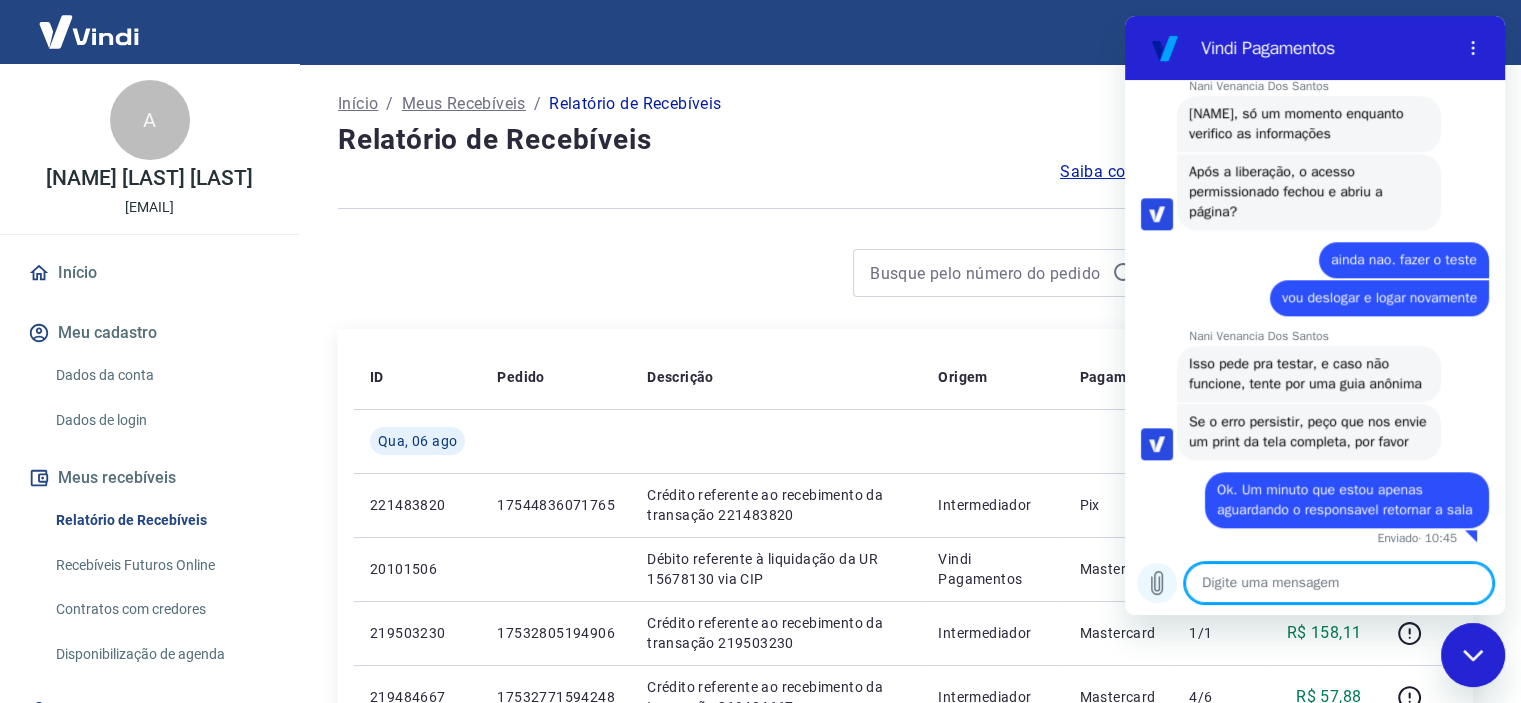 click 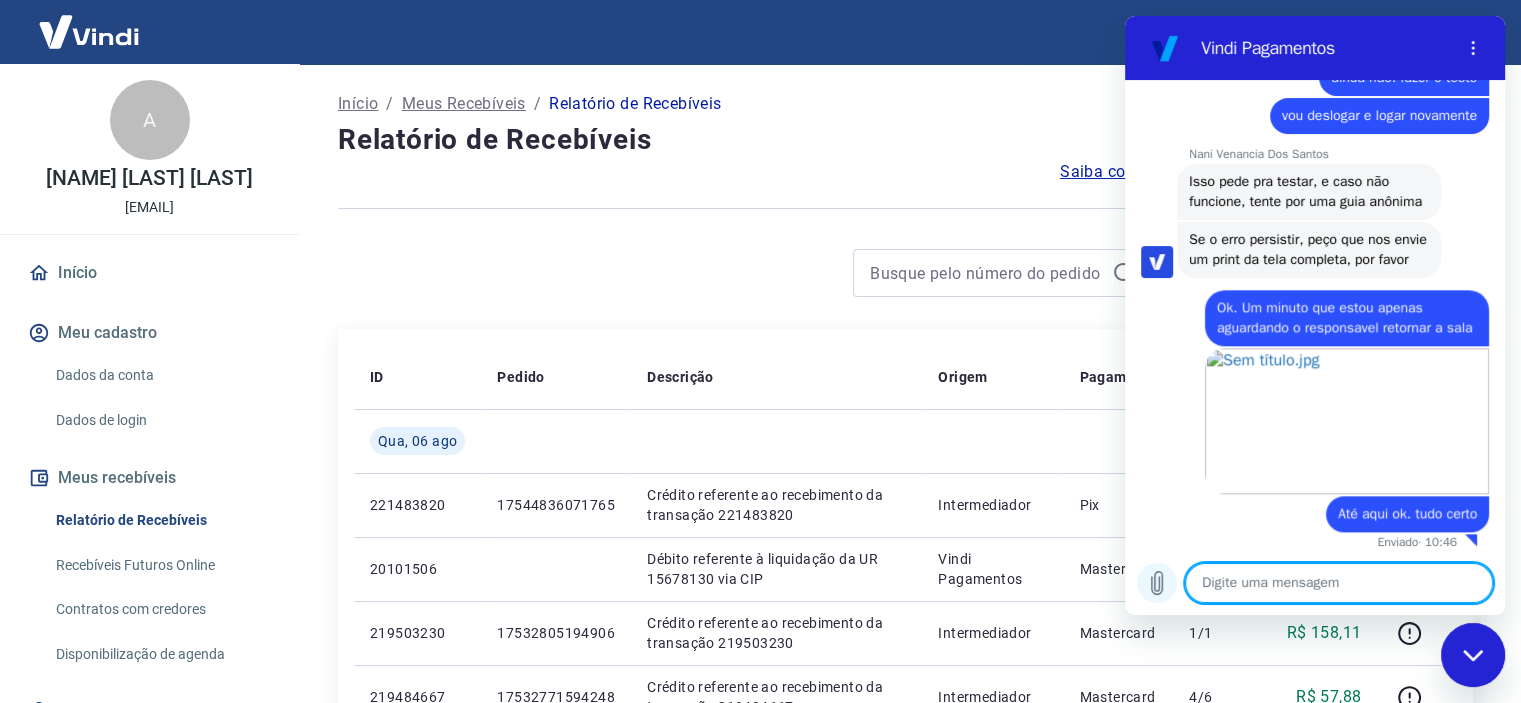 scroll, scrollTop: 2192, scrollLeft: 0, axis: vertical 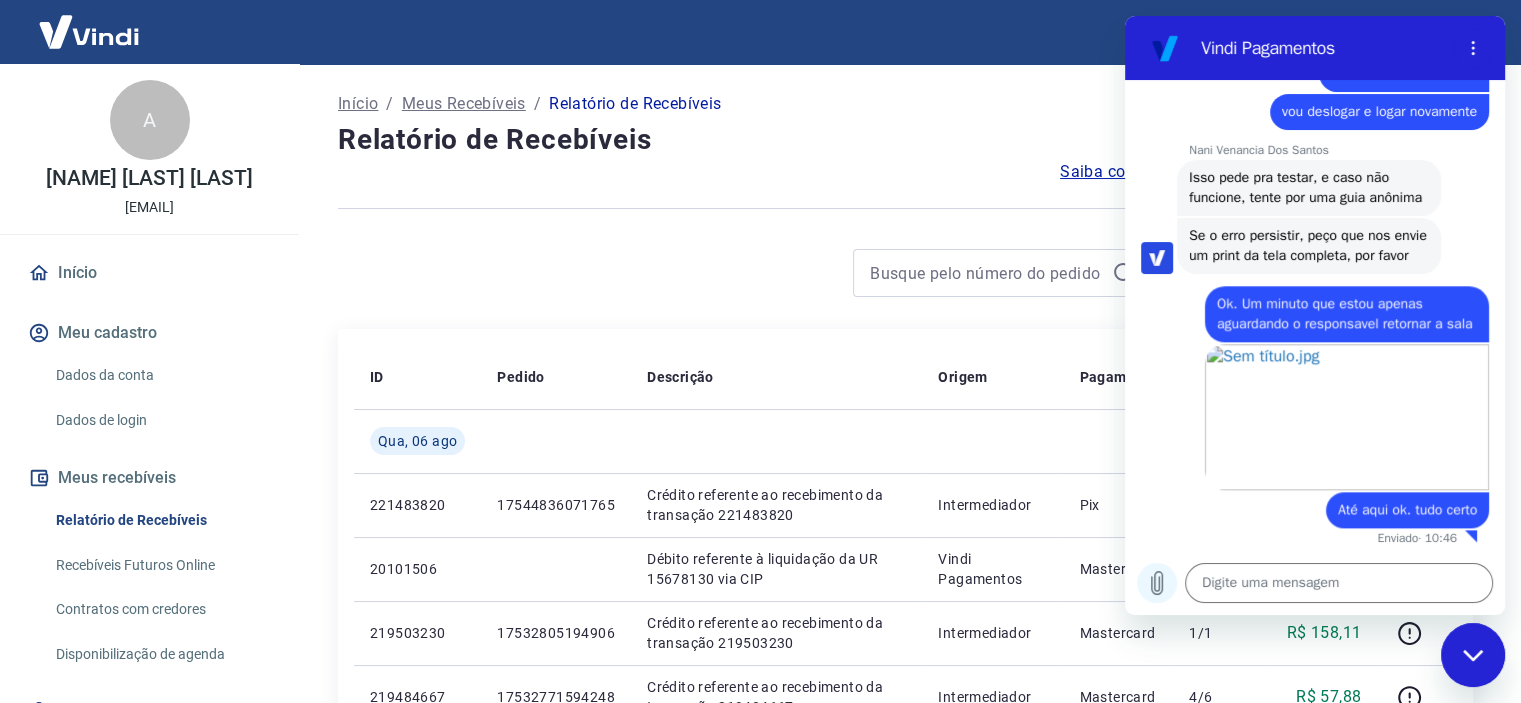 click 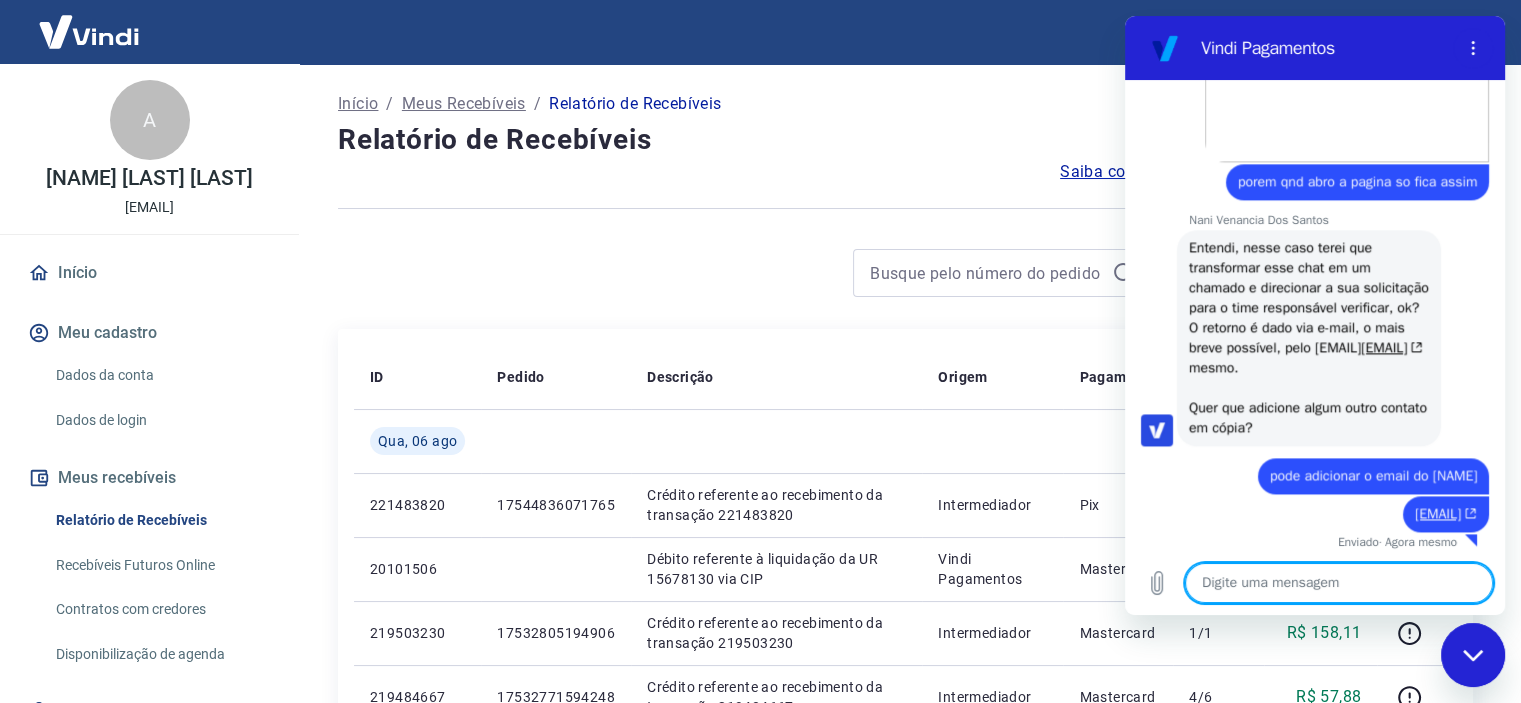 scroll, scrollTop: 2709, scrollLeft: 0, axis: vertical 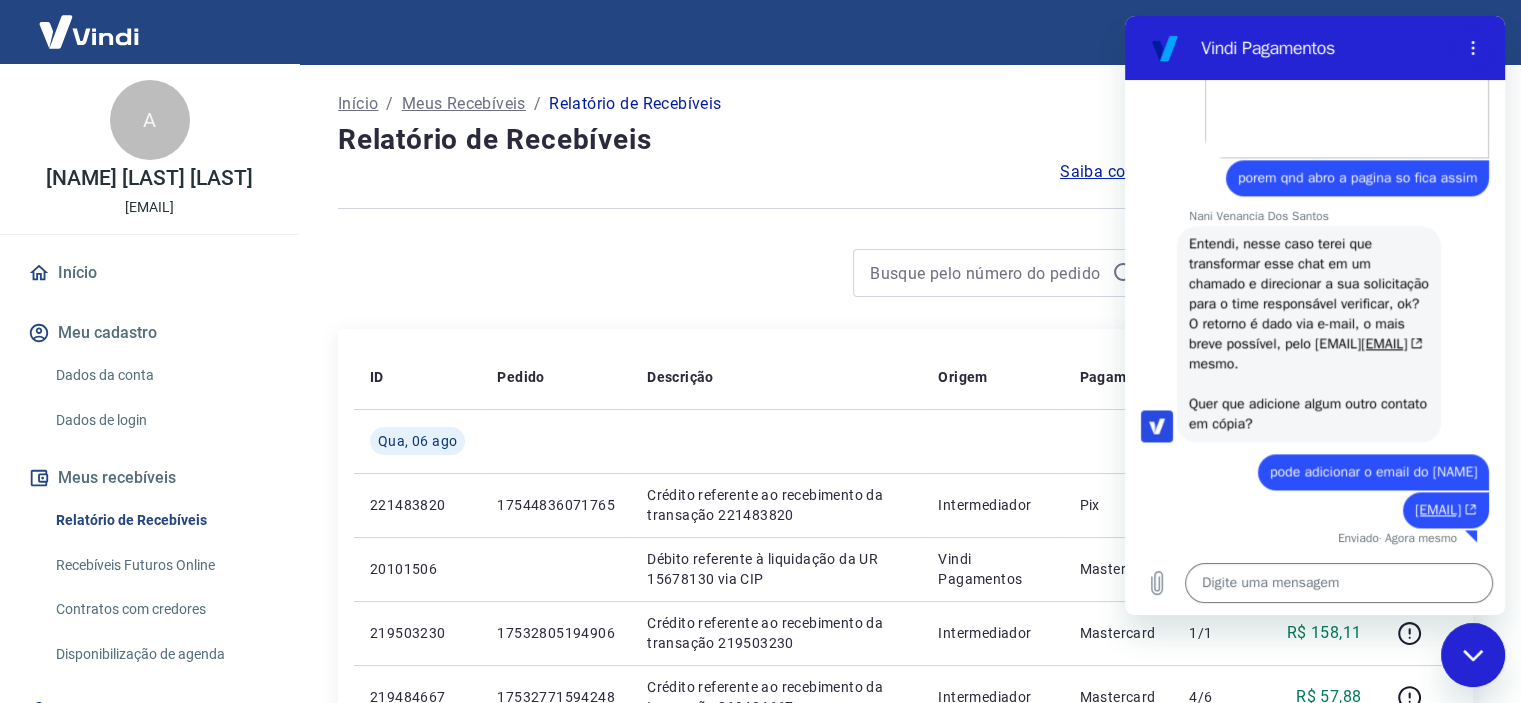 click at bounding box center [745, 273] 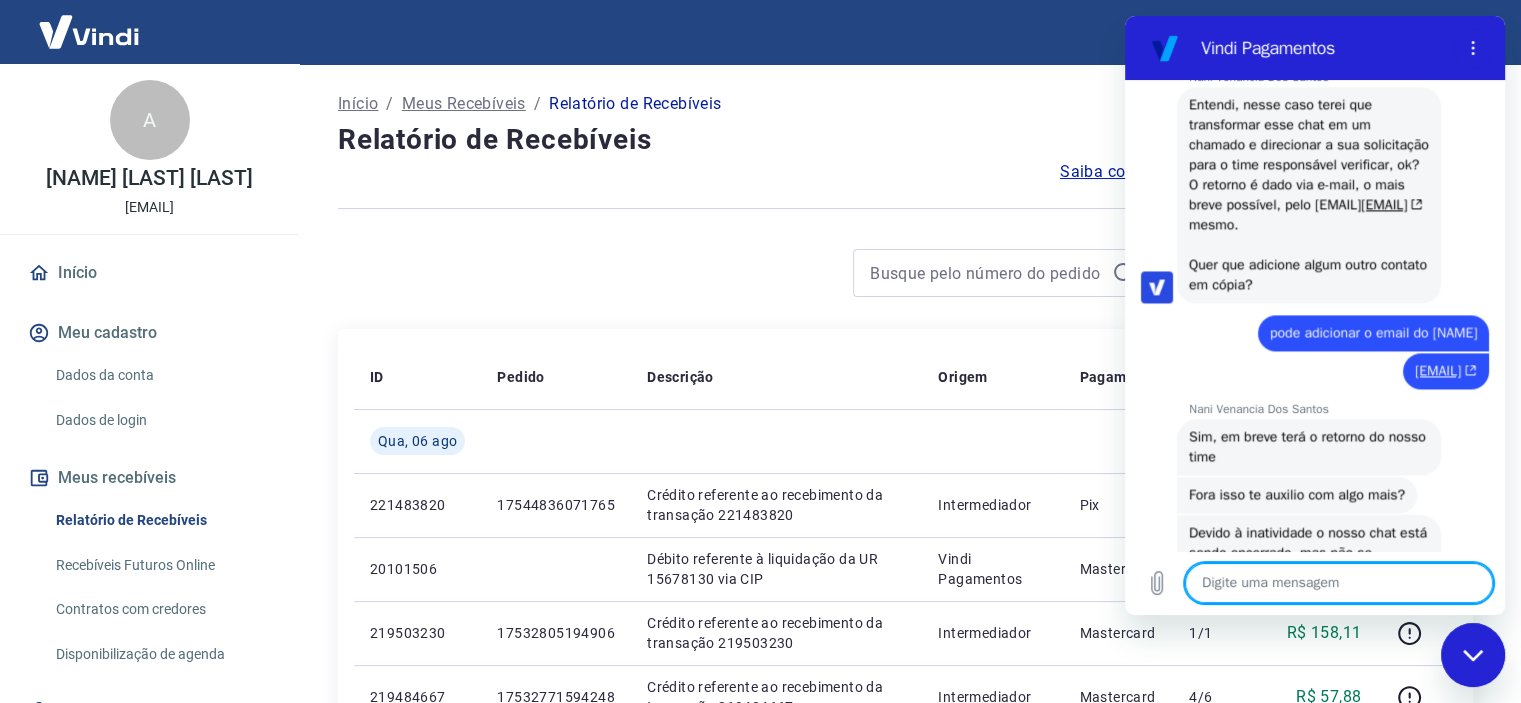 scroll, scrollTop: 3189, scrollLeft: 0, axis: vertical 